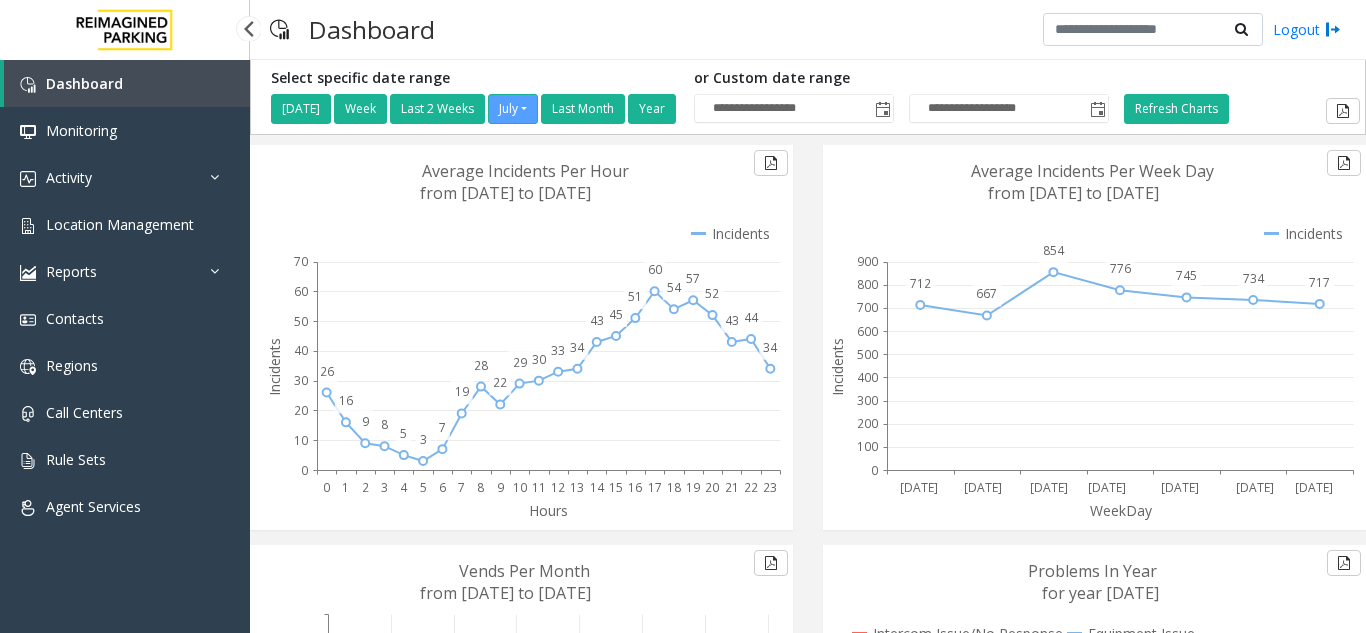 scroll, scrollTop: 0, scrollLeft: 0, axis: both 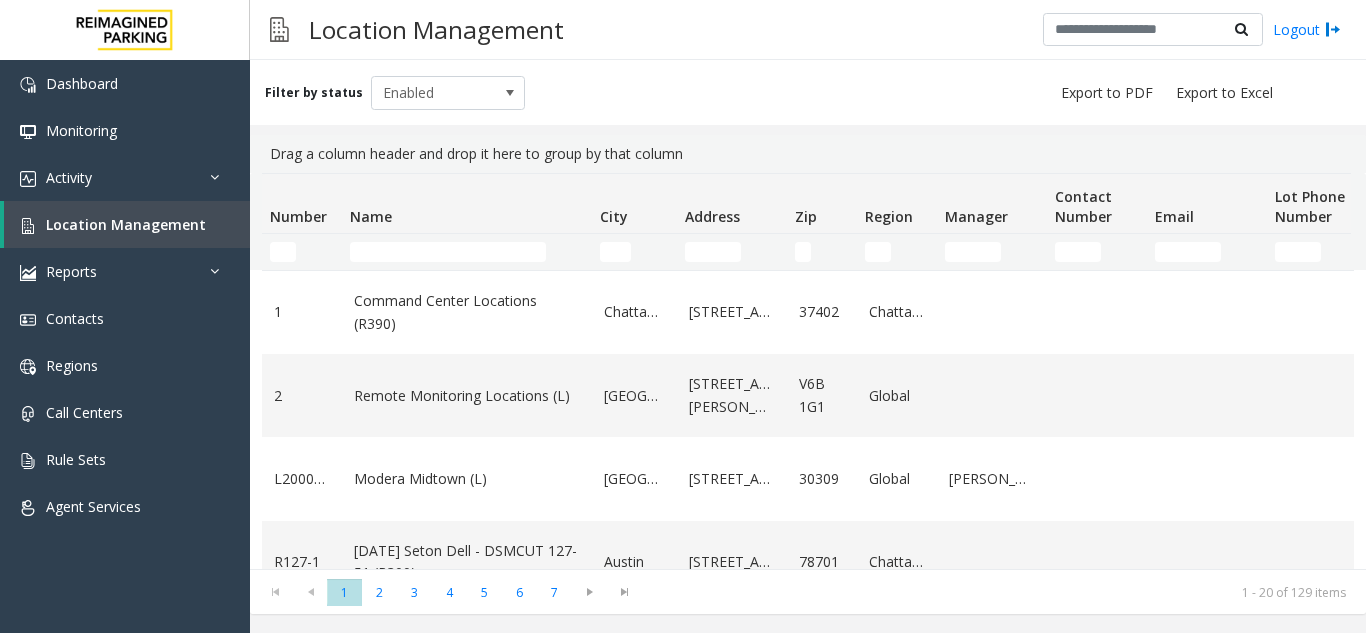 click 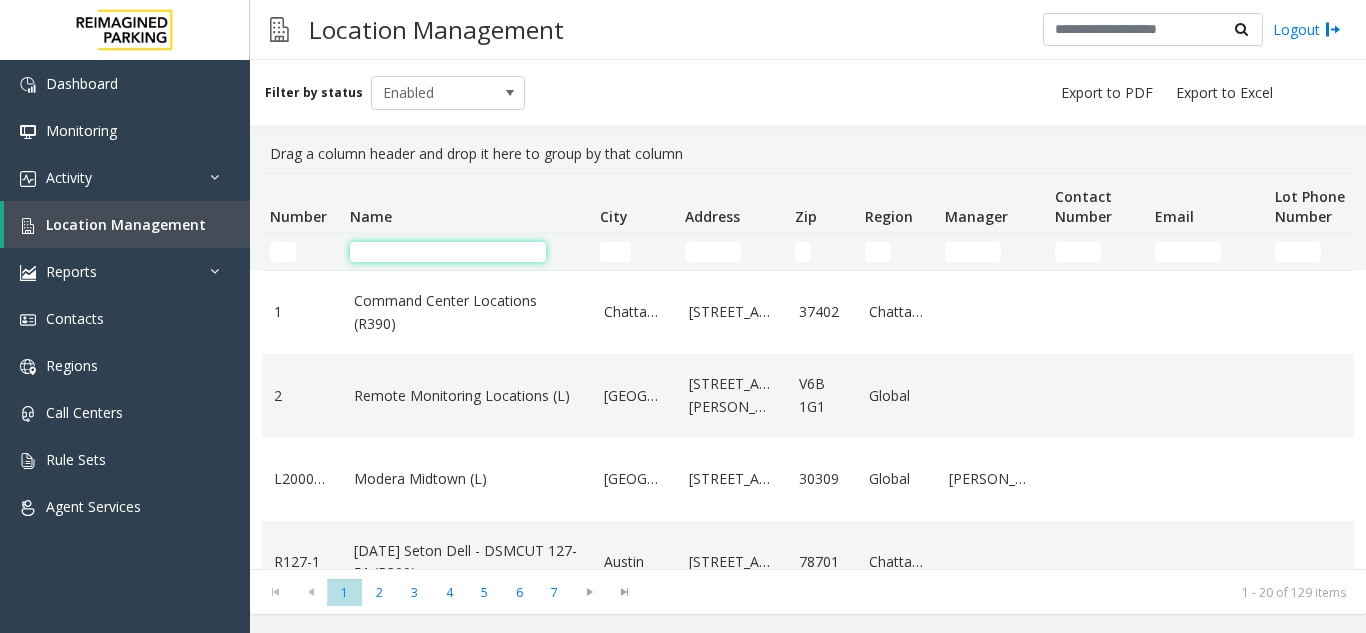 click 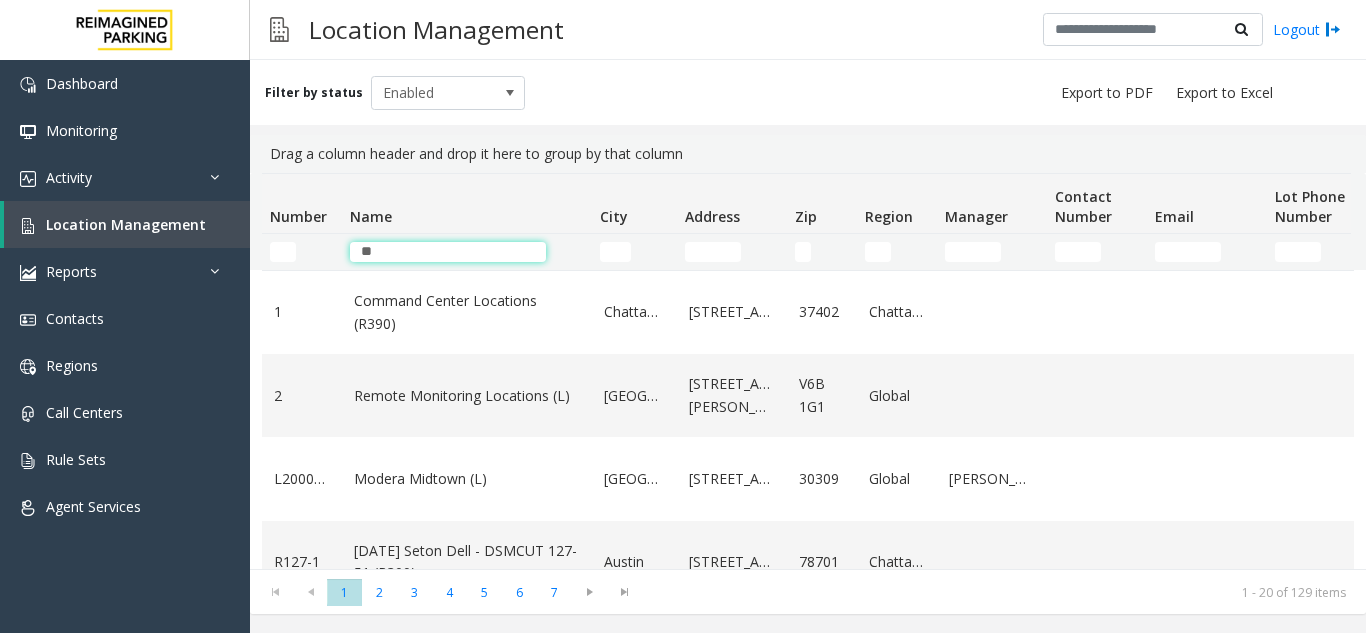 type on "*" 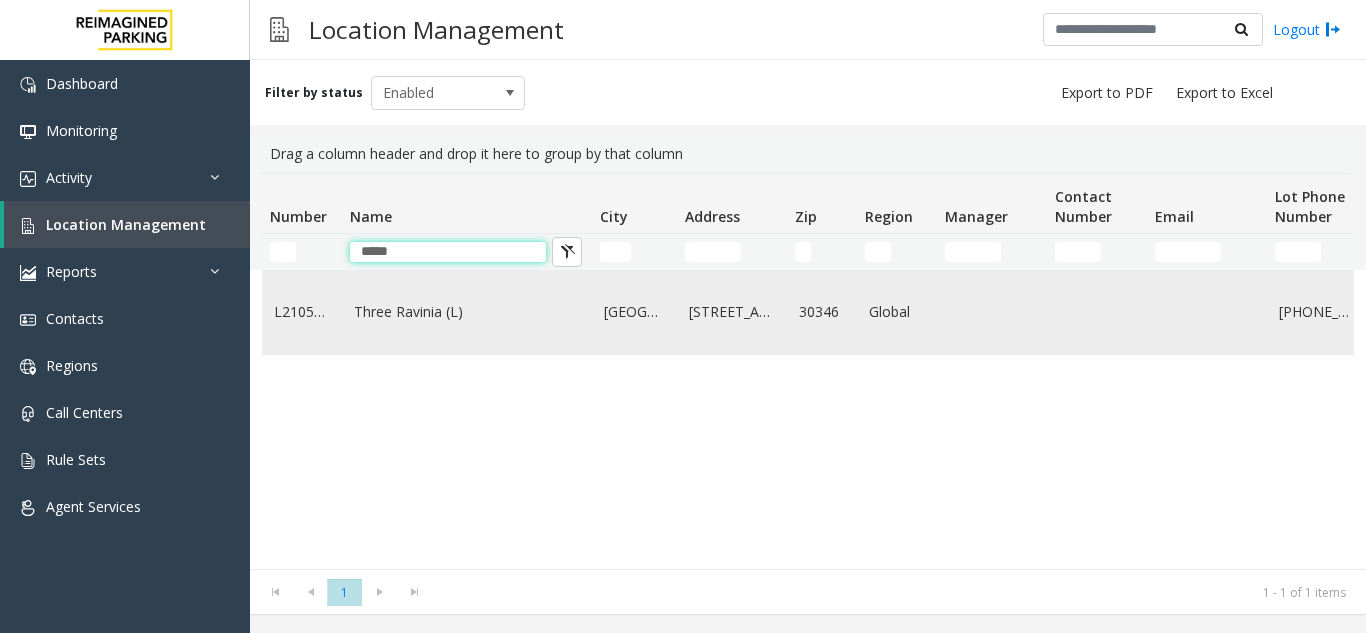 type on "*****" 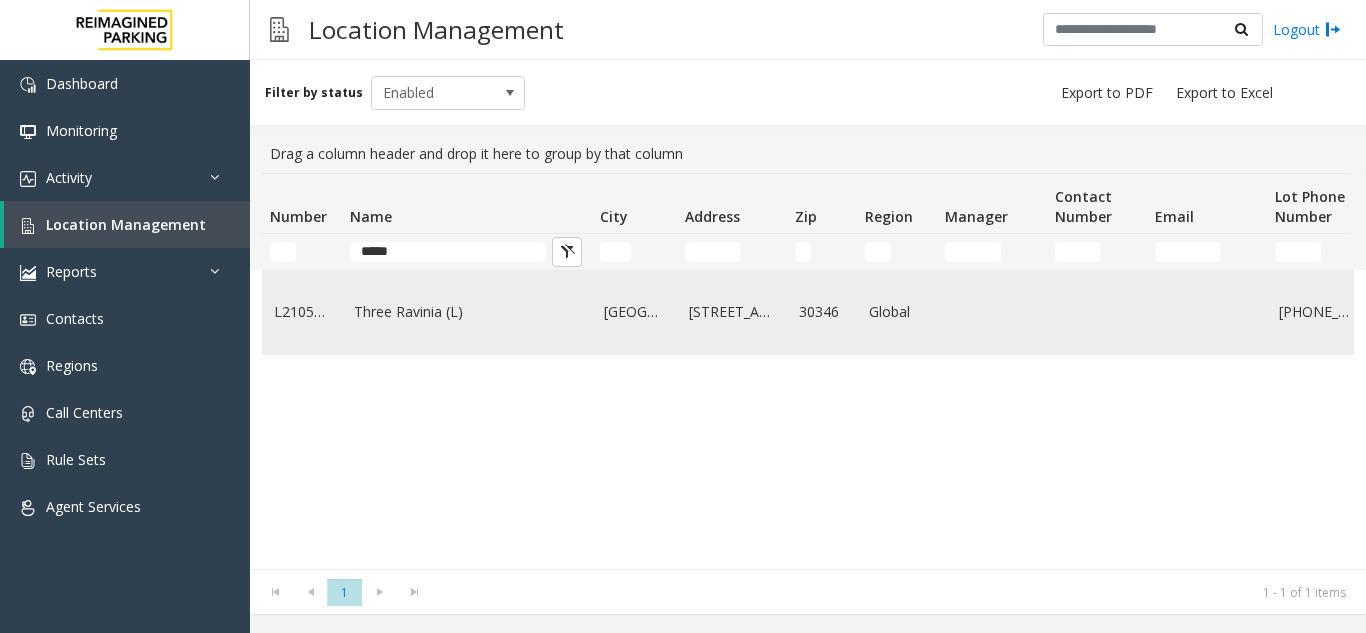 click on "Three Ravinia (L)" 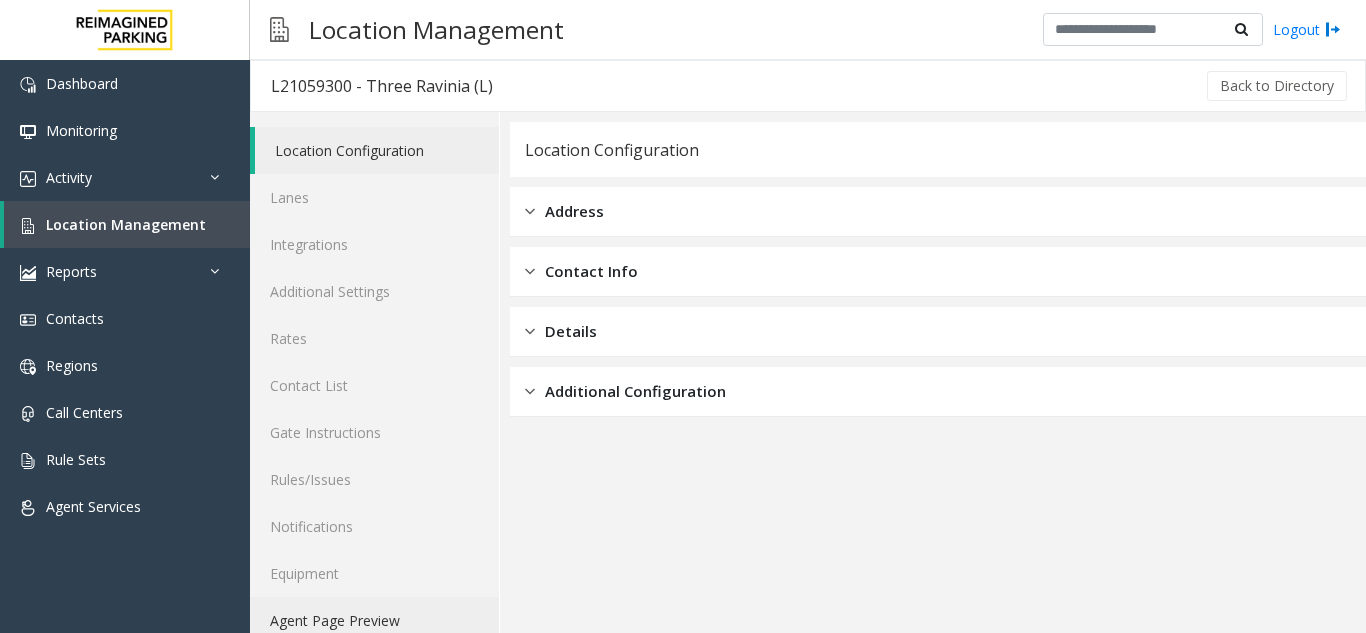 click on "Agent Page Preview" 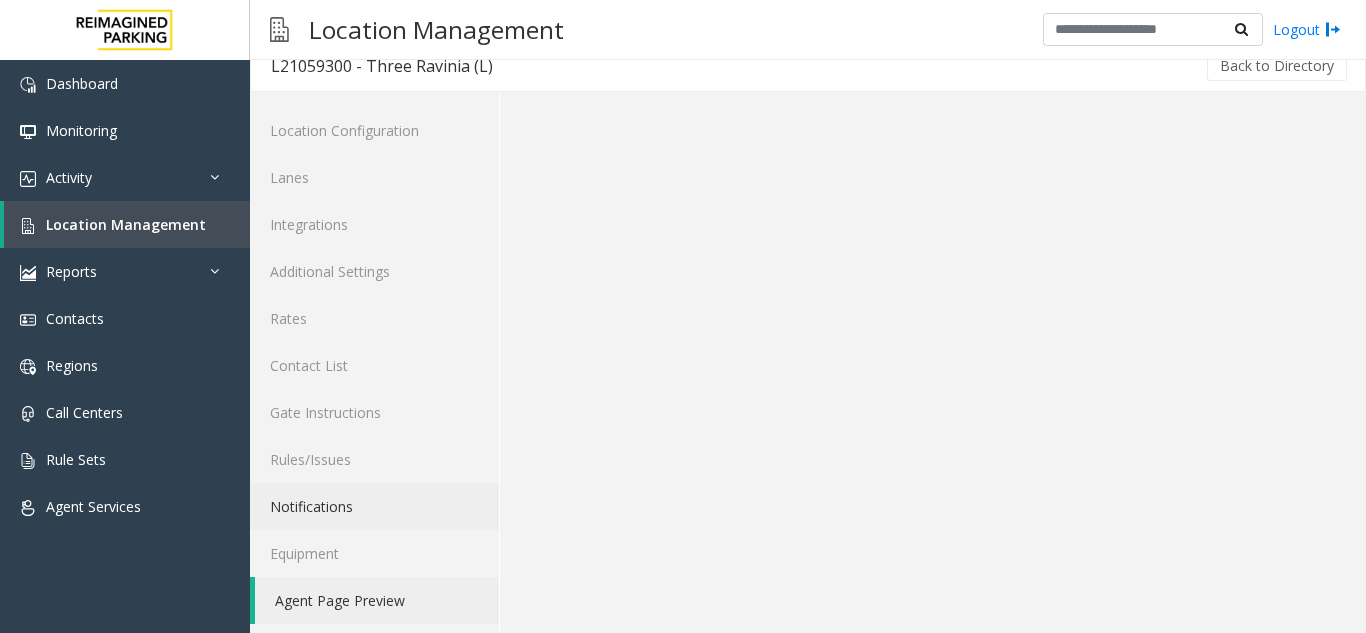 scroll, scrollTop: 26, scrollLeft: 0, axis: vertical 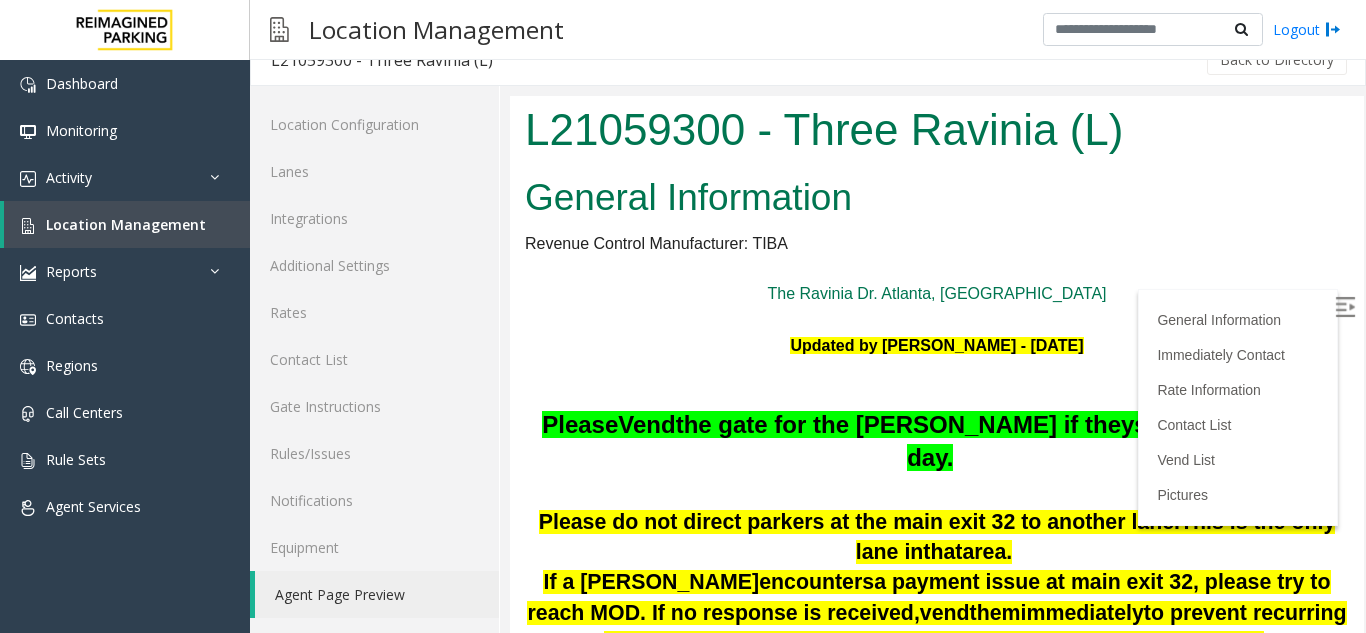 click at bounding box center (1345, 307) 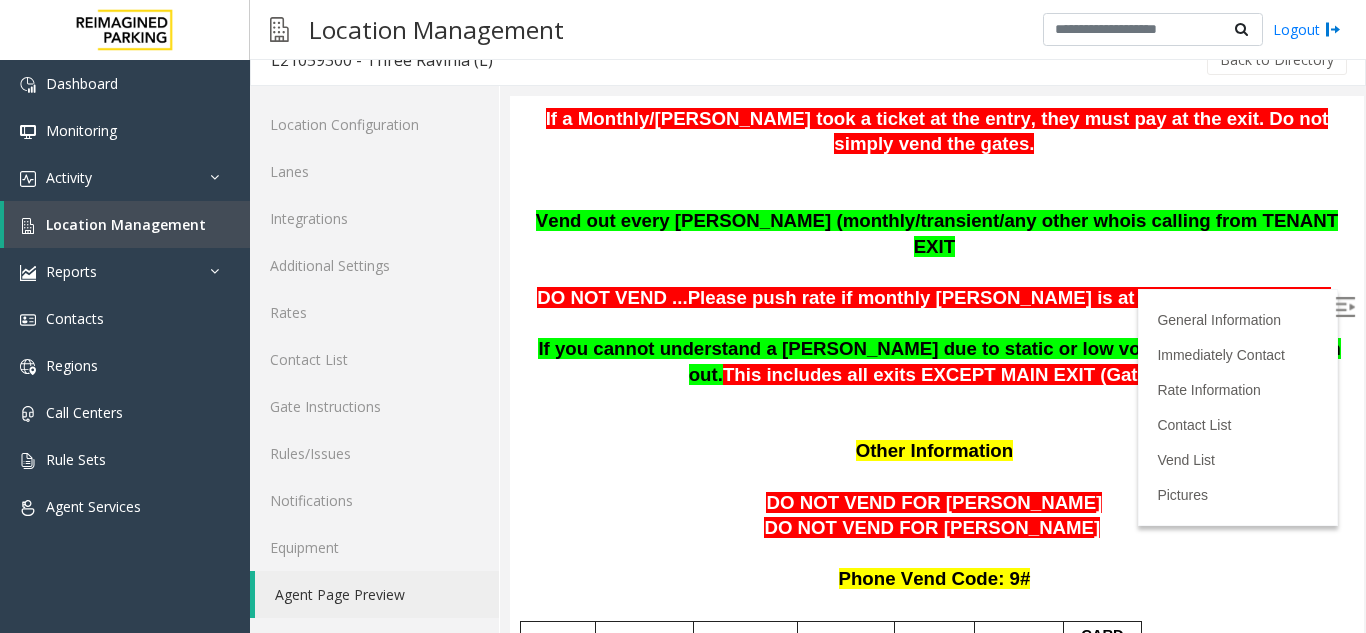 scroll, scrollTop: 1400, scrollLeft: 0, axis: vertical 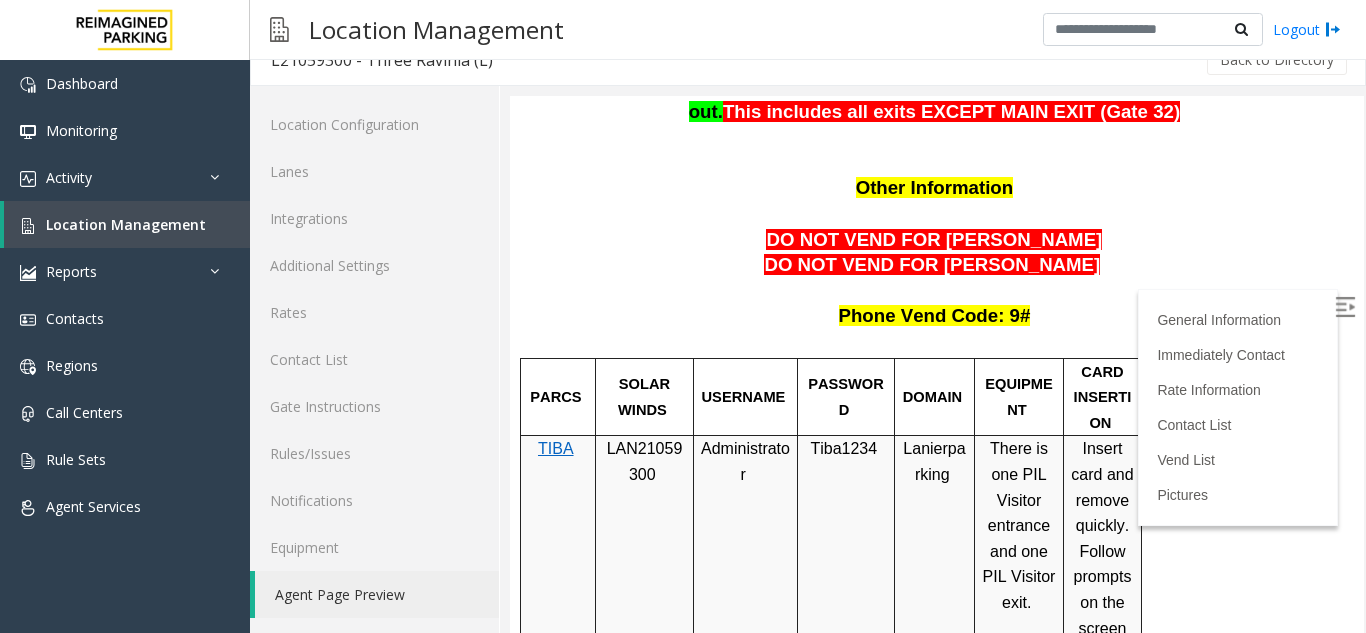 click on "LAN21059300" at bounding box center (644, 500) 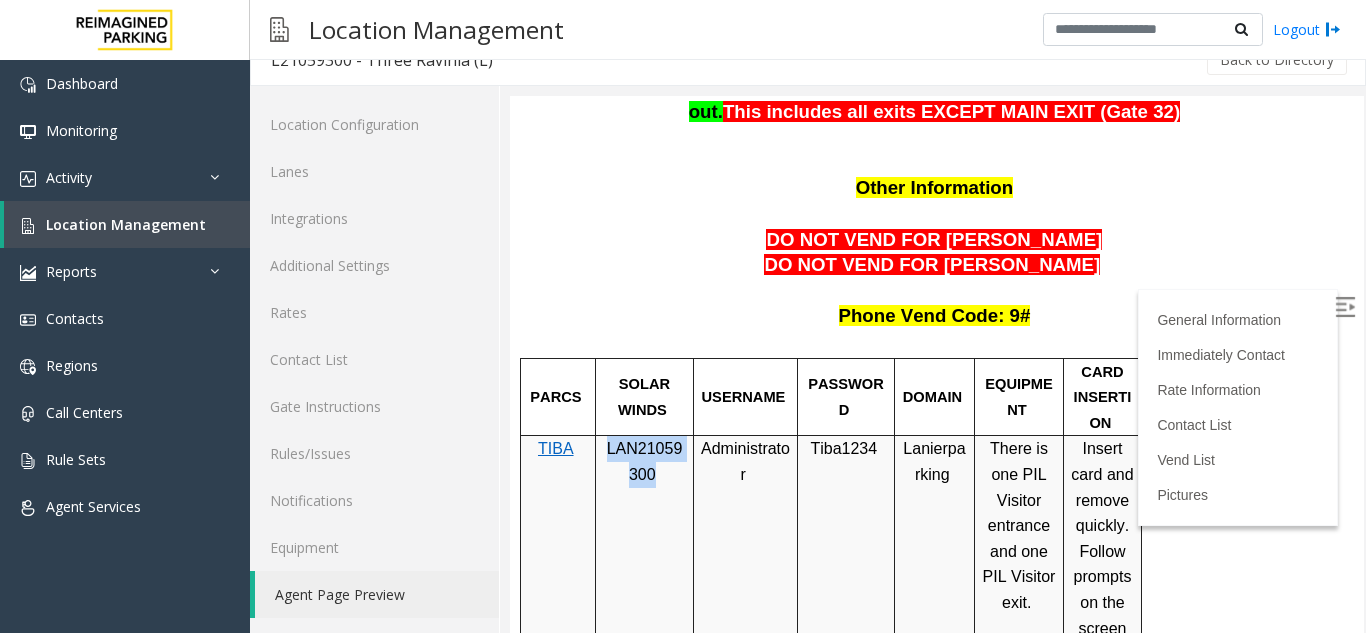 drag, startPoint x: 675, startPoint y: 403, endPoint x: 664, endPoint y: 401, distance: 11.18034 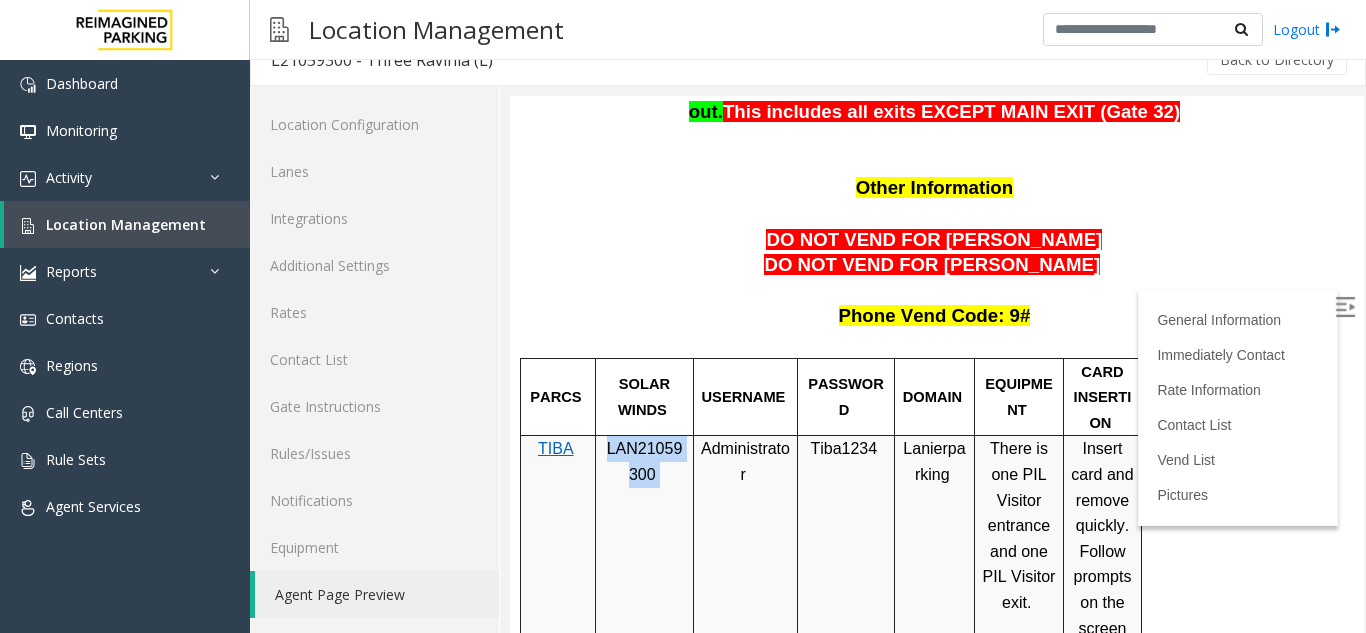 drag, startPoint x: 610, startPoint y: 395, endPoint x: 648, endPoint y: 414, distance: 42.48529 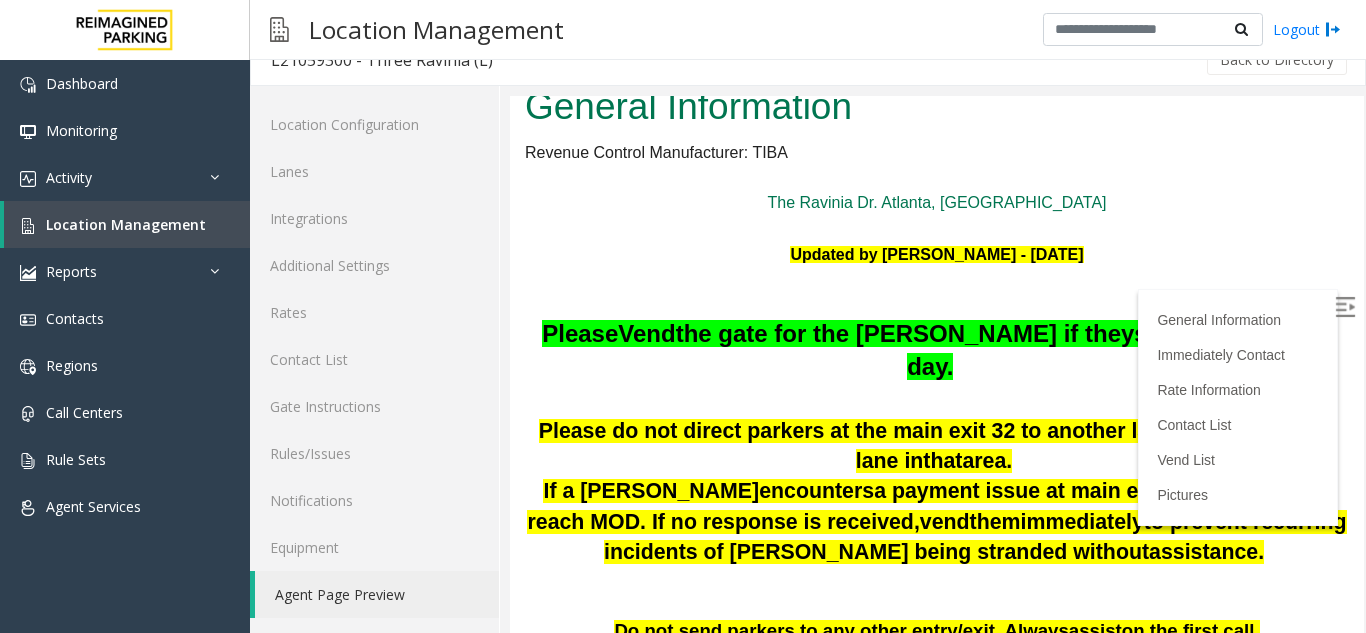 scroll, scrollTop: 0, scrollLeft: 0, axis: both 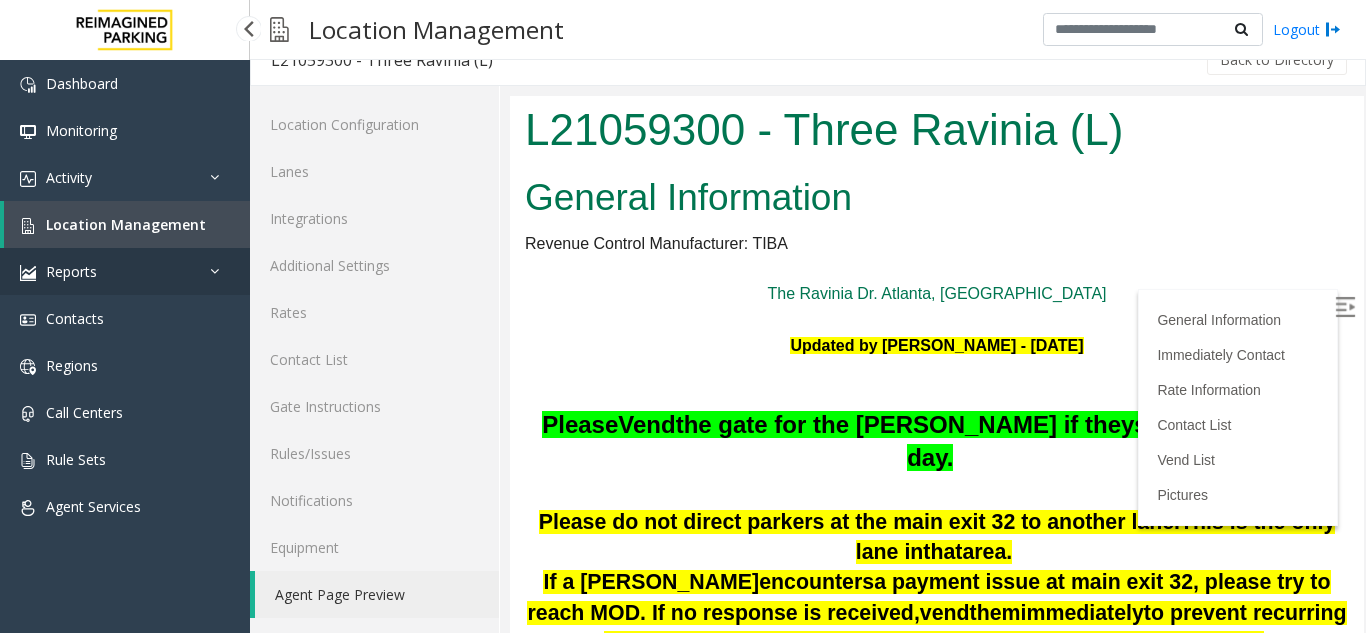 click on "Reports" at bounding box center (125, 271) 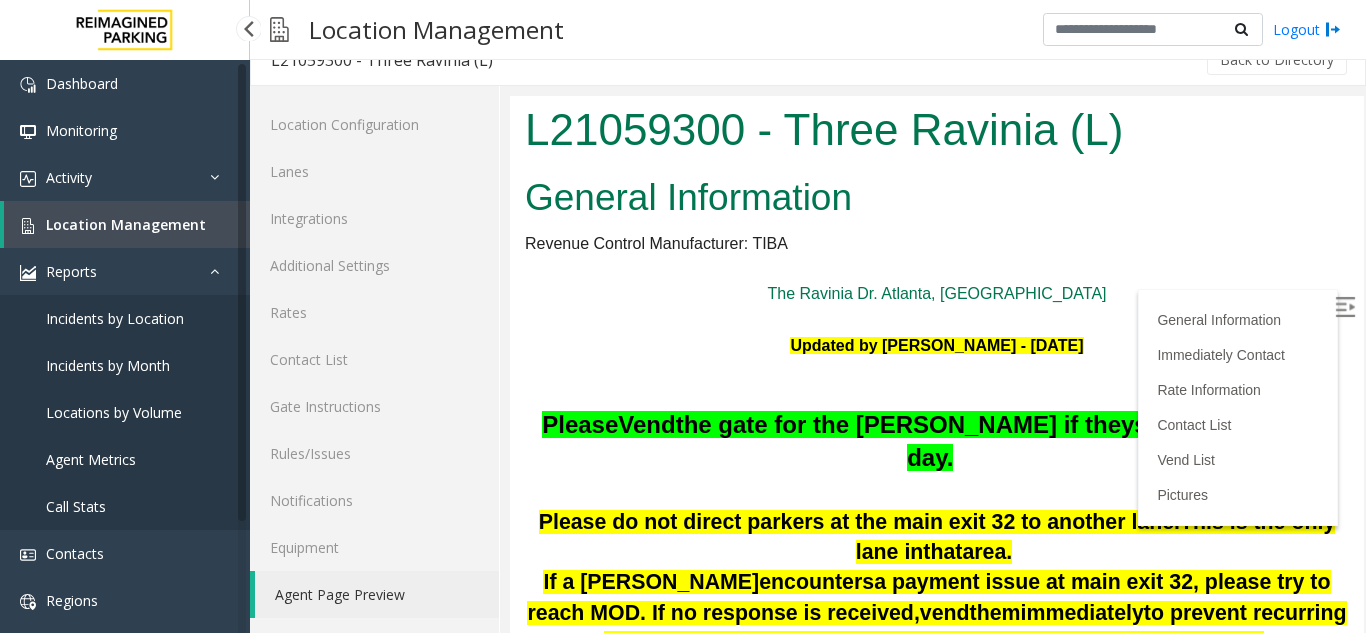 click on "Location Management" at bounding box center (126, 224) 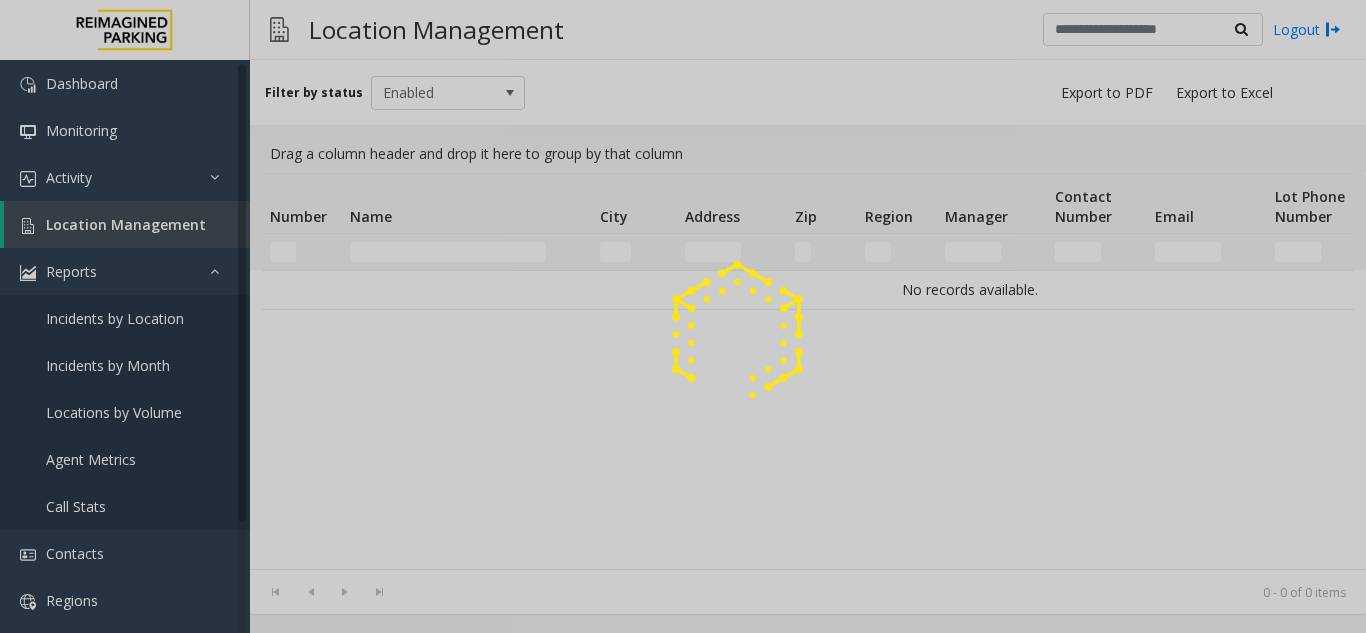 click 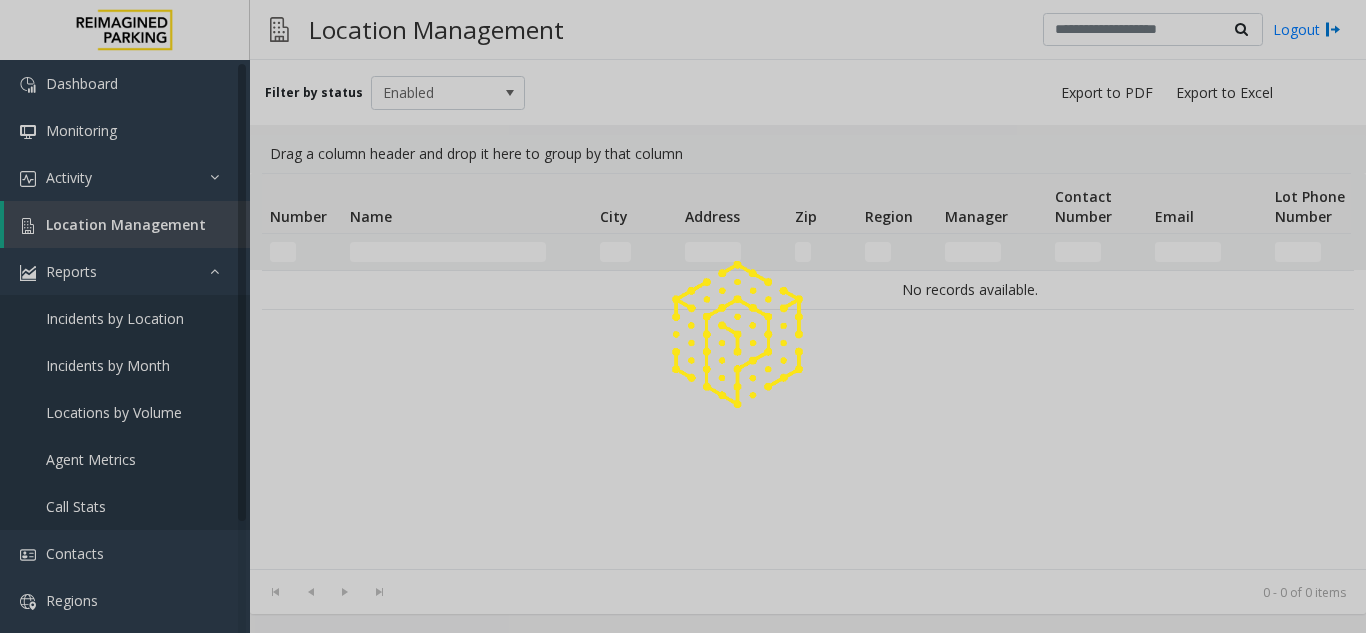 click 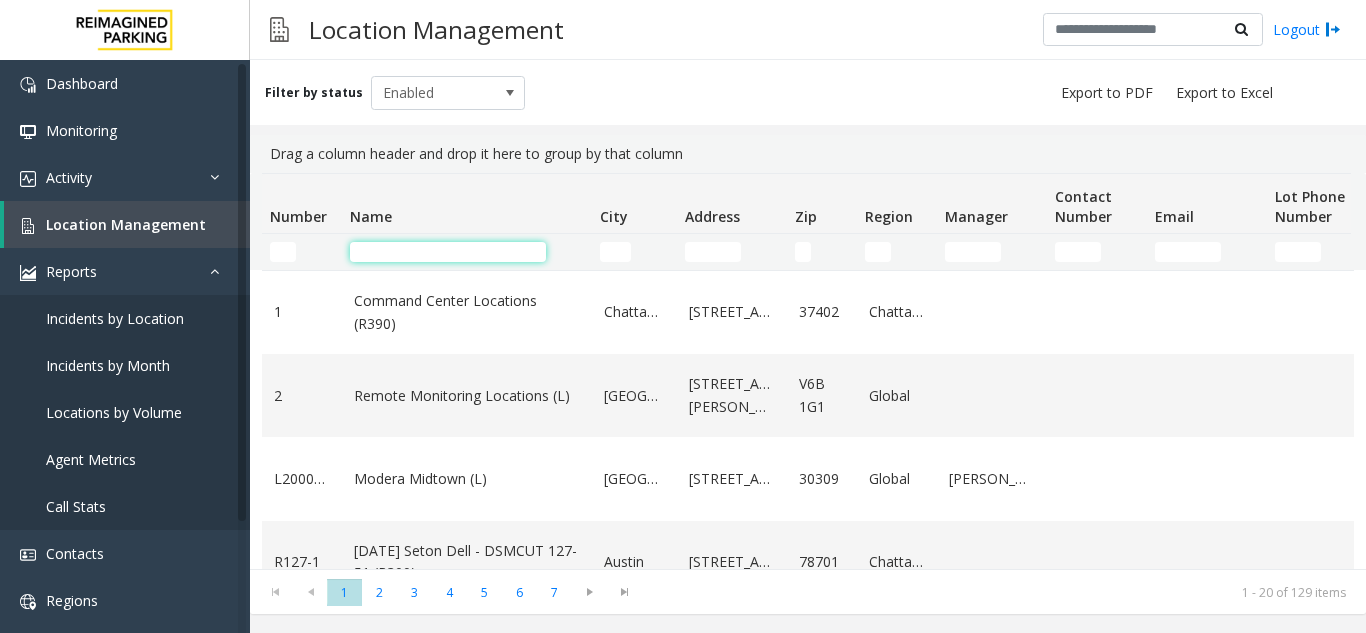 click 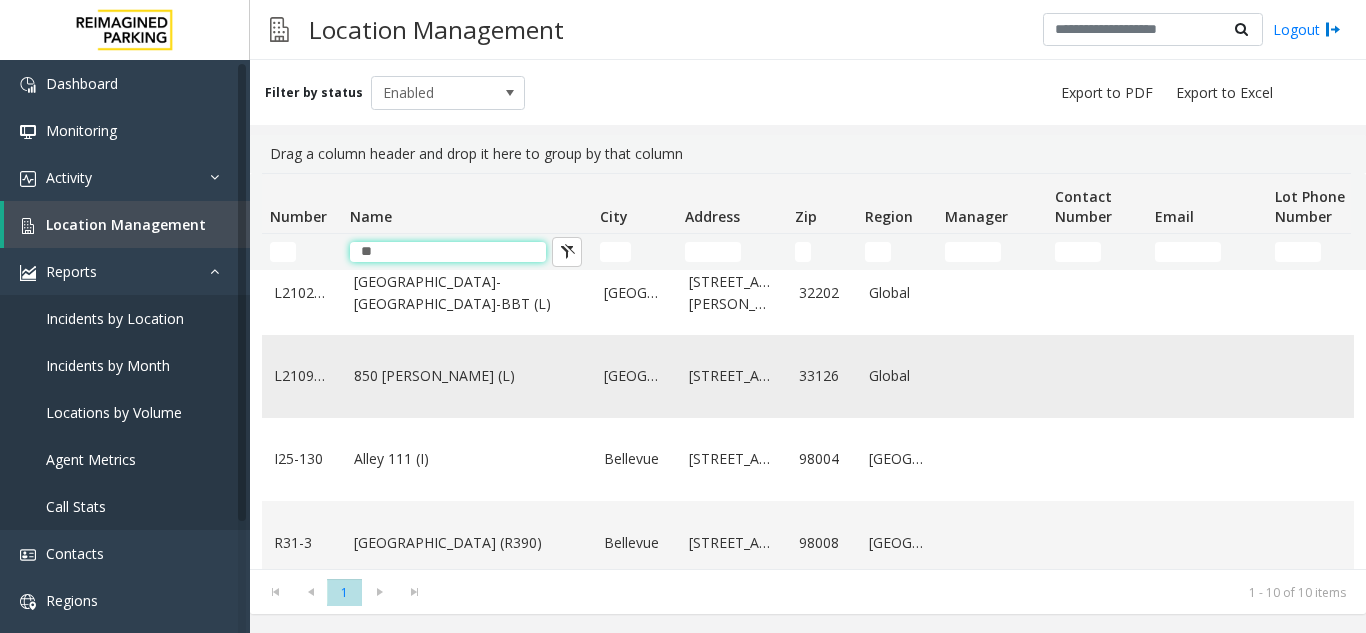 scroll, scrollTop: 173, scrollLeft: 0, axis: vertical 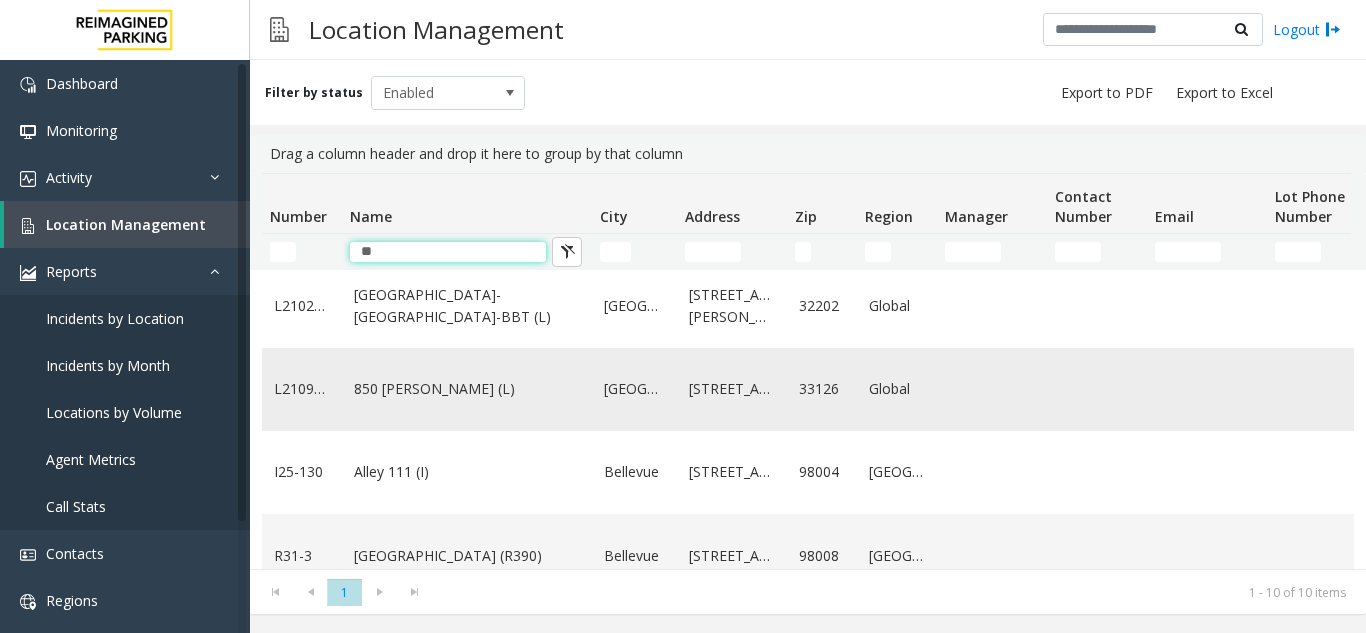 type on "**" 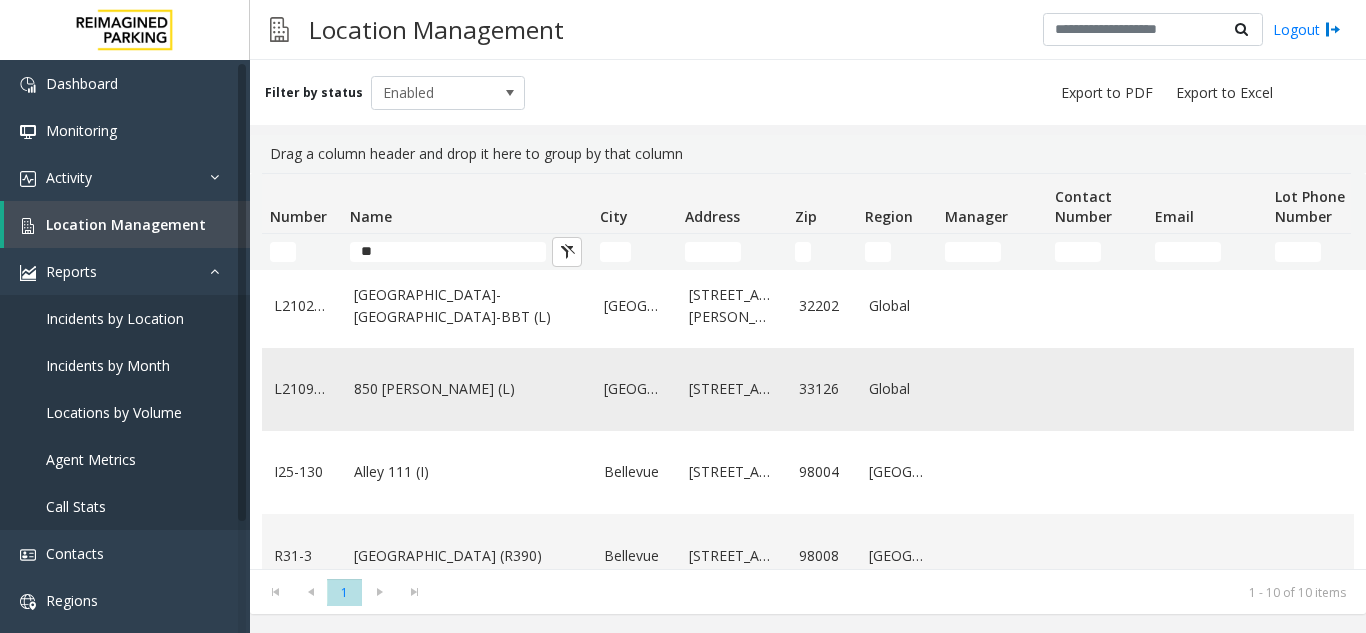 click on "850 [PERSON_NAME] (L)" 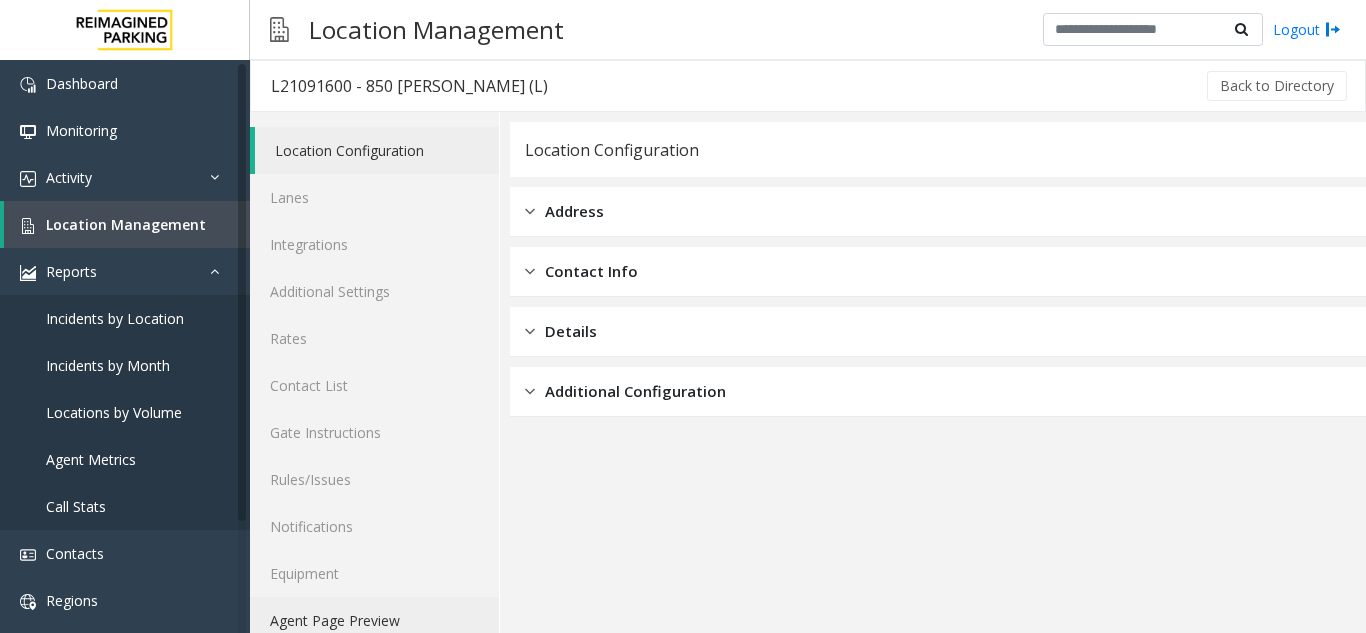 click on "Agent Page Preview" 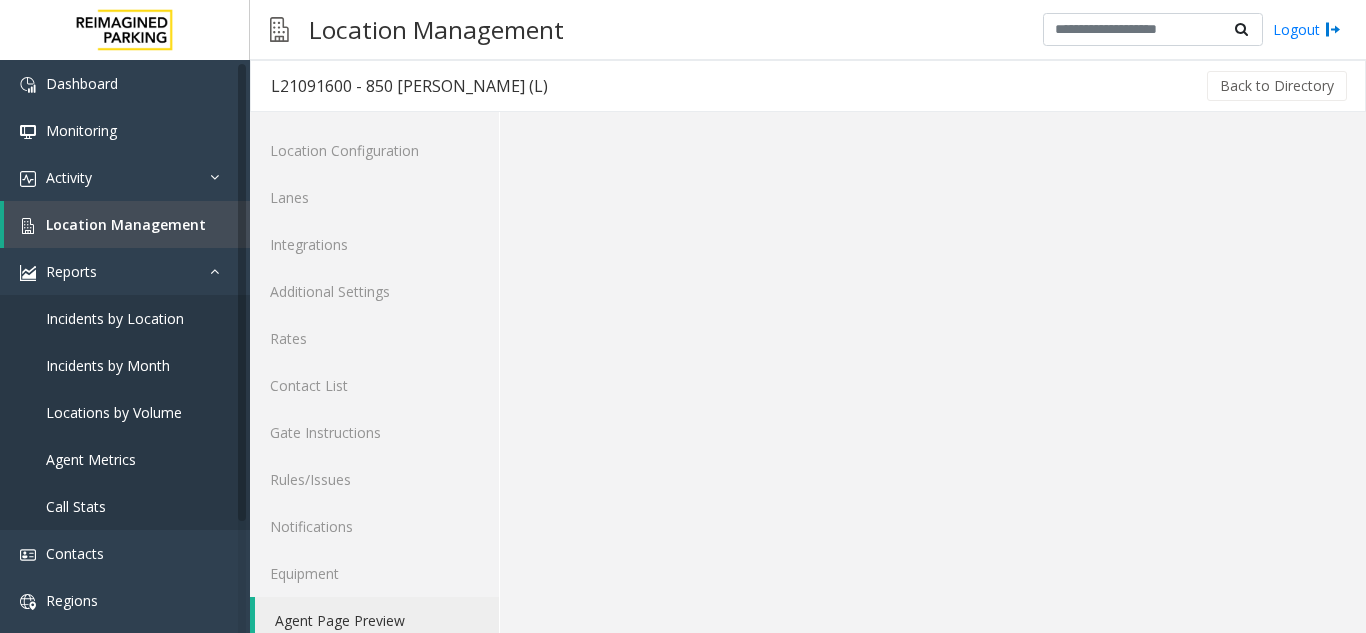scroll, scrollTop: 26, scrollLeft: 0, axis: vertical 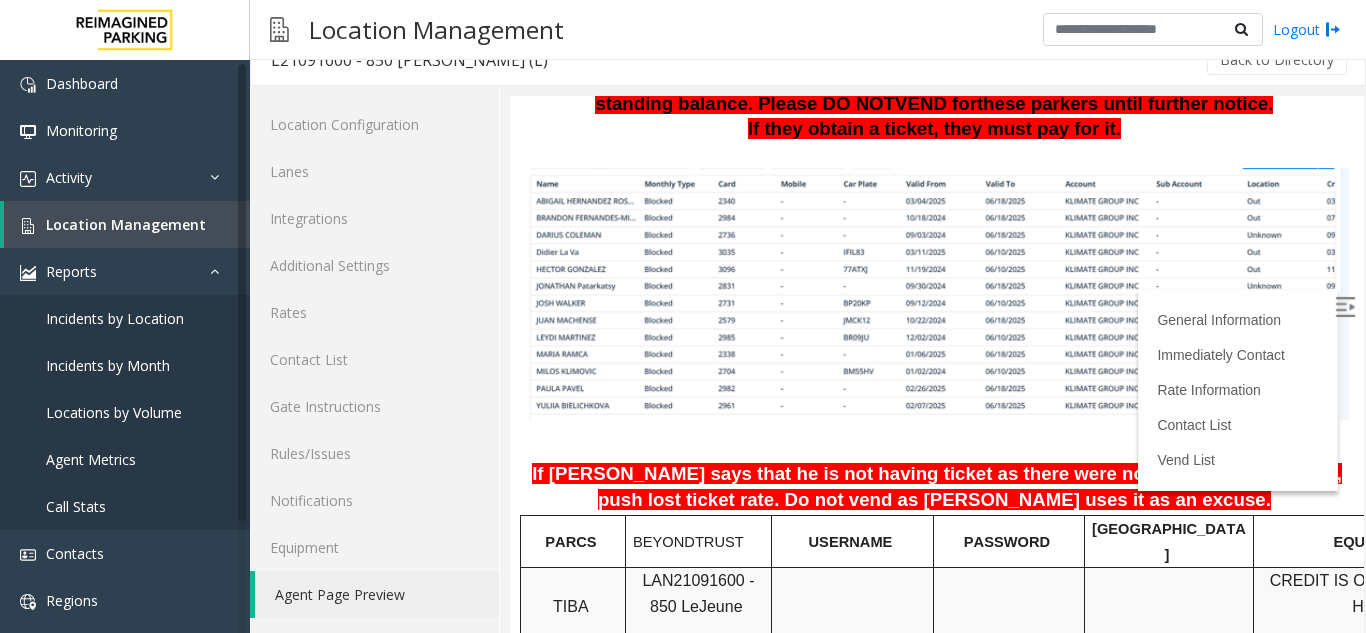 click on "LAN21091600 - 850 Le" at bounding box center (698, 593) 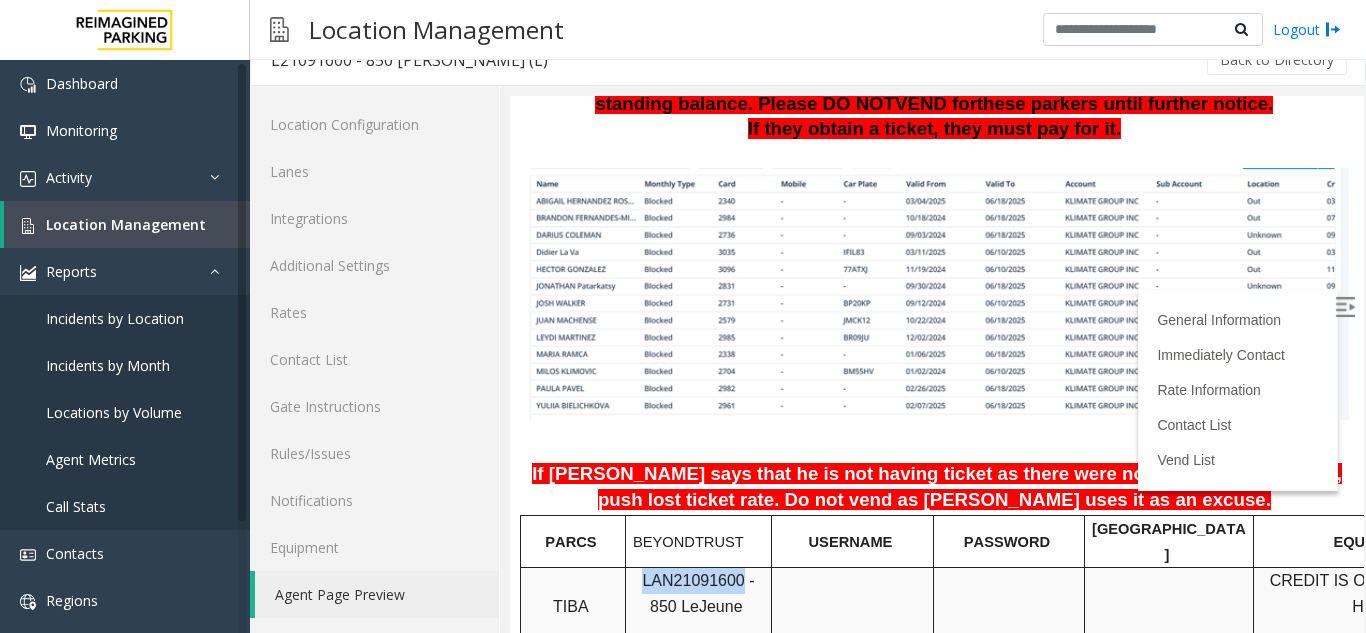 drag, startPoint x: 638, startPoint y: 498, endPoint x: 655, endPoint y: 493, distance: 17.720045 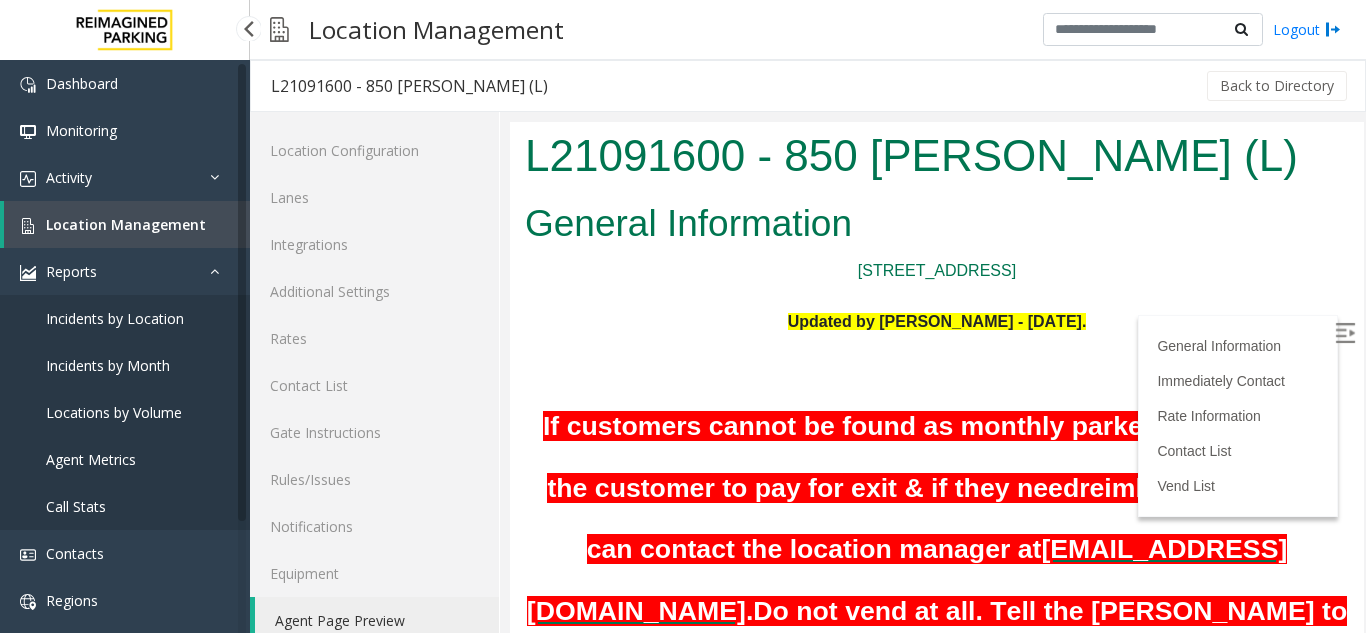 scroll, scrollTop: 1200, scrollLeft: 0, axis: vertical 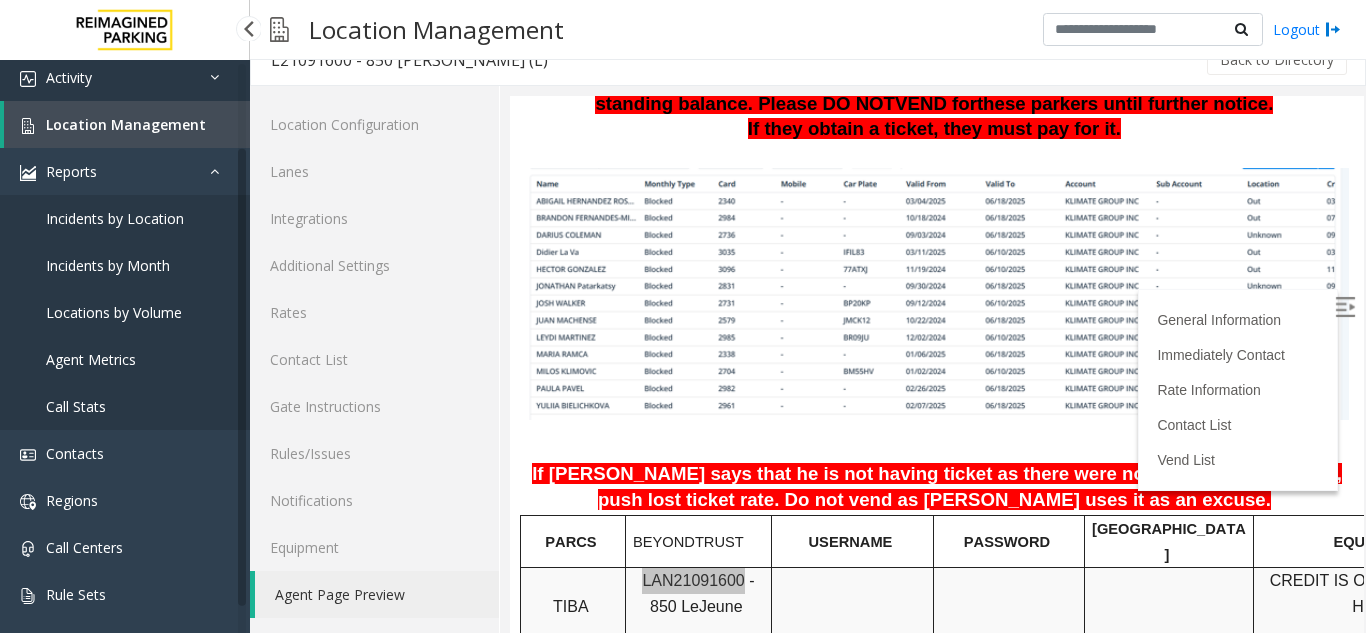 click on "Activity" at bounding box center (125, 77) 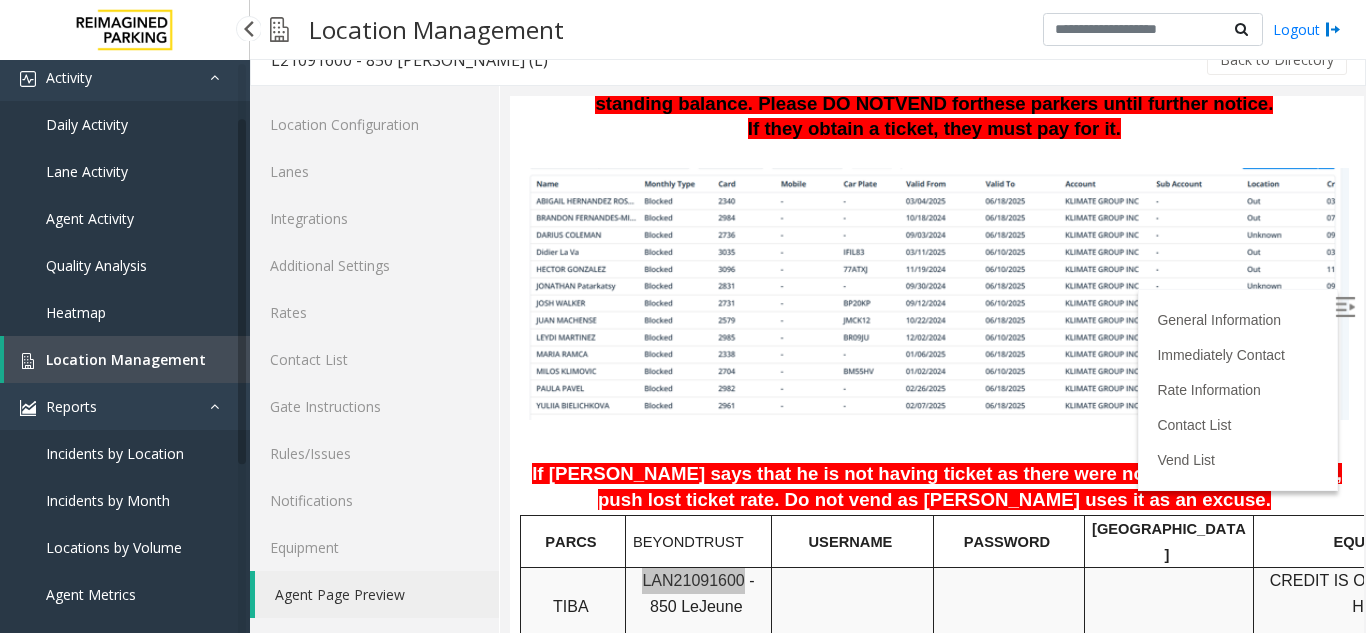 click on "Agent Activity" at bounding box center [125, 218] 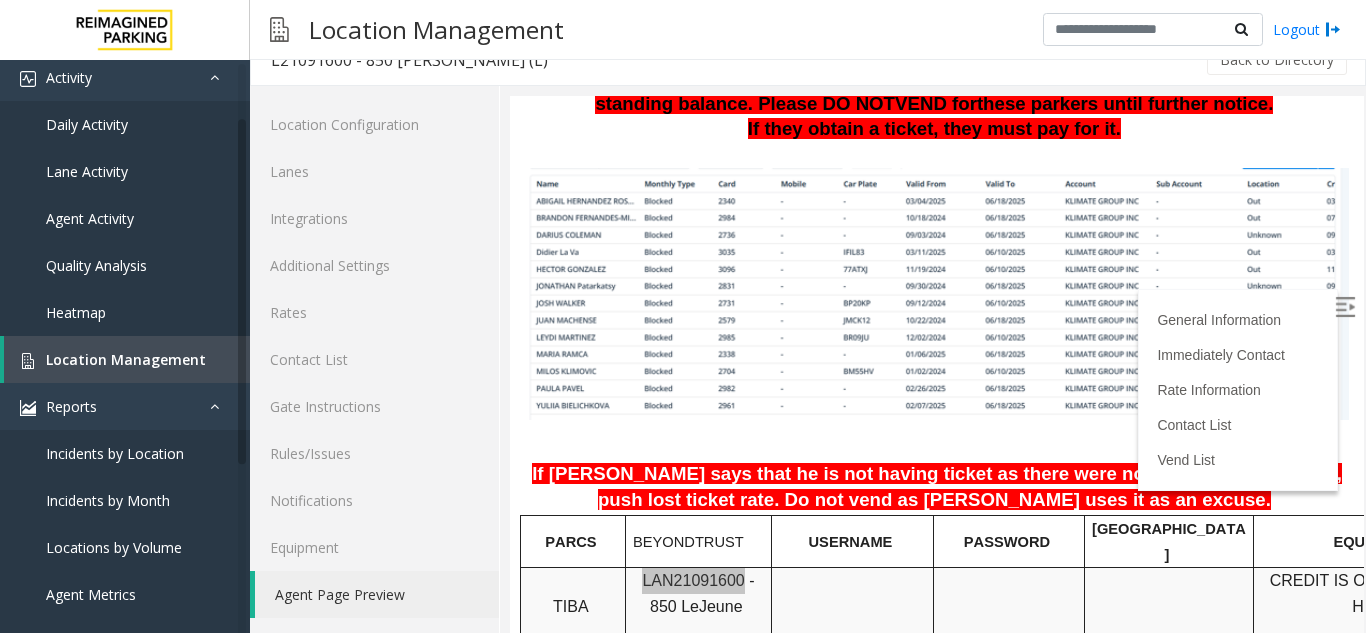 click on "Dashboard Monitoring Activity Daily Activity Lane Activity Agent Activity Quality Analysis Heatmap Location Management Reports Incidents by Location Incidents by Month Locations by Volume Agent Metrics Call Stats Contacts Regions Call Centers Rule Sets Agent Services Powered by Umojo © 2025 Location Management Logout   L21091600 - 850 LeJeune (L)  Back to Directory Location Configuration Lanes Integrations Additional Settings Rates Contact List Gate Instructions Rules/Issues Notifications Equipment Agent Page Preview Confirm Action ×    Cancel Confirm" at bounding box center [683, 316] 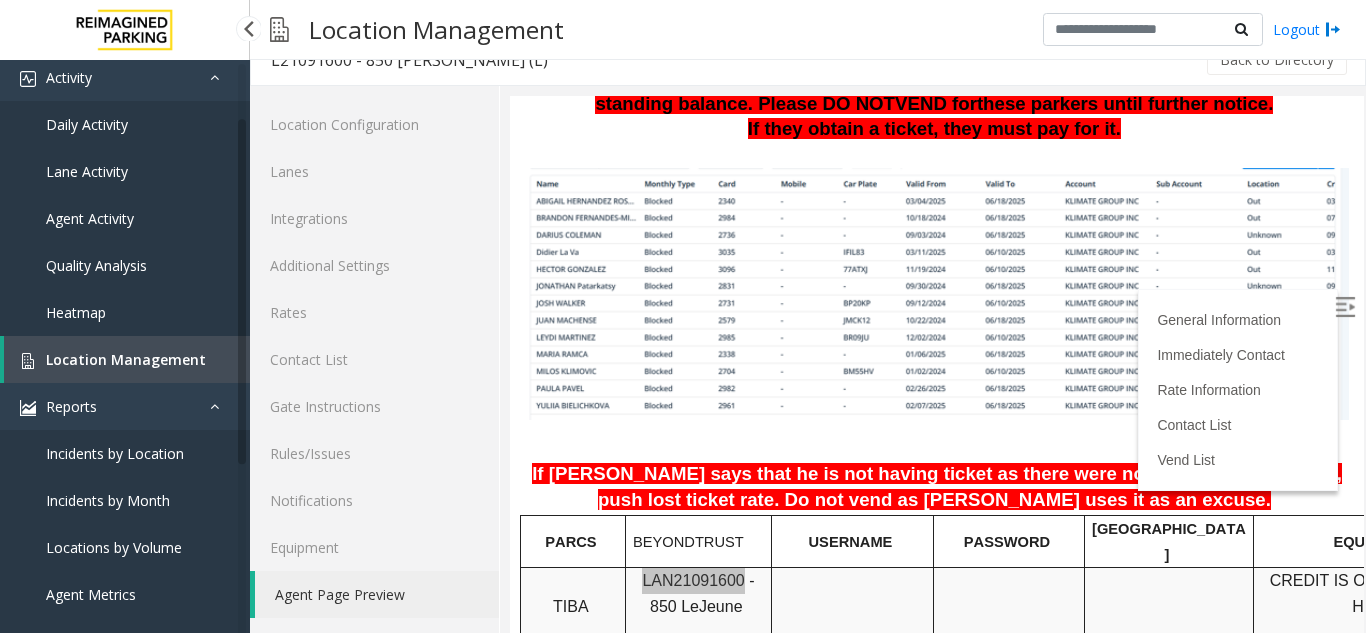 scroll, scrollTop: 0, scrollLeft: 0, axis: both 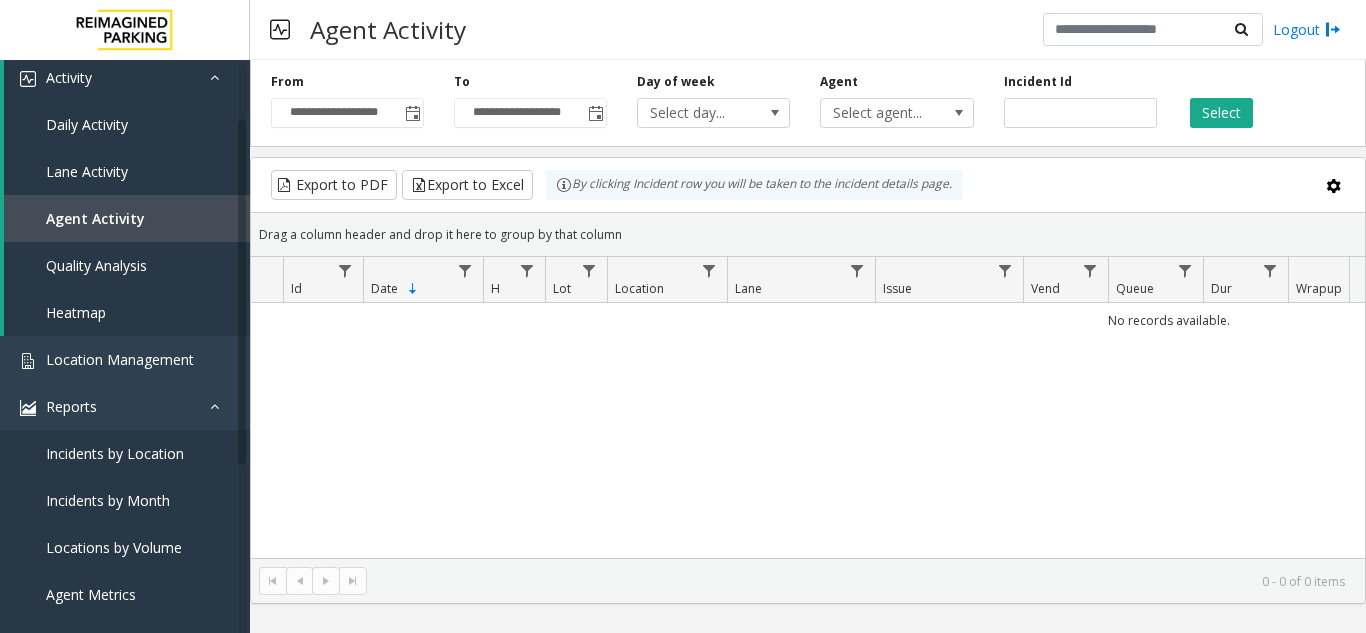 click on "**********" 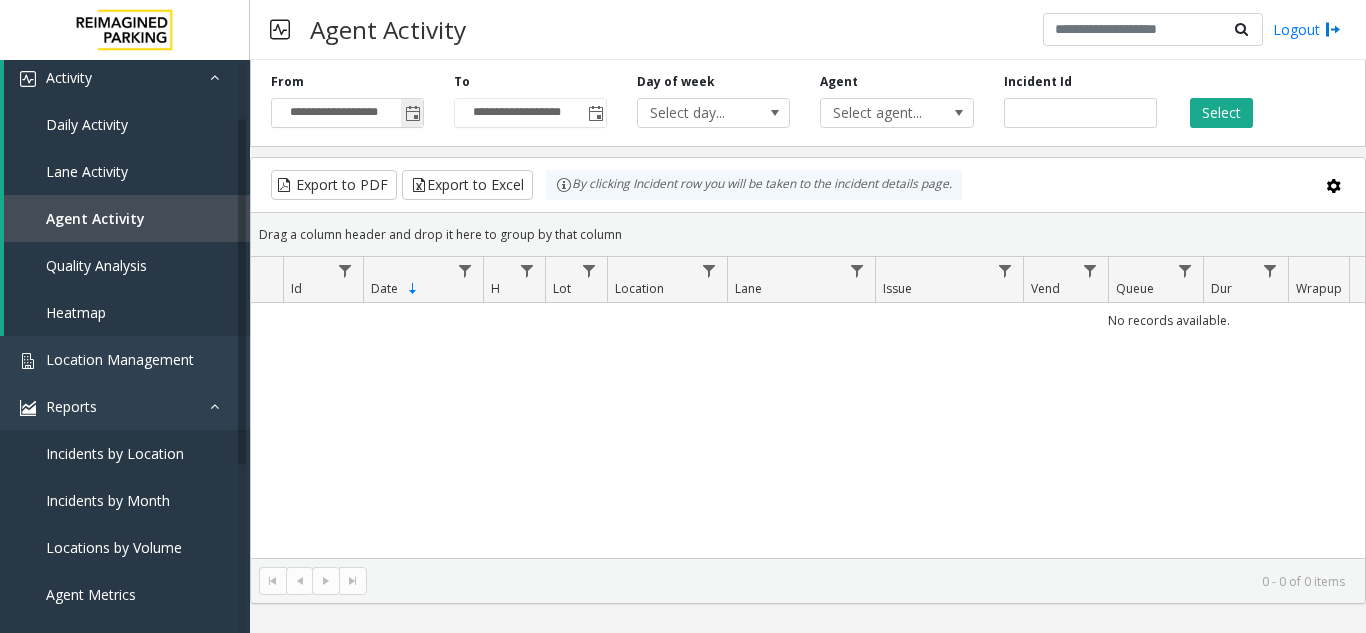 click 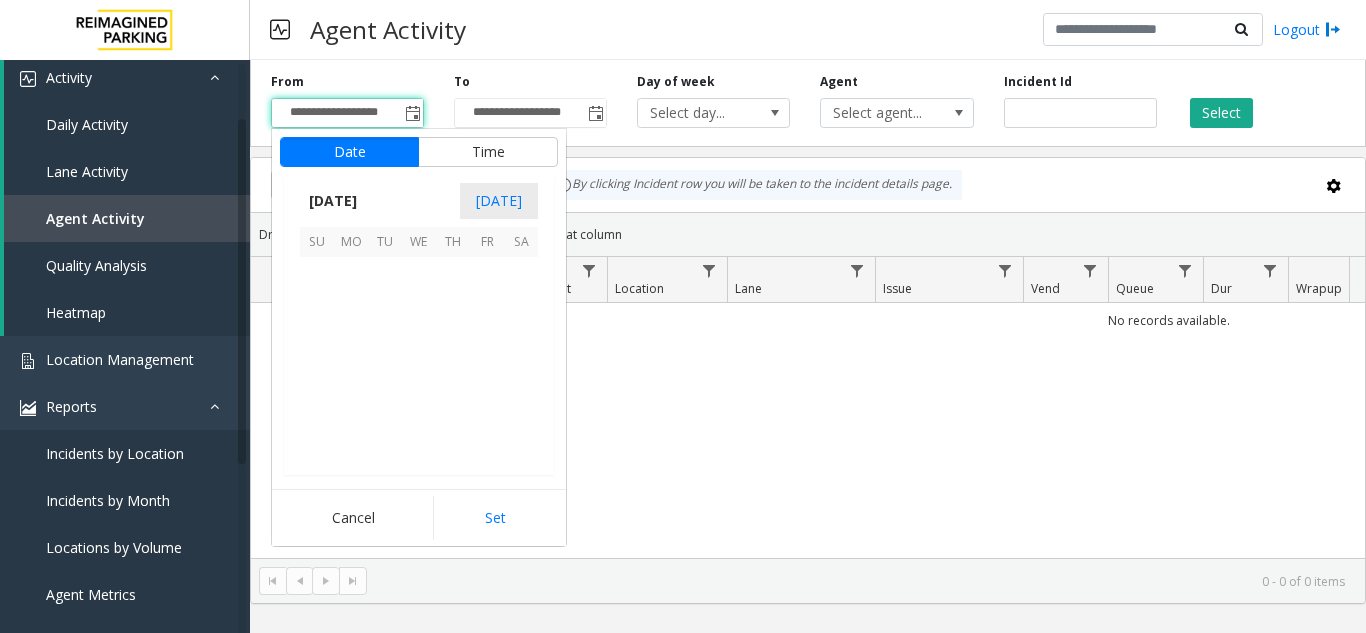 scroll, scrollTop: 358428, scrollLeft: 0, axis: vertical 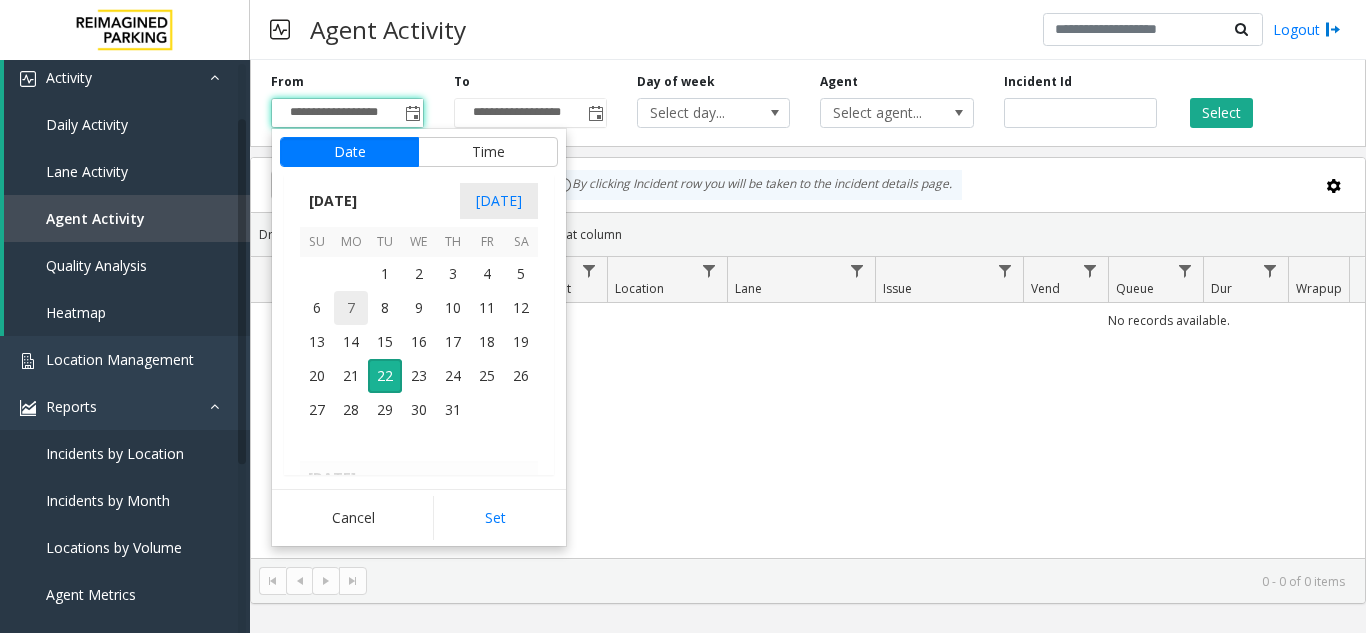 click on "7" at bounding box center [351, 308] 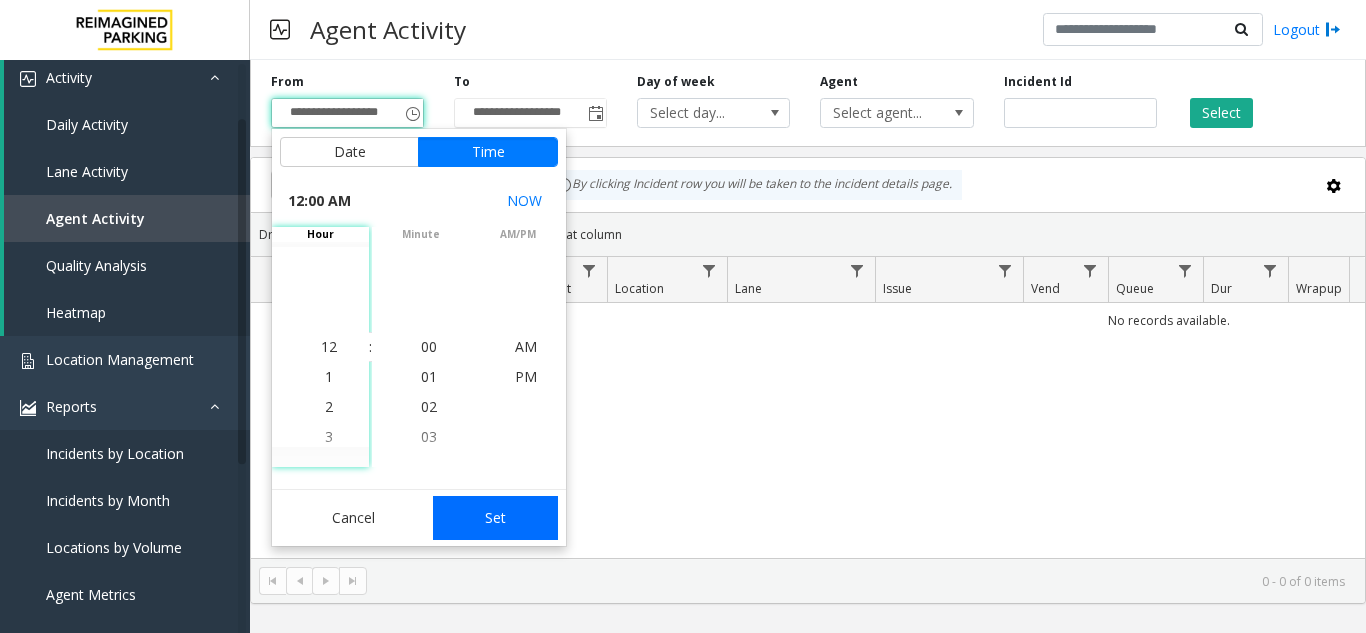 click on "Set" 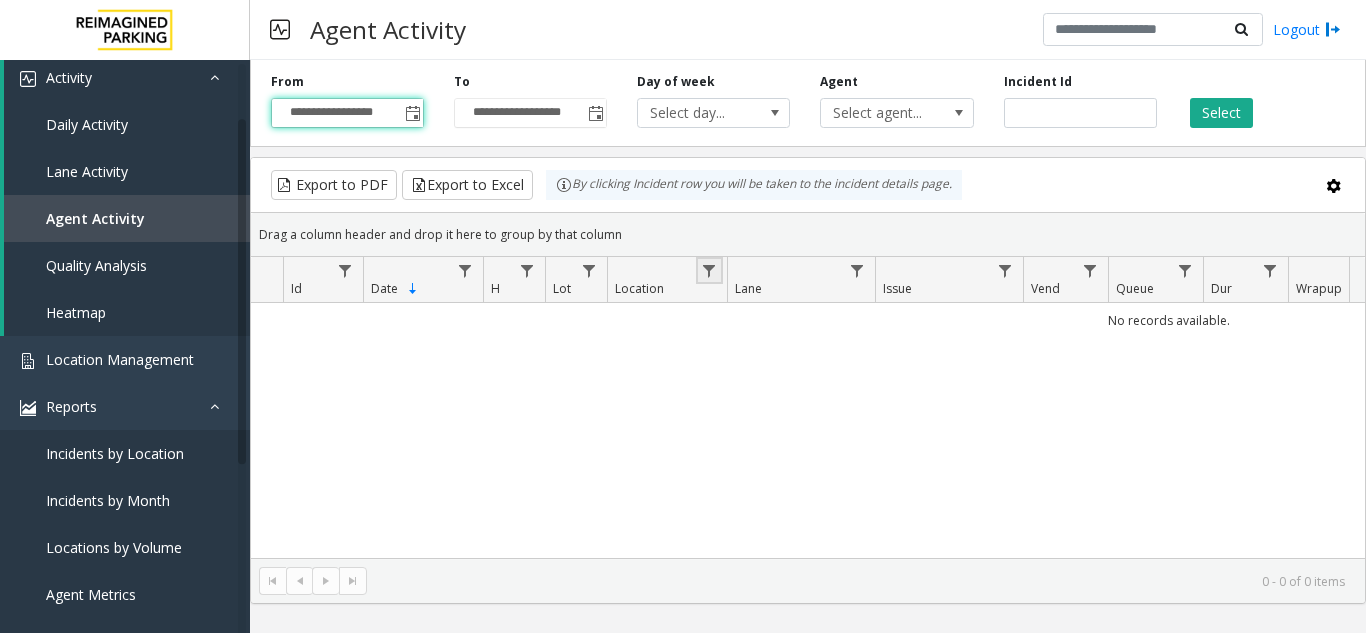 click 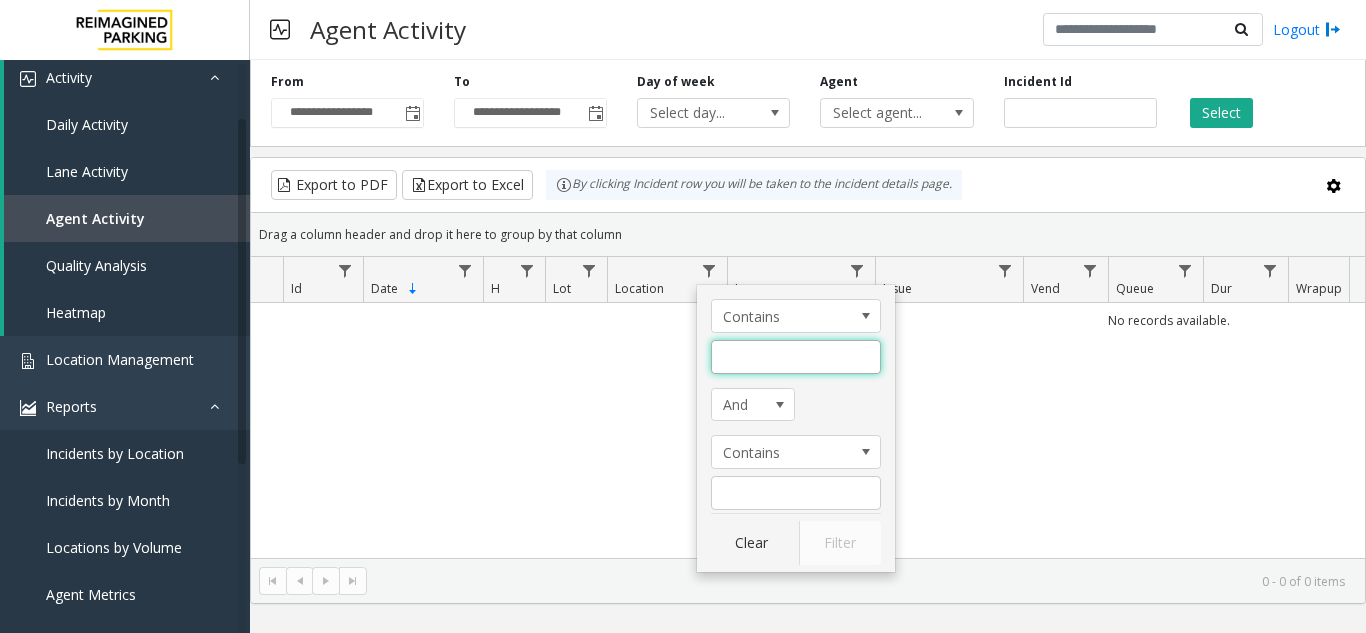 drag, startPoint x: 743, startPoint y: 360, endPoint x: 811, endPoint y: 454, distance: 116.01724 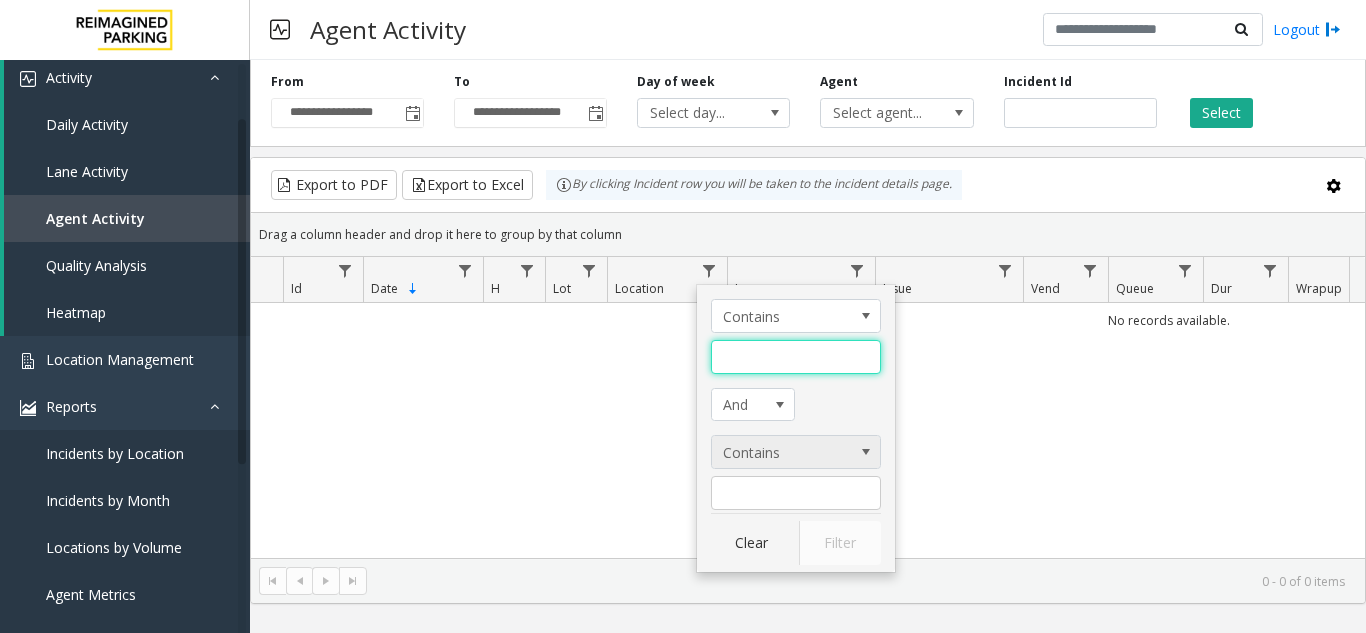 paste on "**********" 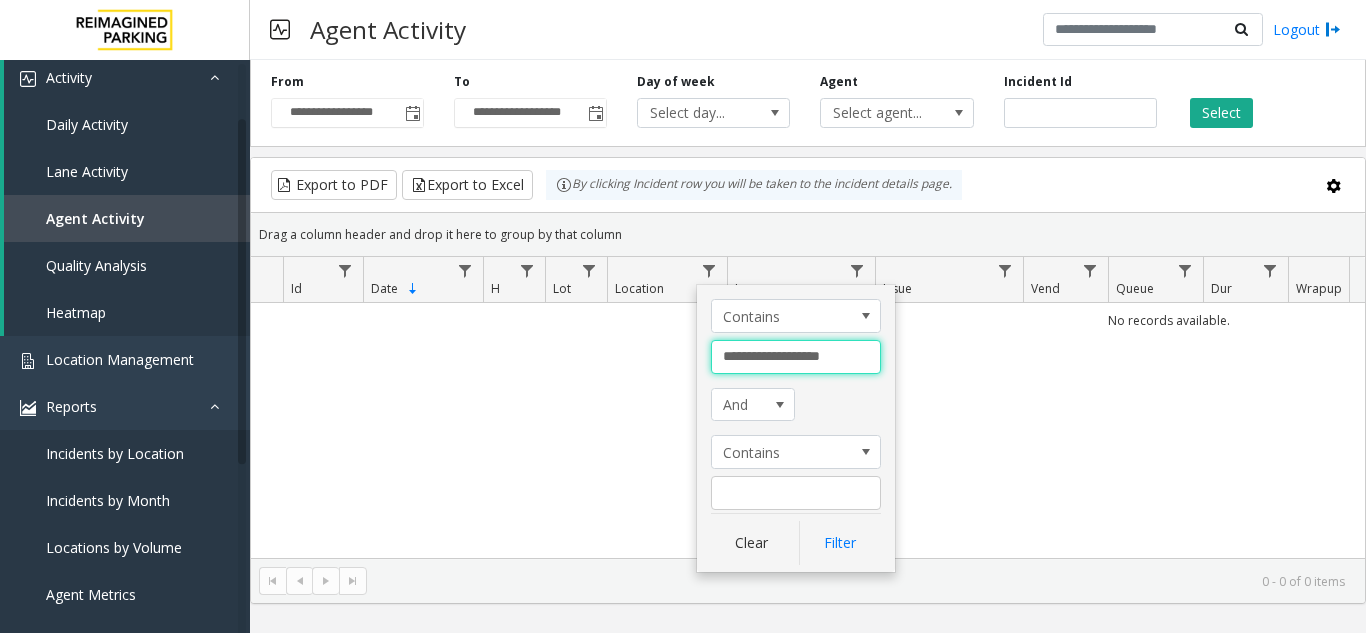 type on "**********" 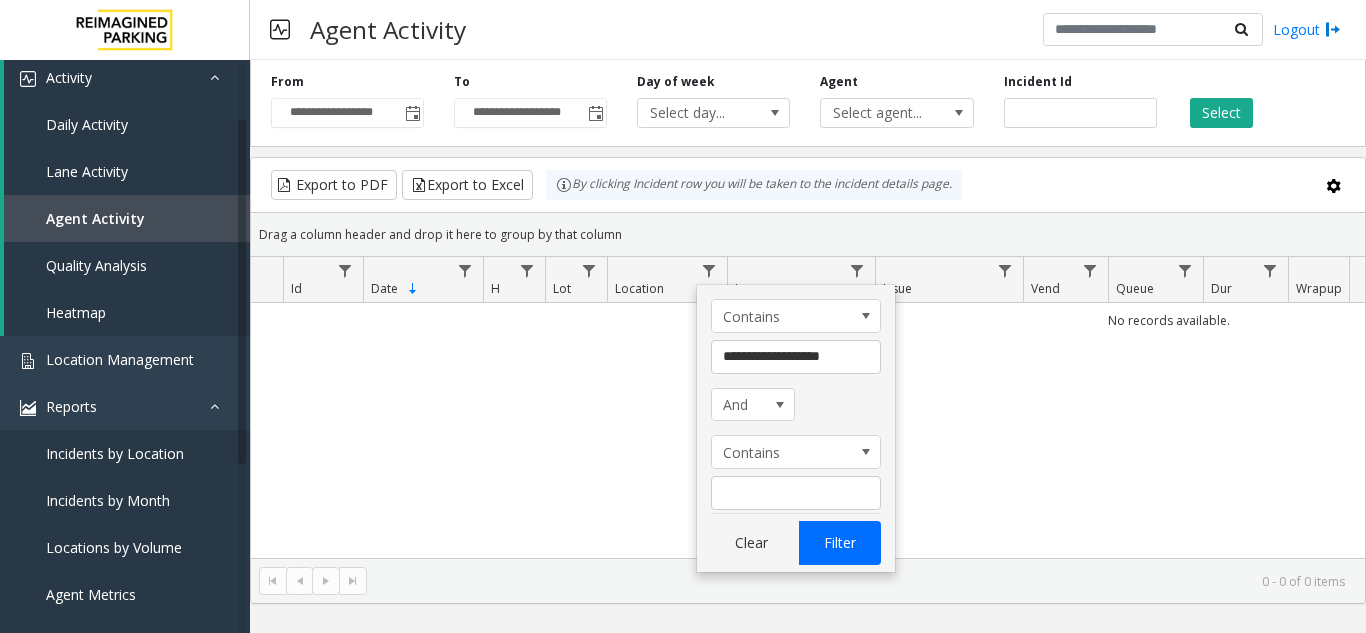 drag, startPoint x: 881, startPoint y: 526, endPoint x: 859, endPoint y: 536, distance: 24.166092 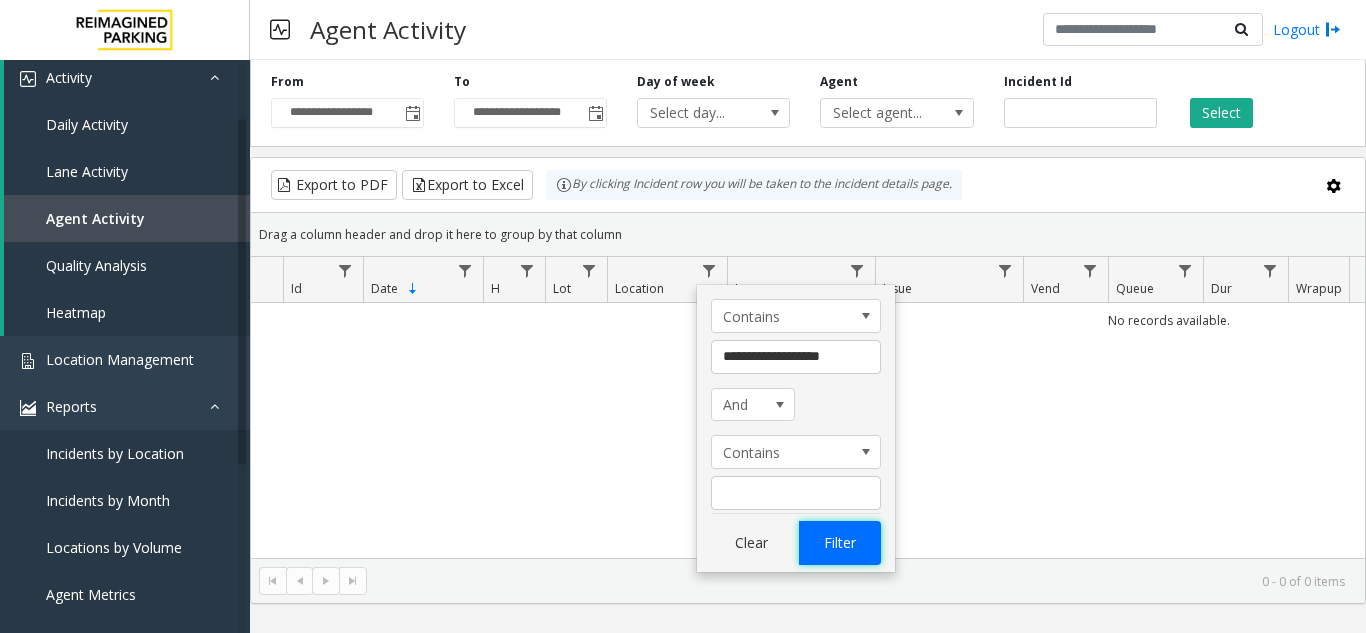 click on "Filter" 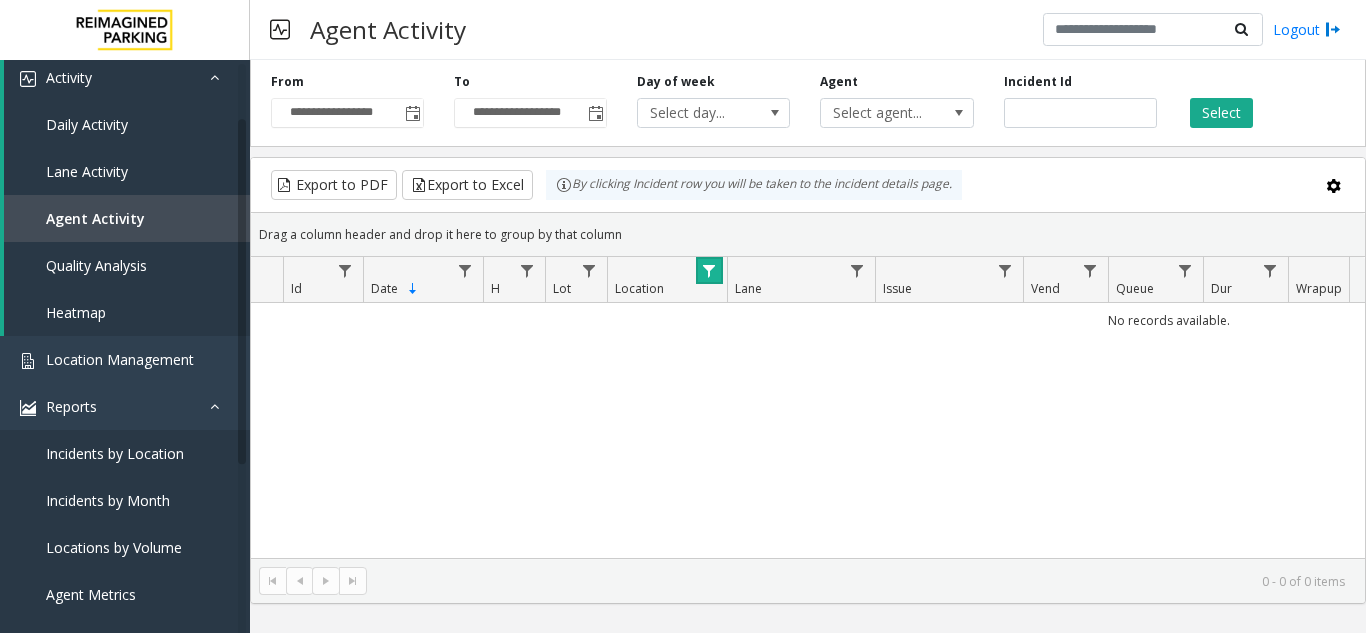 click 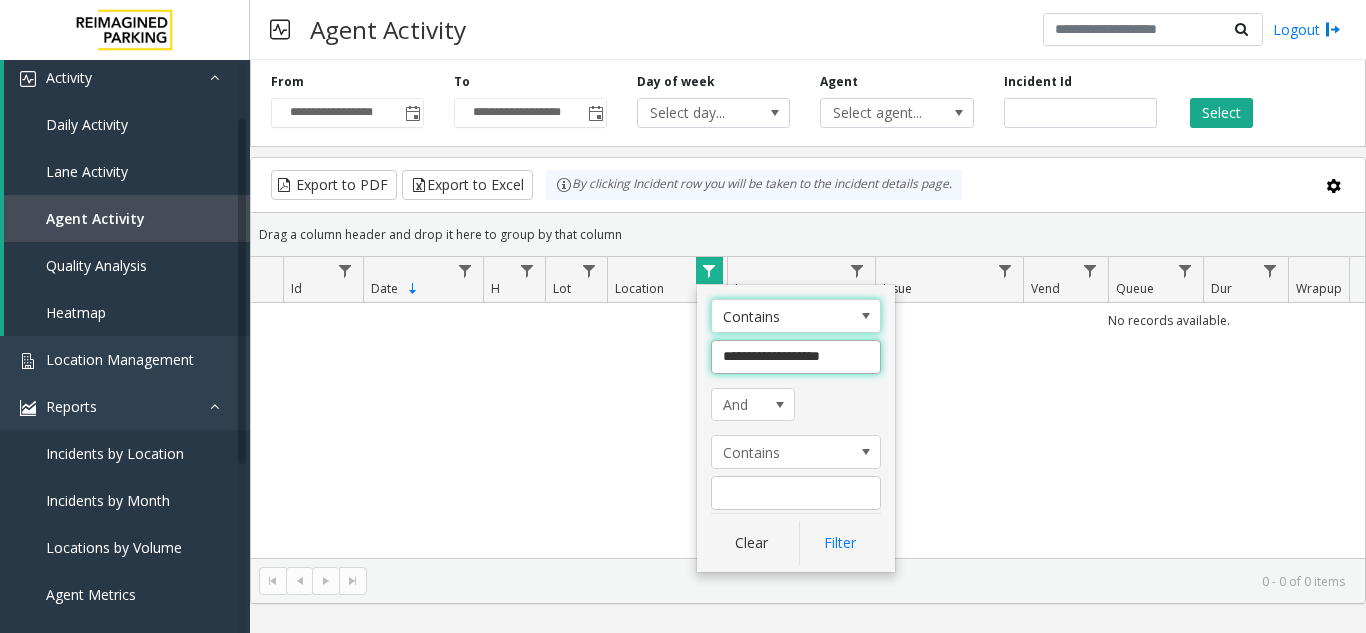 click on "**********" 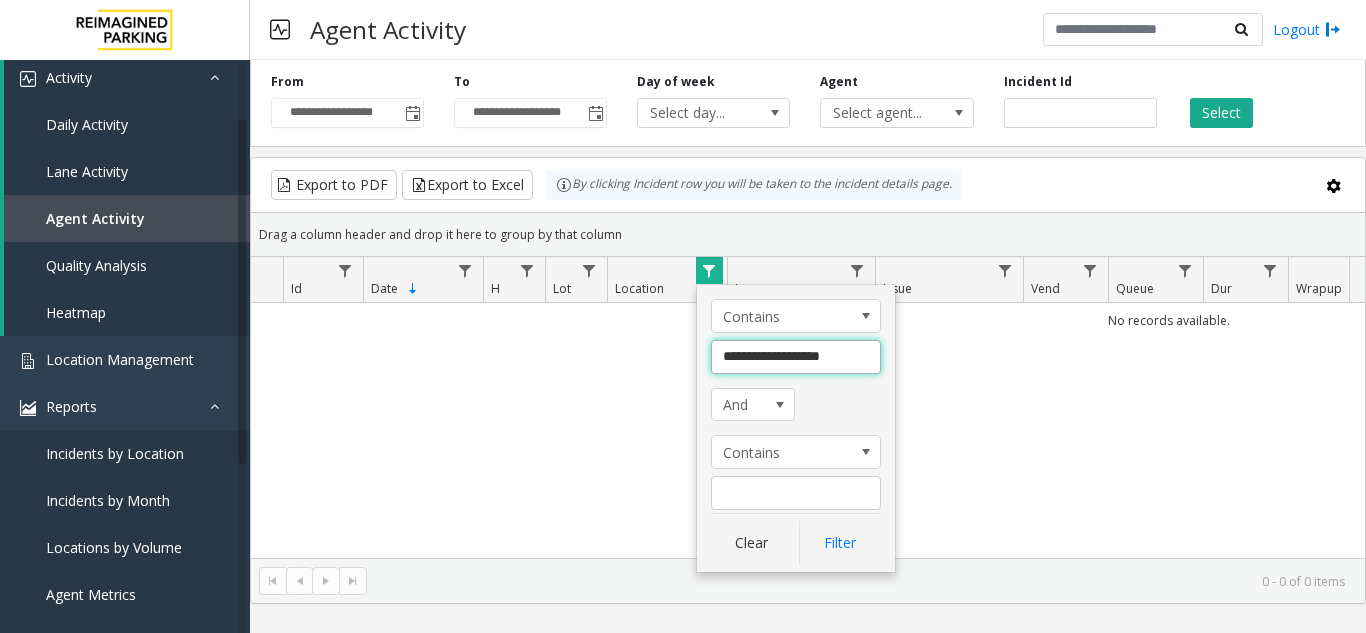 click on "**********" 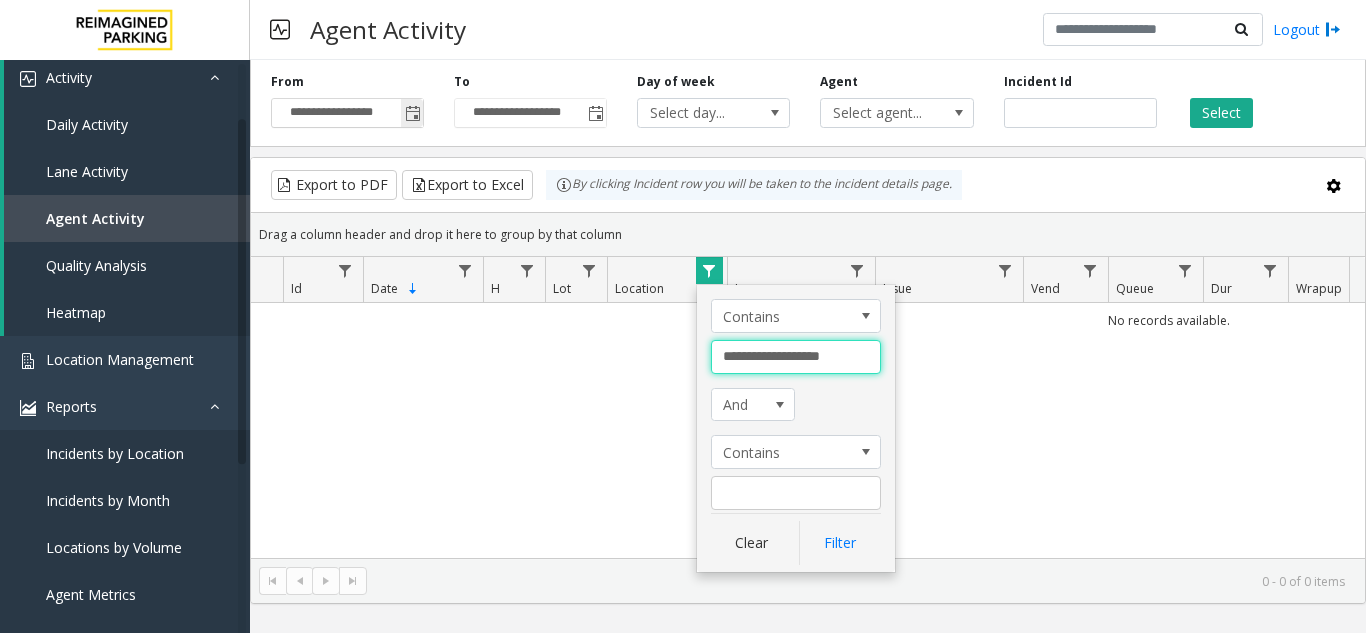 click 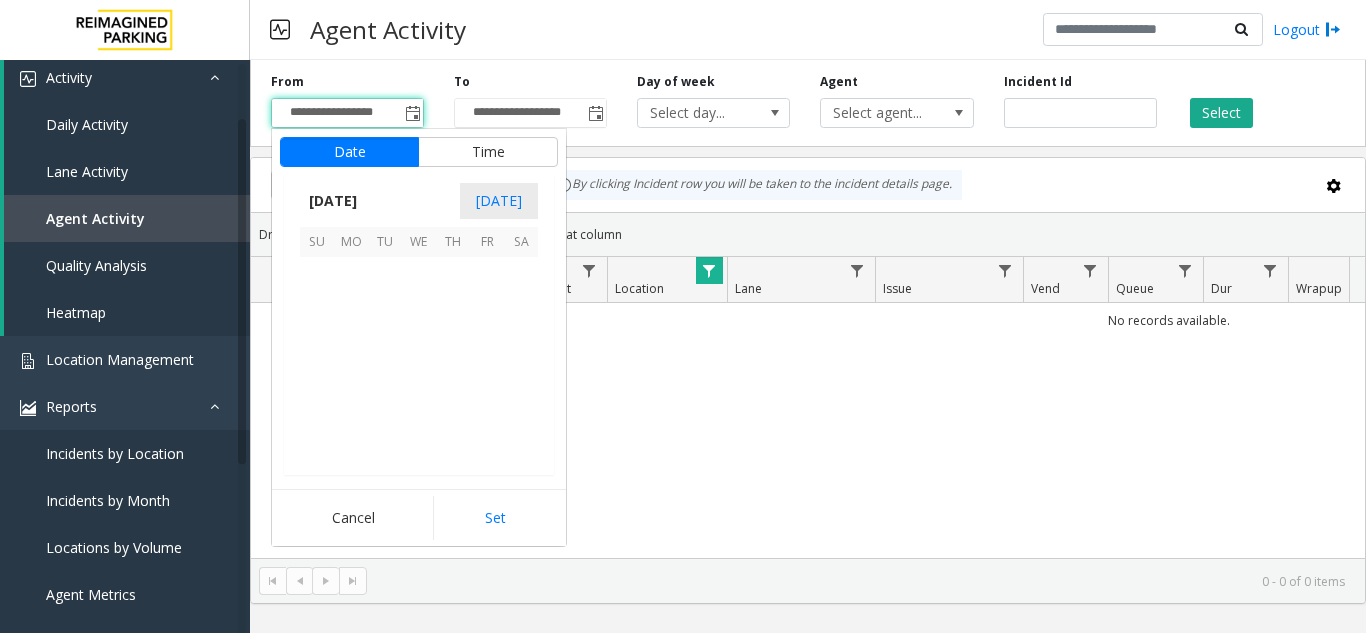 scroll, scrollTop: 358428, scrollLeft: 0, axis: vertical 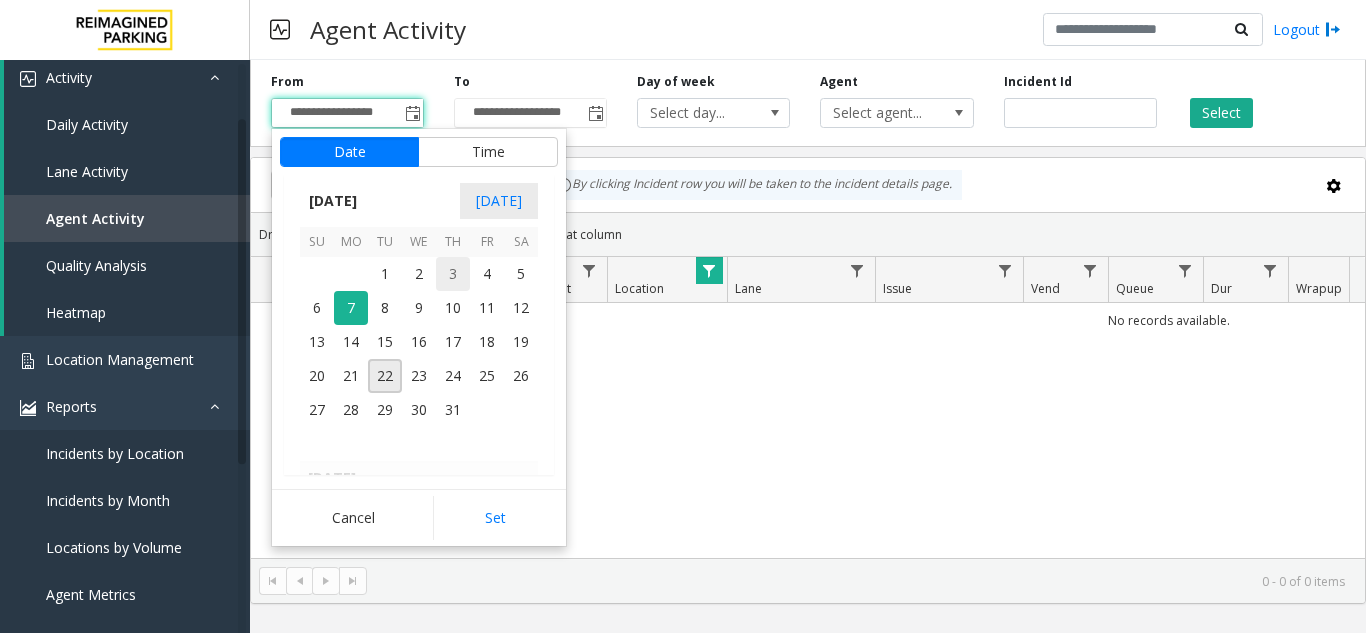 click on "3" at bounding box center [453, 274] 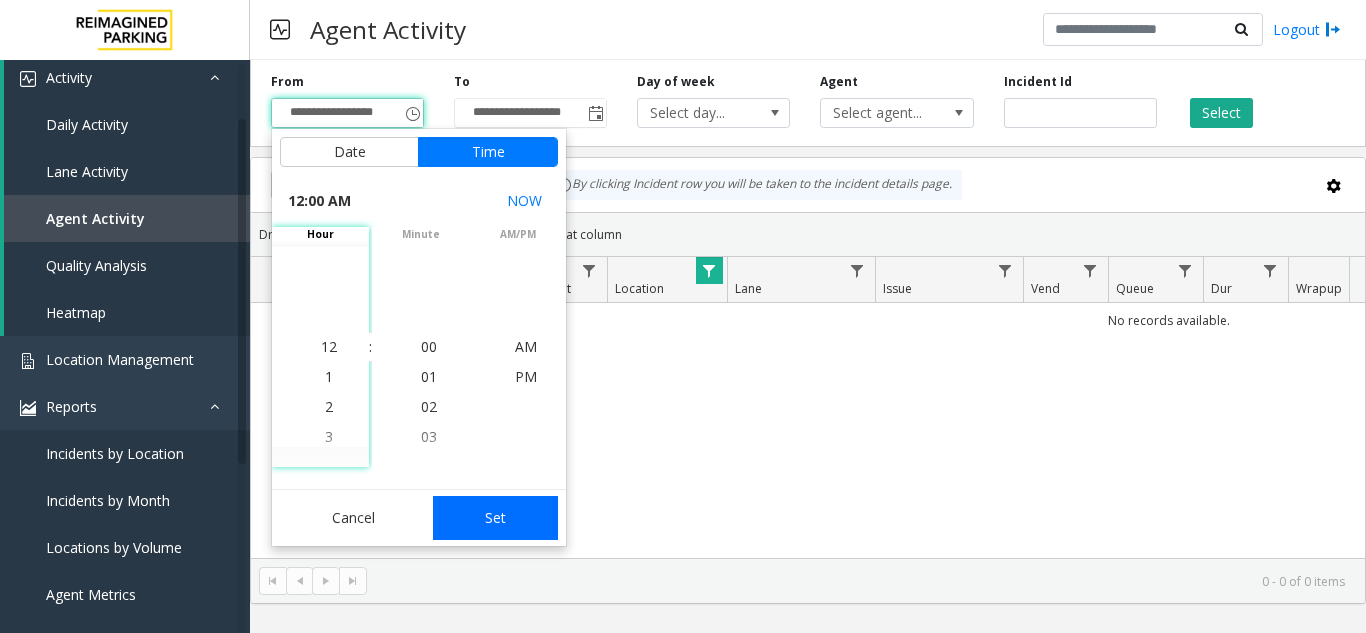 click on "Set" 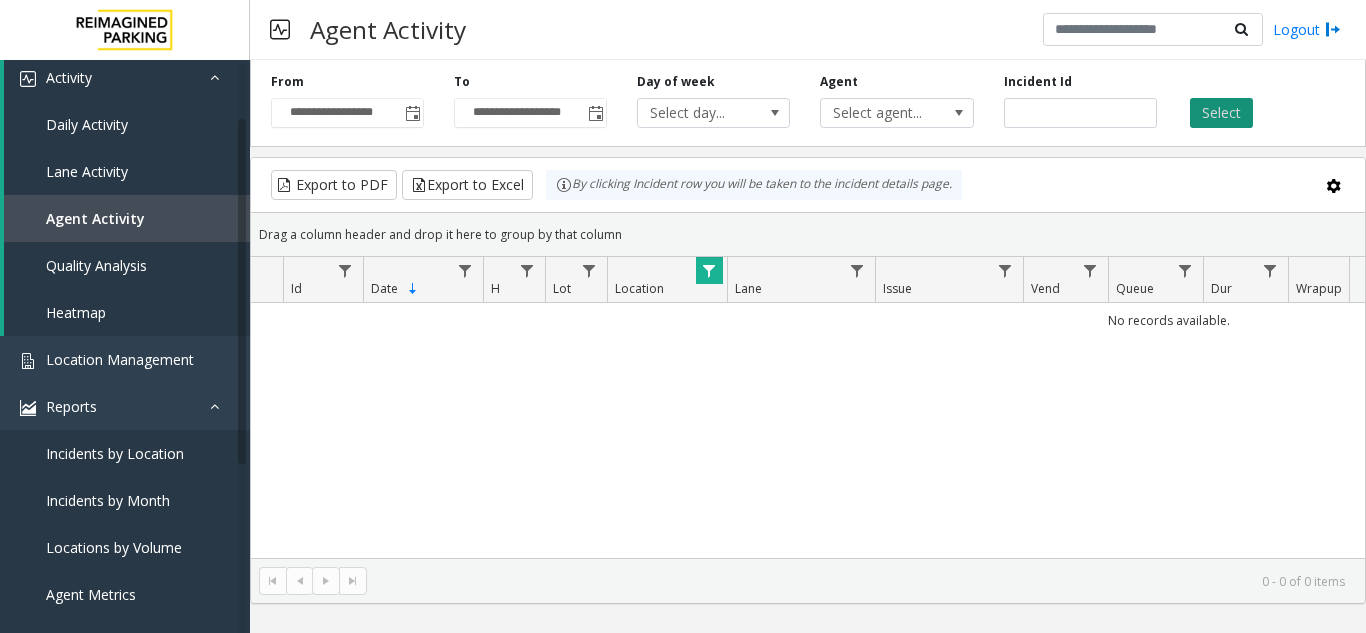 click on "Select" 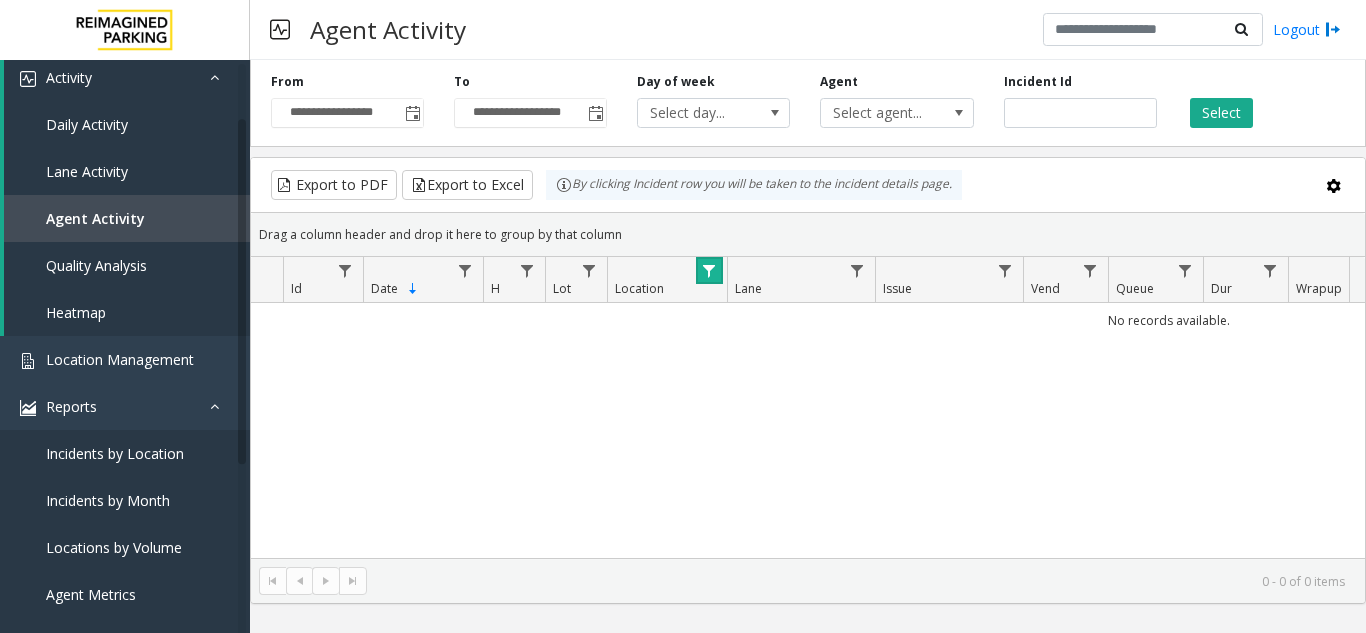 click 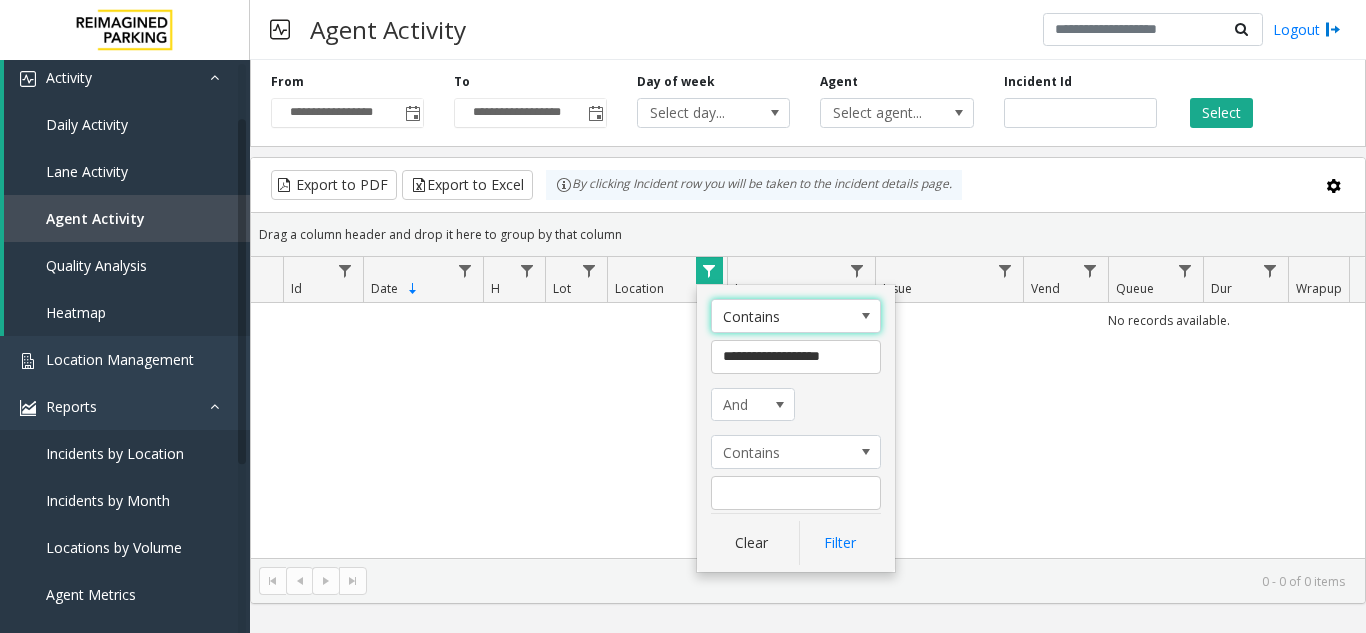 click on "**********" 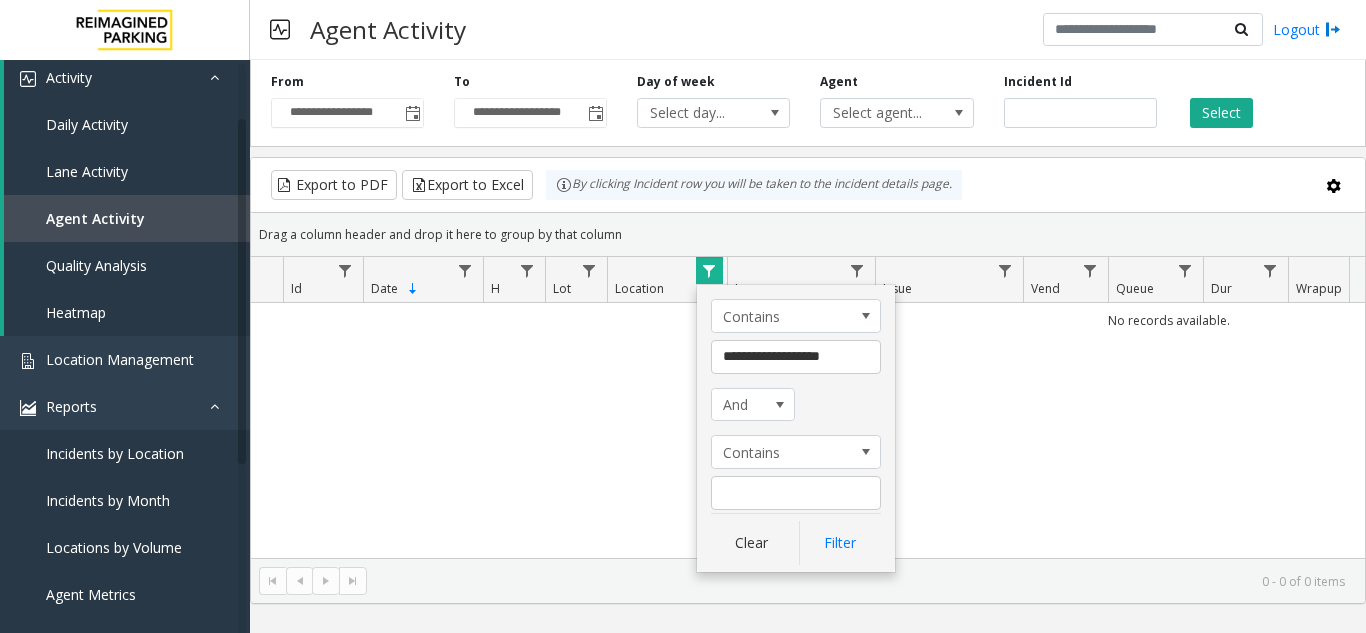 click on "**********" 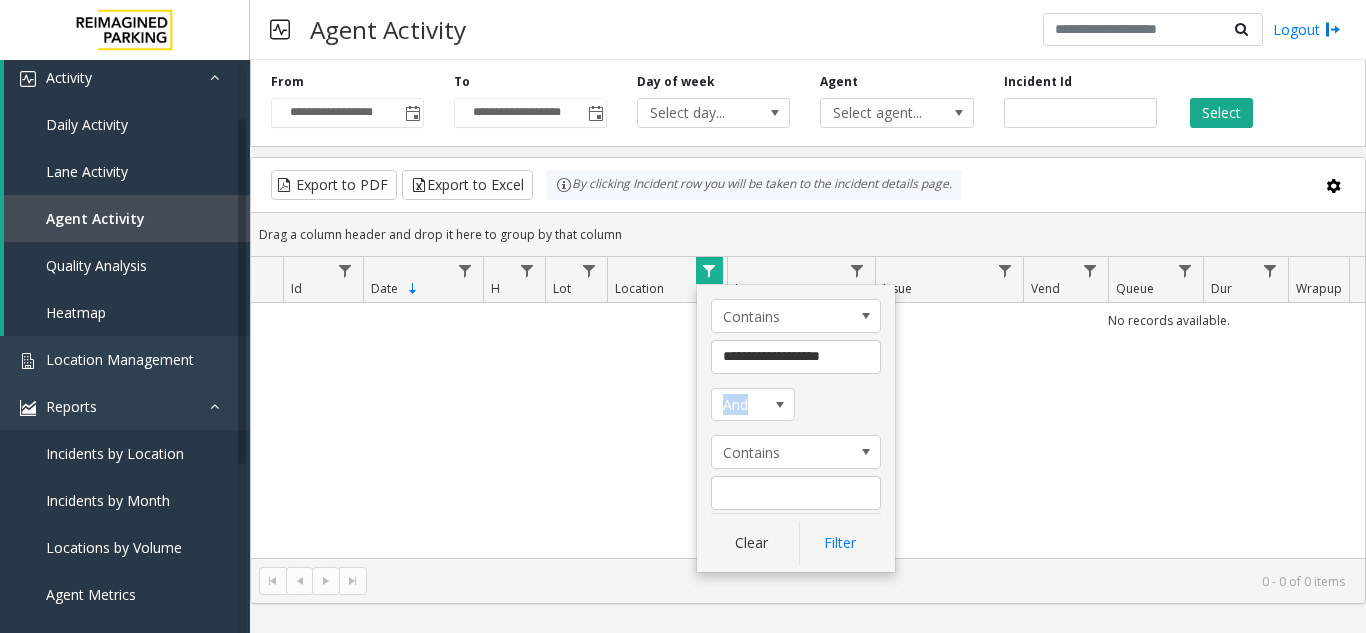 click on "**********" 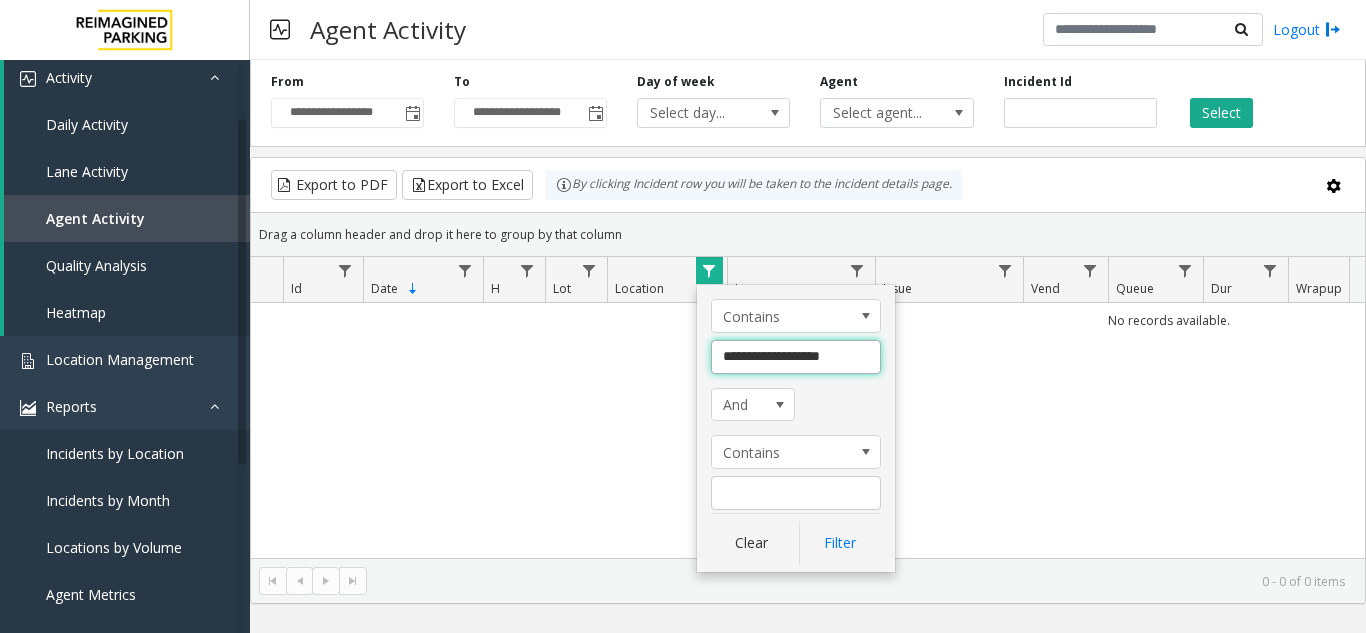 click on "**********" 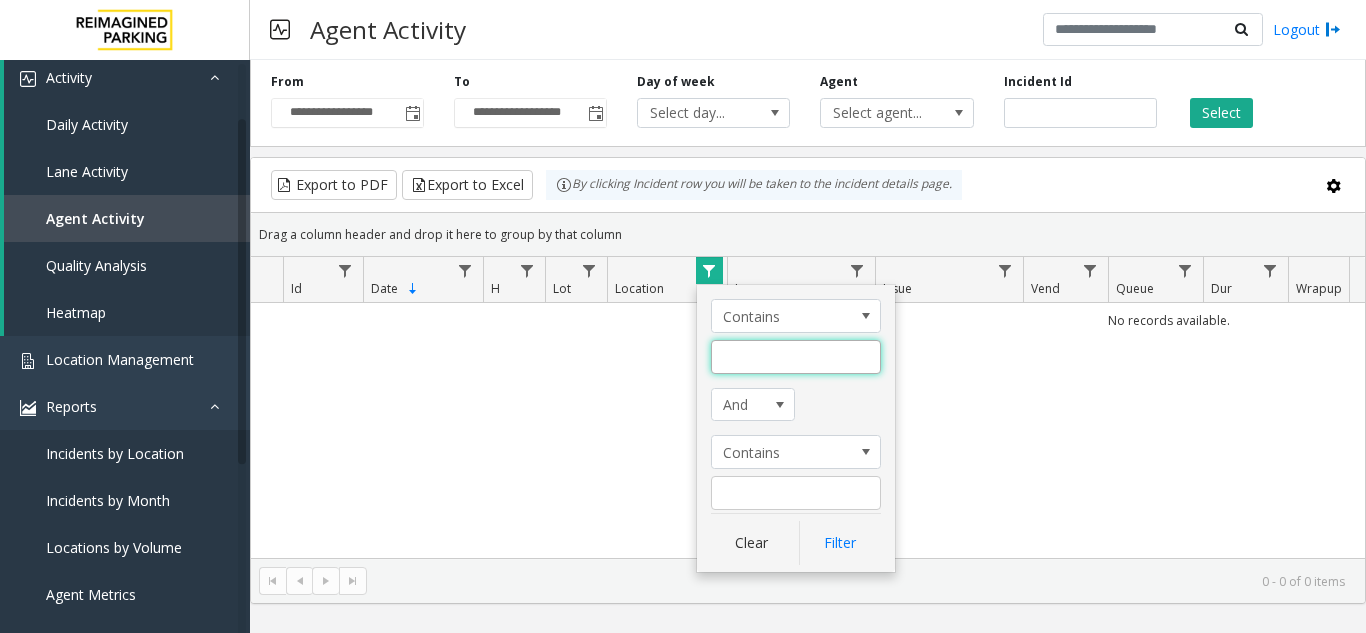 click 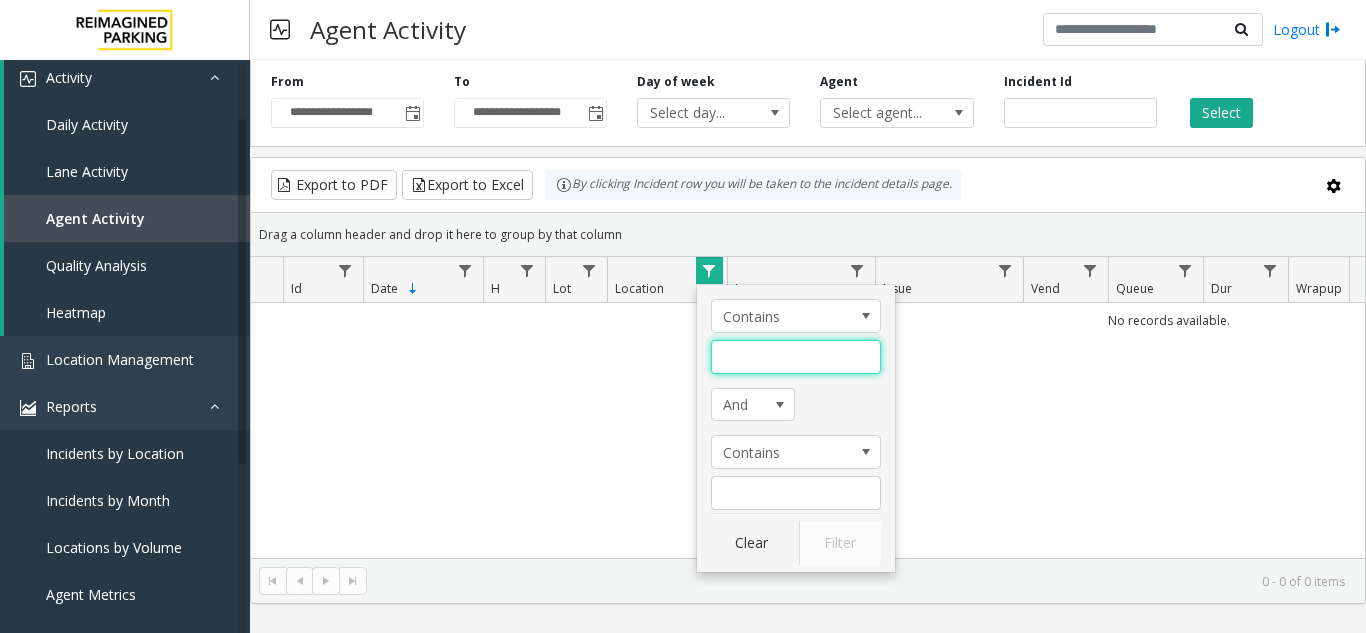 type 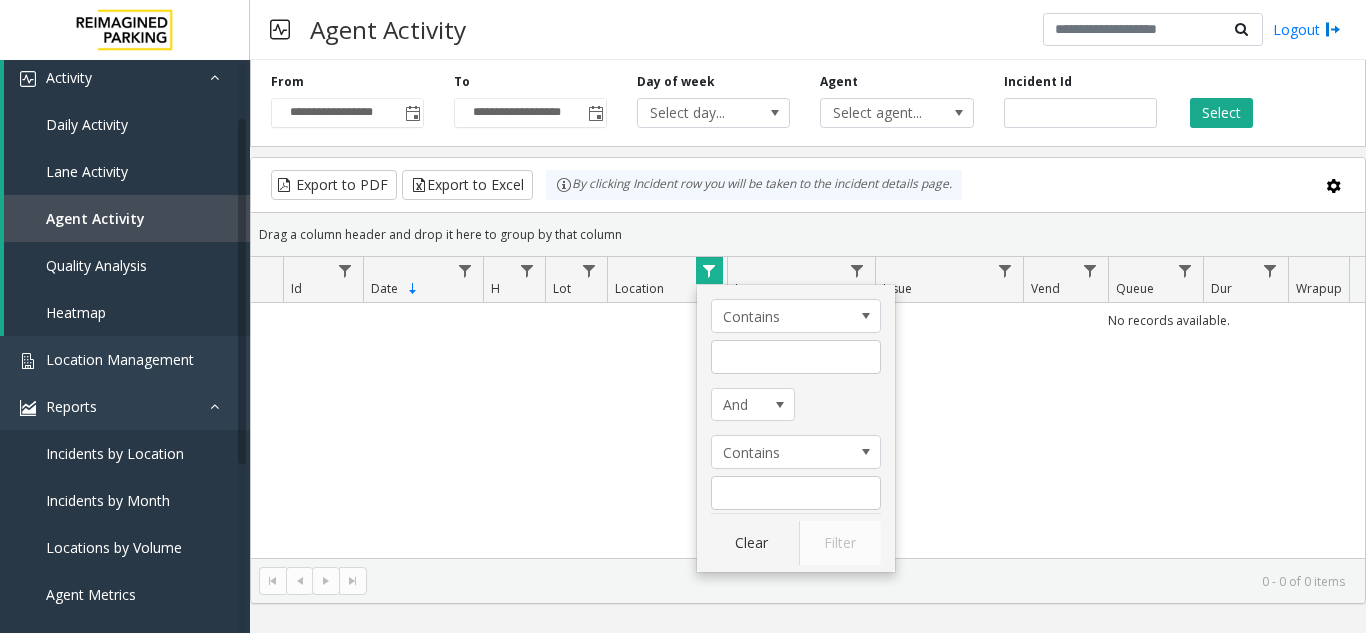 click on "No records available." 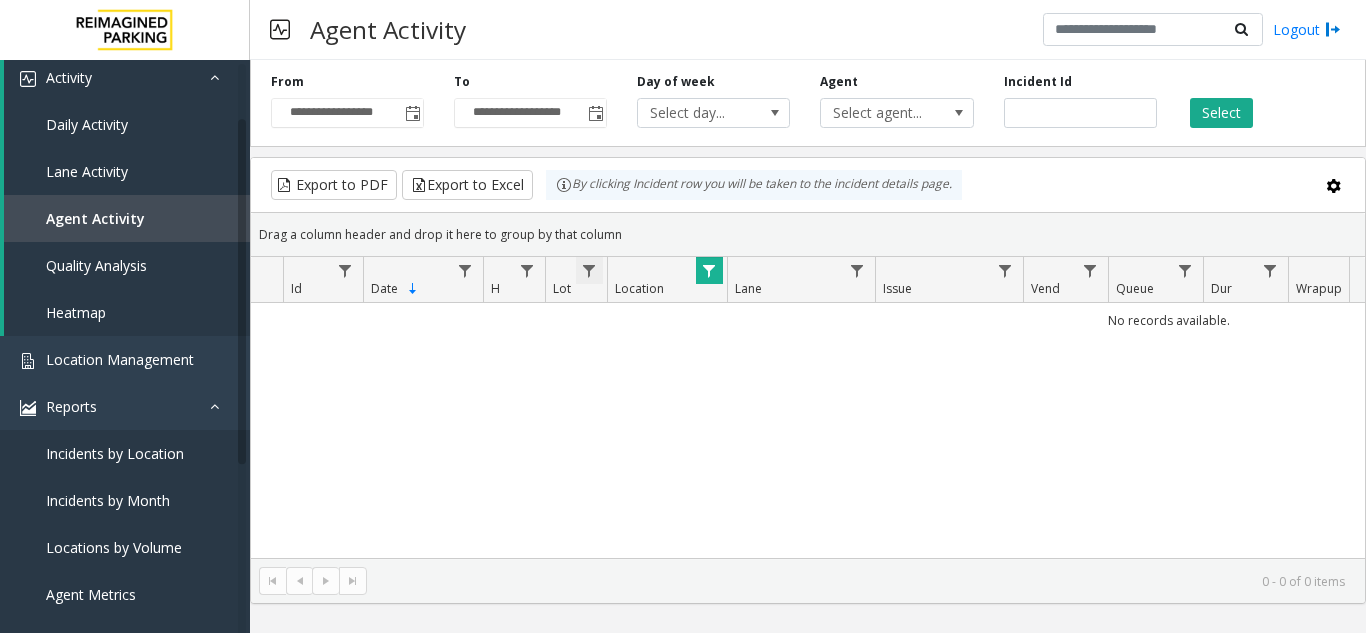 click 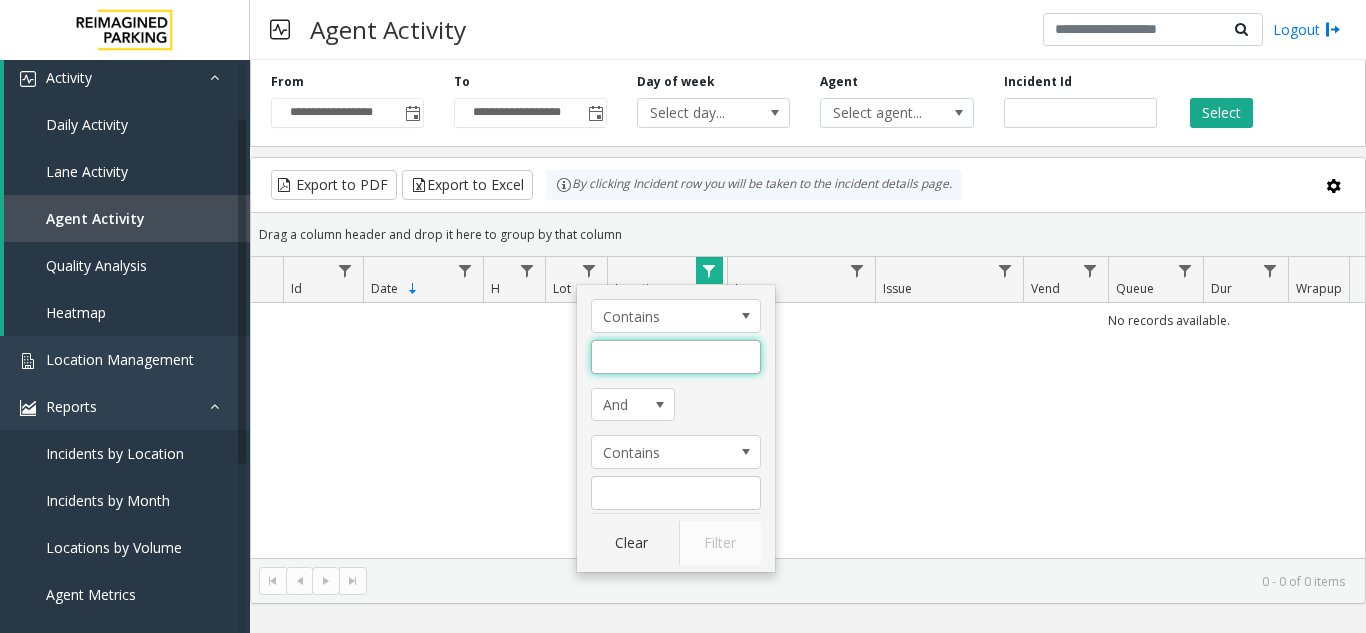 click 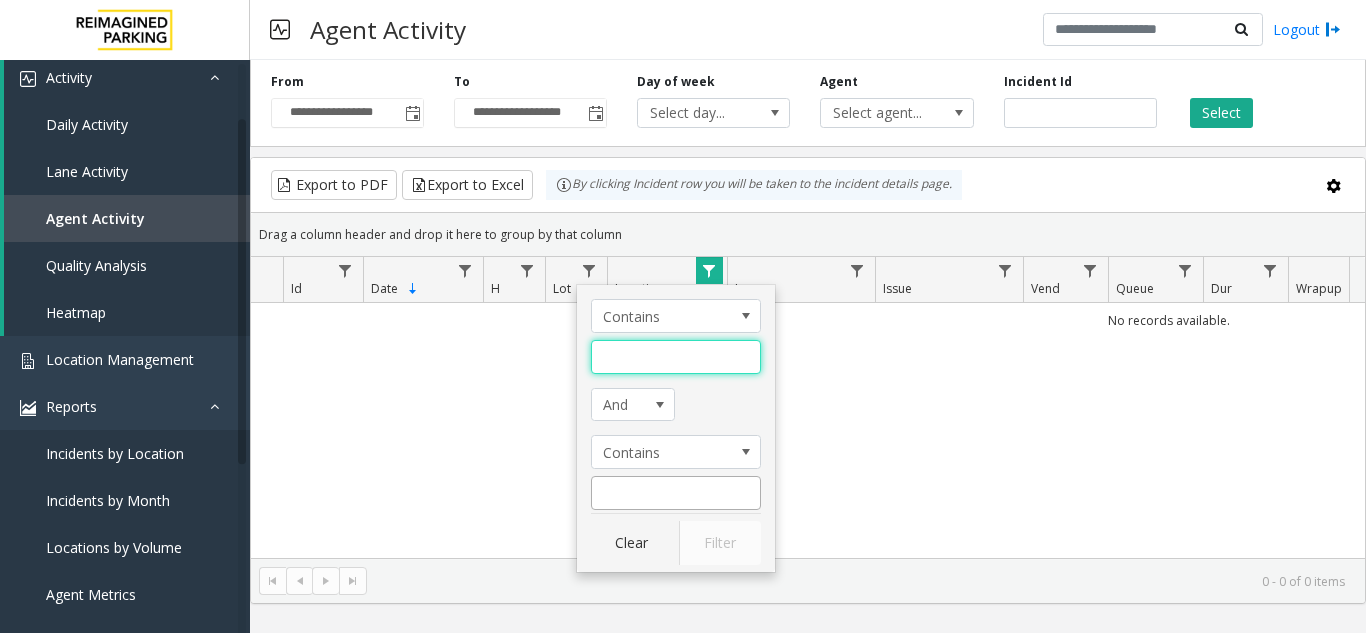 paste on "**********" 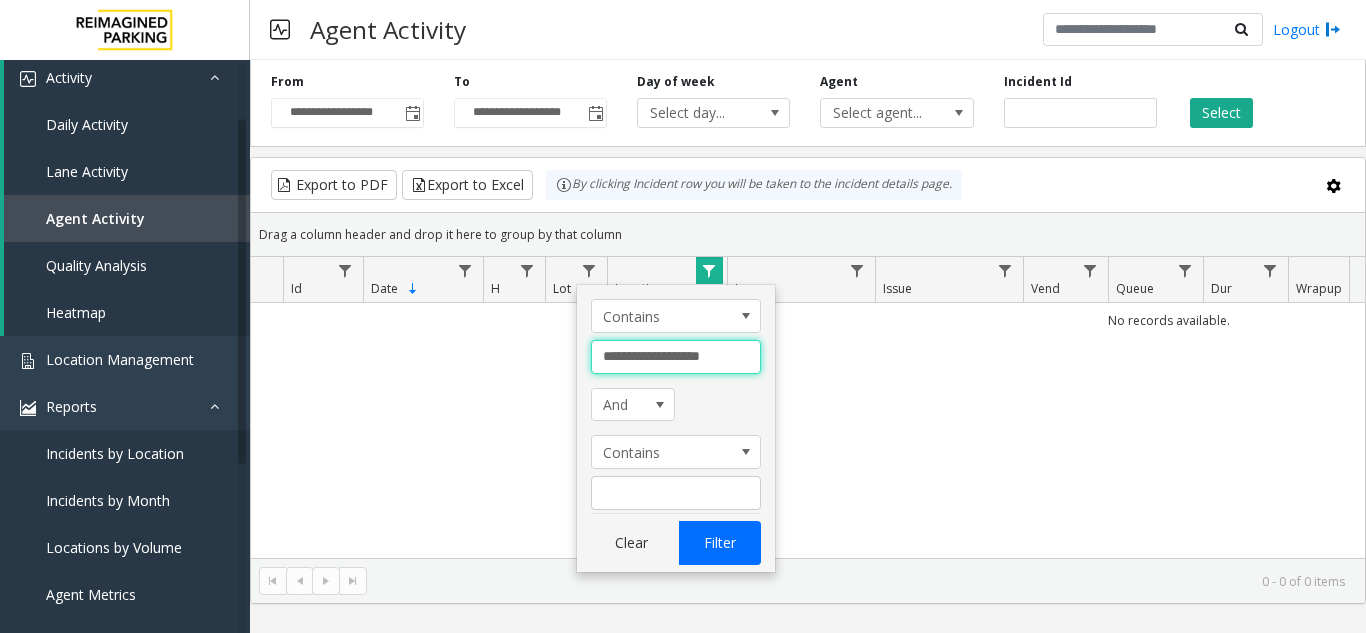 type on "**********" 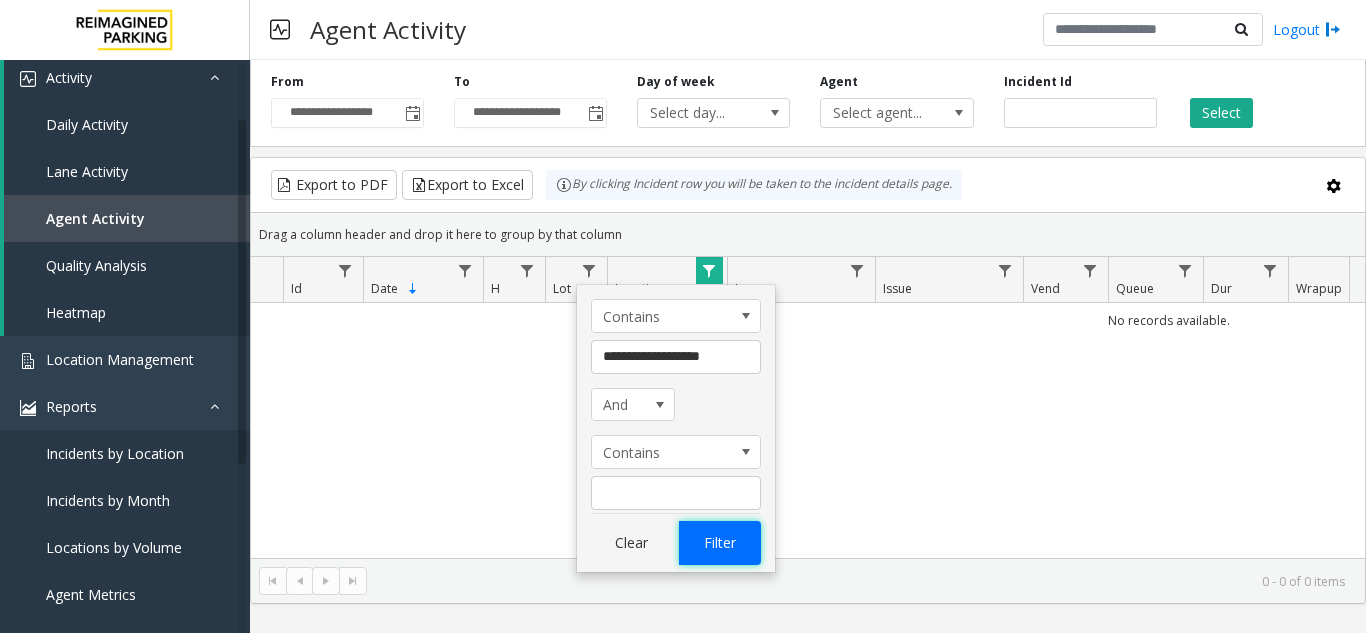 click on "Filter" 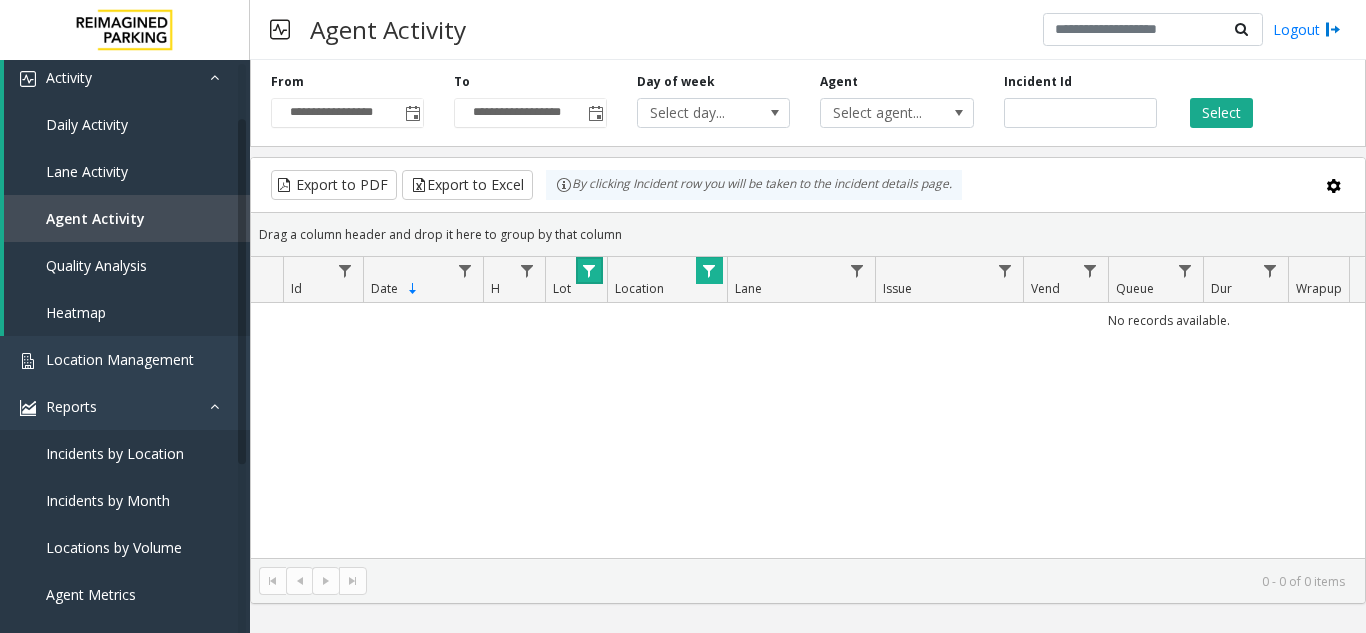click on "Lot" 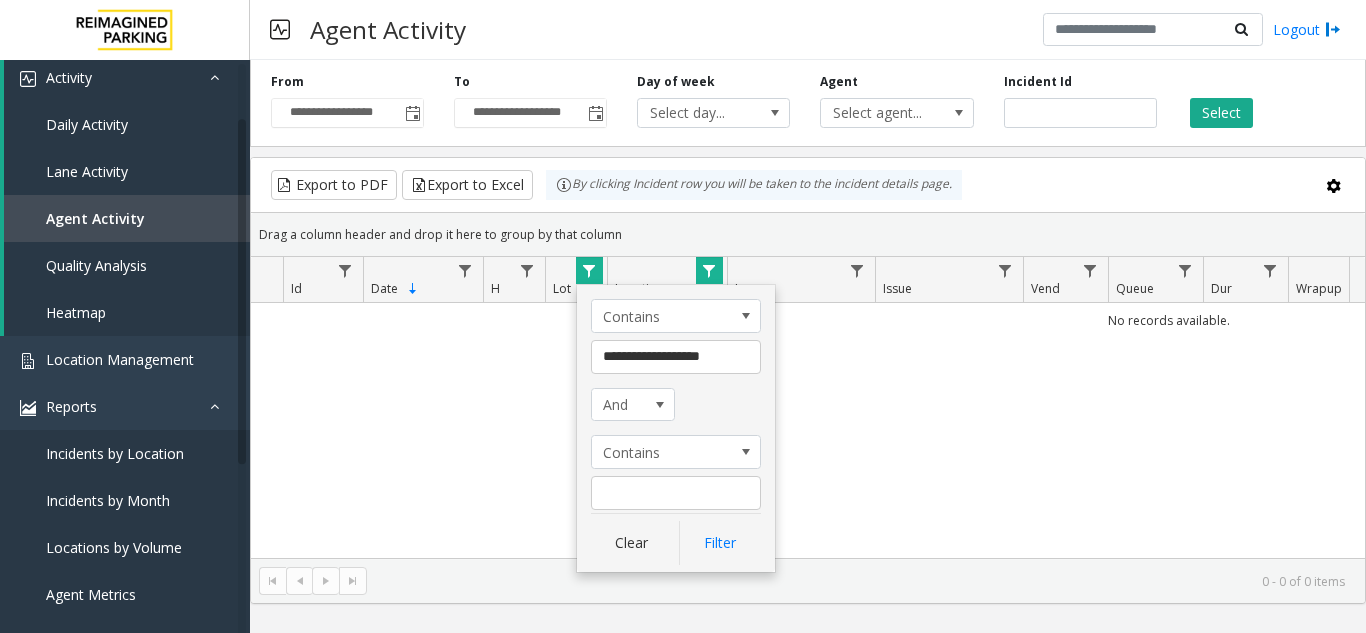 click on "**********" 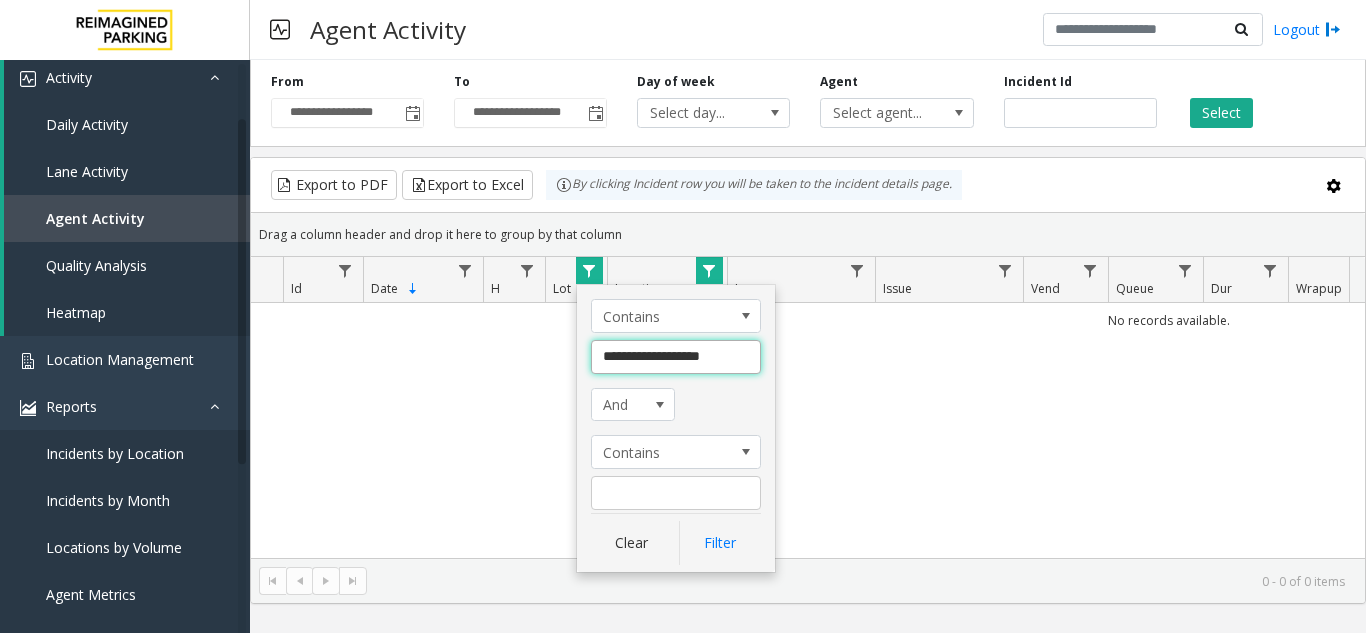 click on "**********" 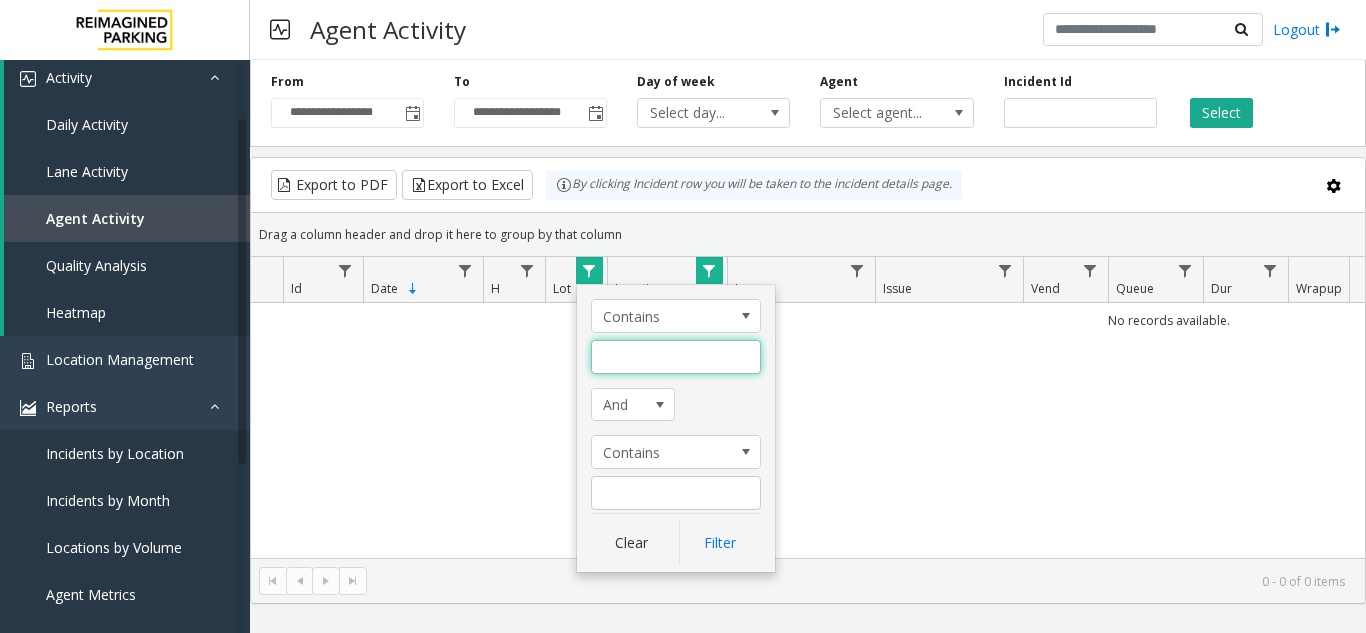 click 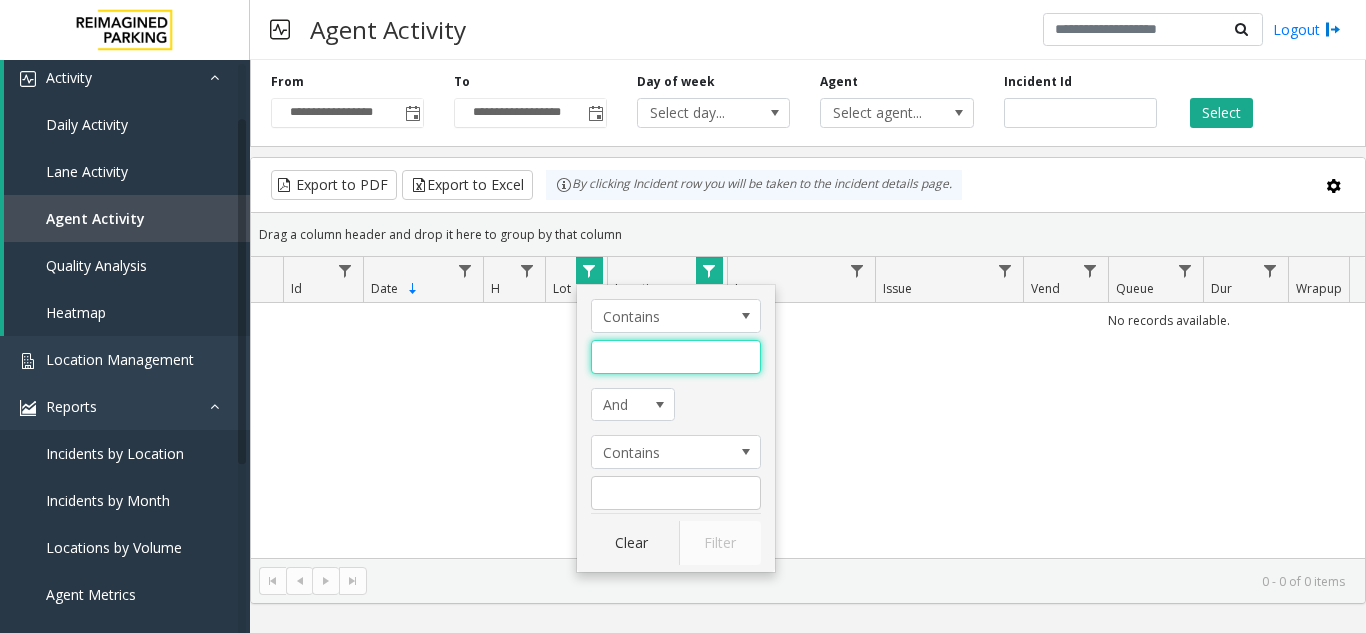 type 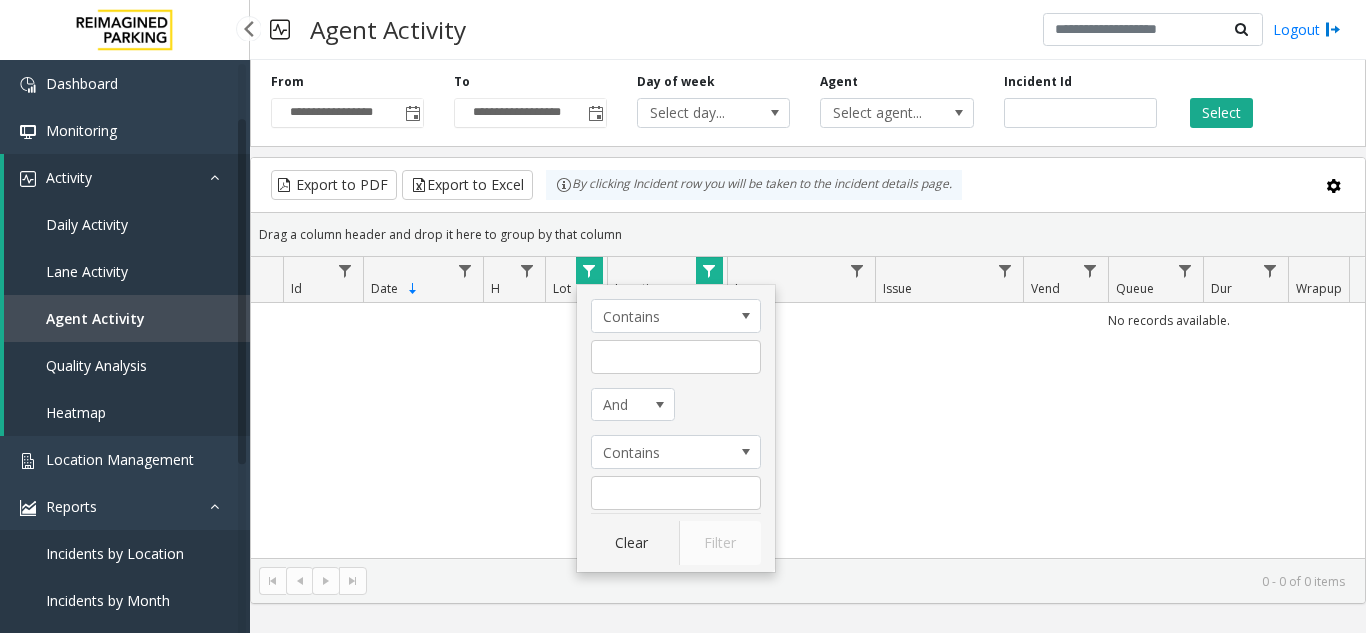 scroll, scrollTop: 0, scrollLeft: 0, axis: both 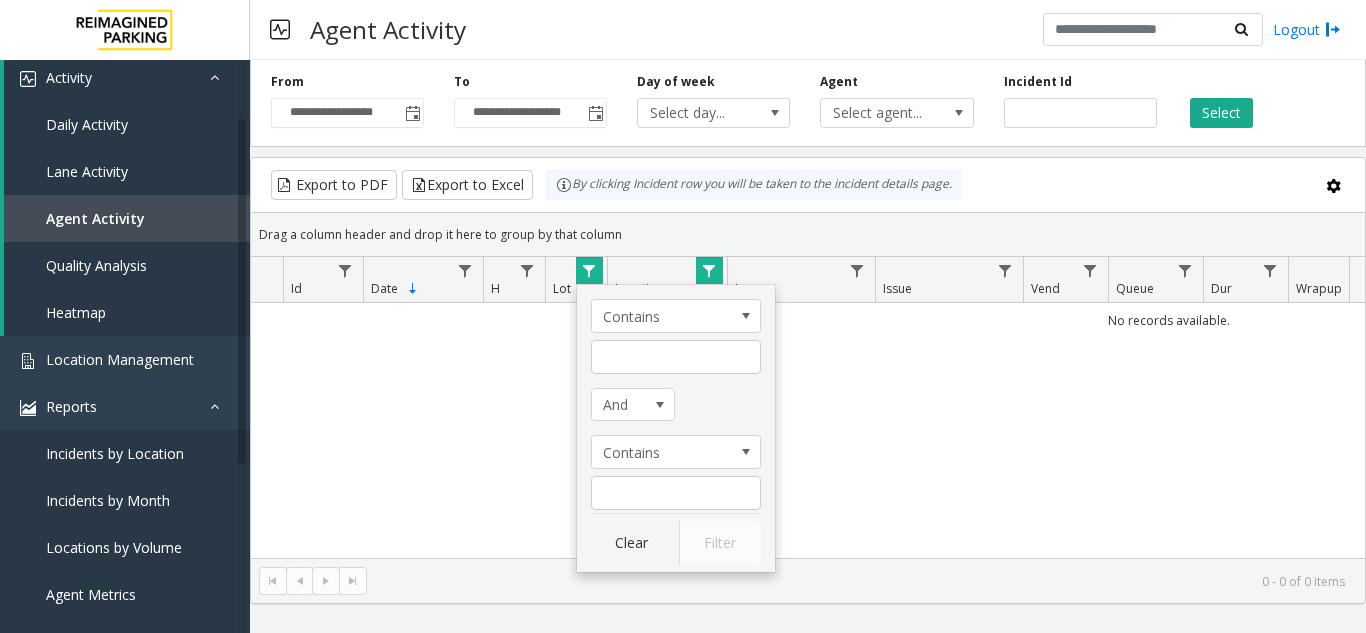 click on "**********" 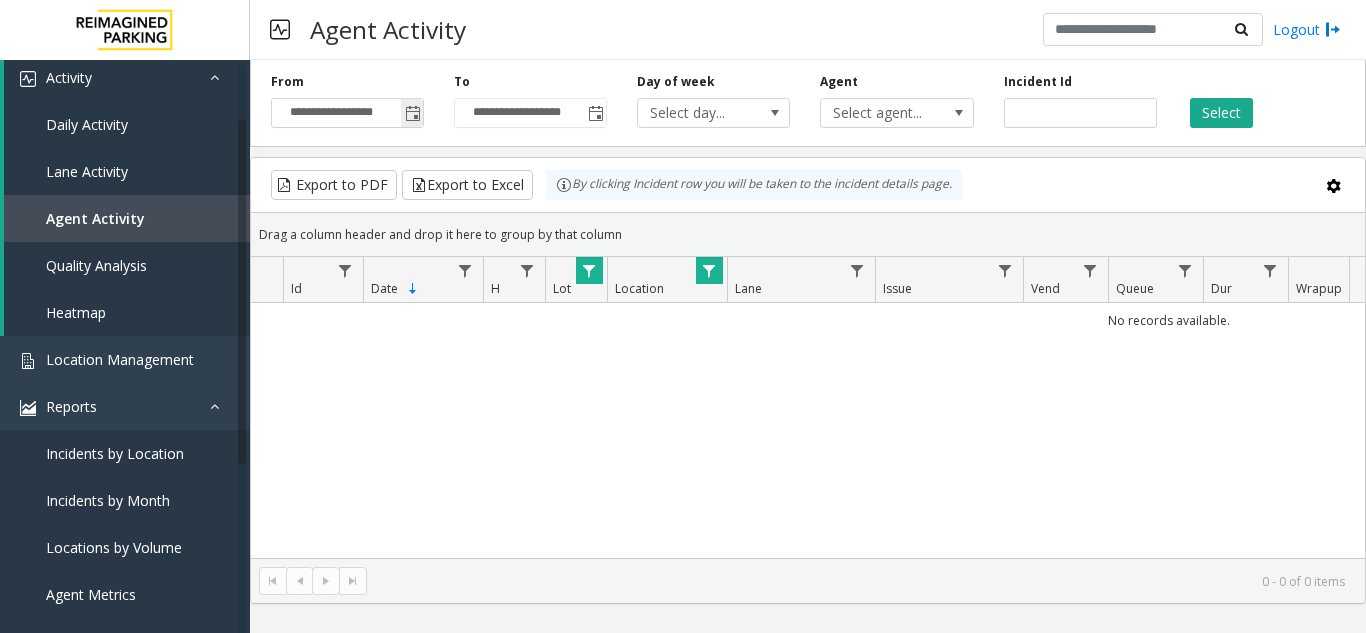 click 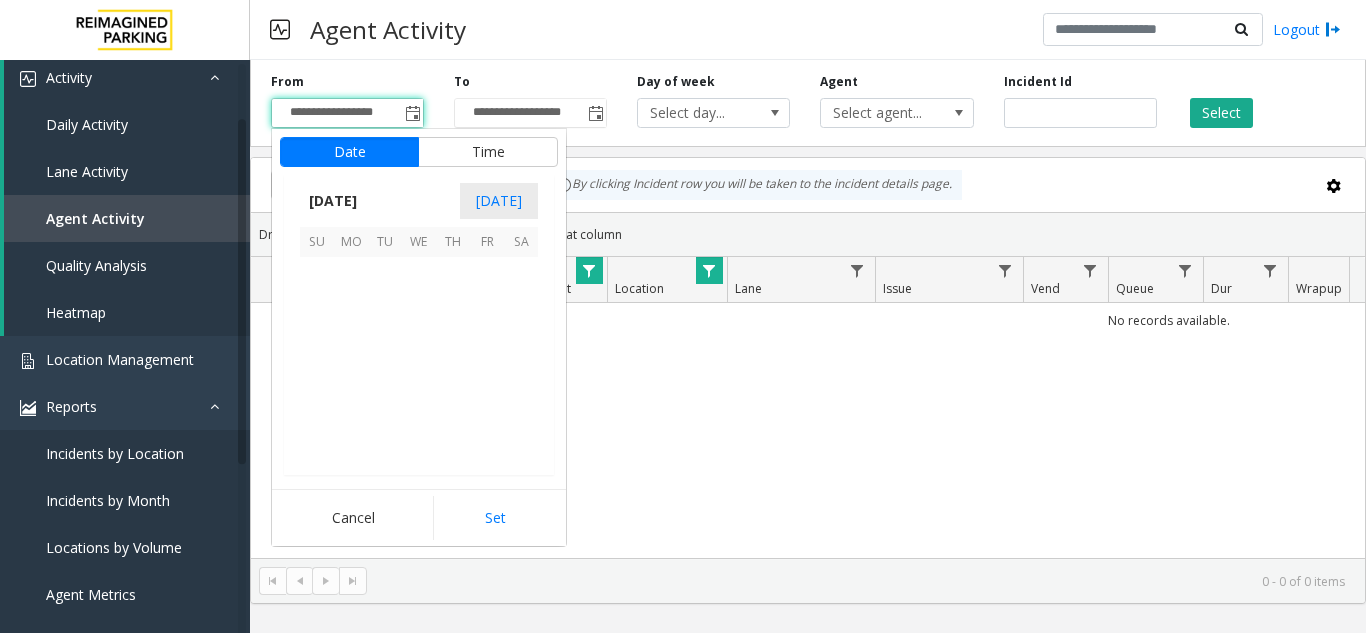 scroll, scrollTop: 358428, scrollLeft: 0, axis: vertical 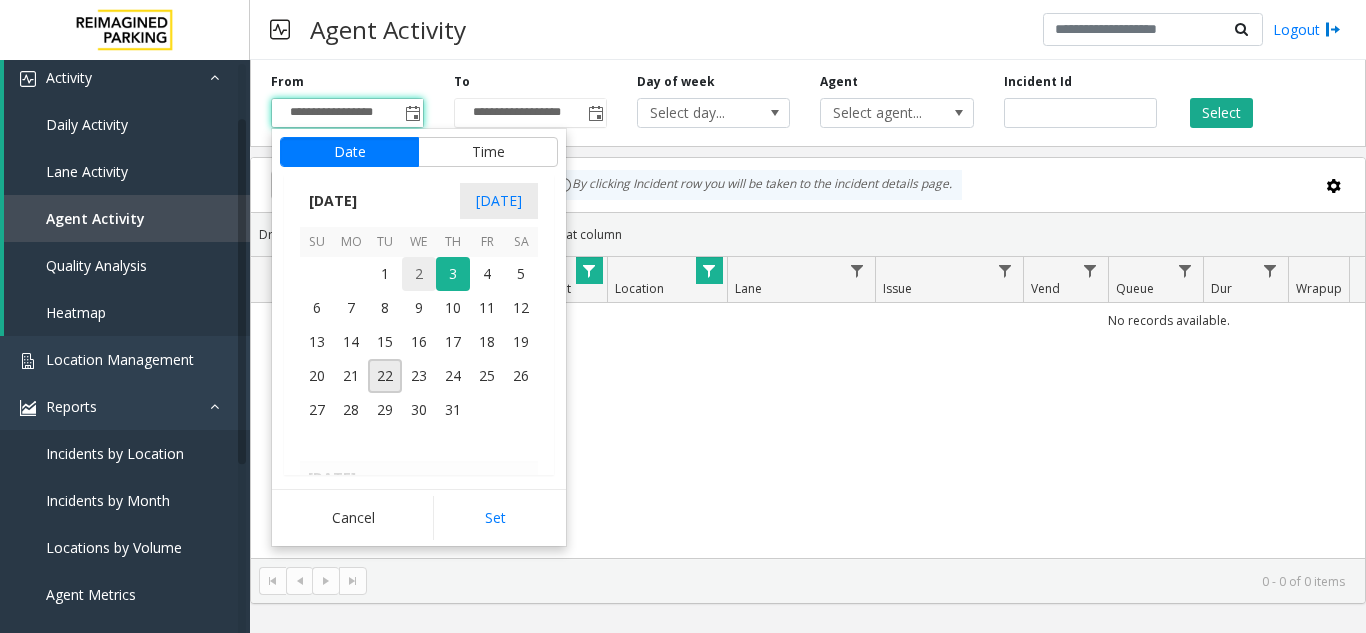 click on "2" at bounding box center (419, 274) 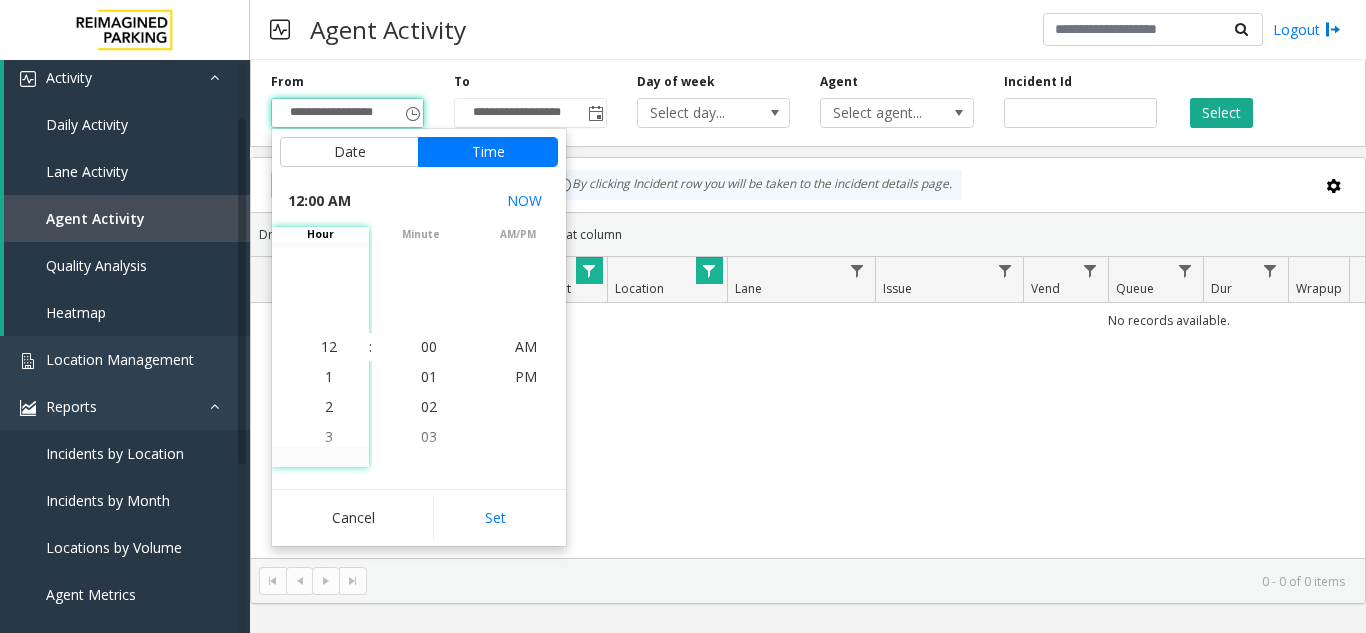 click on "Cancel   Set" 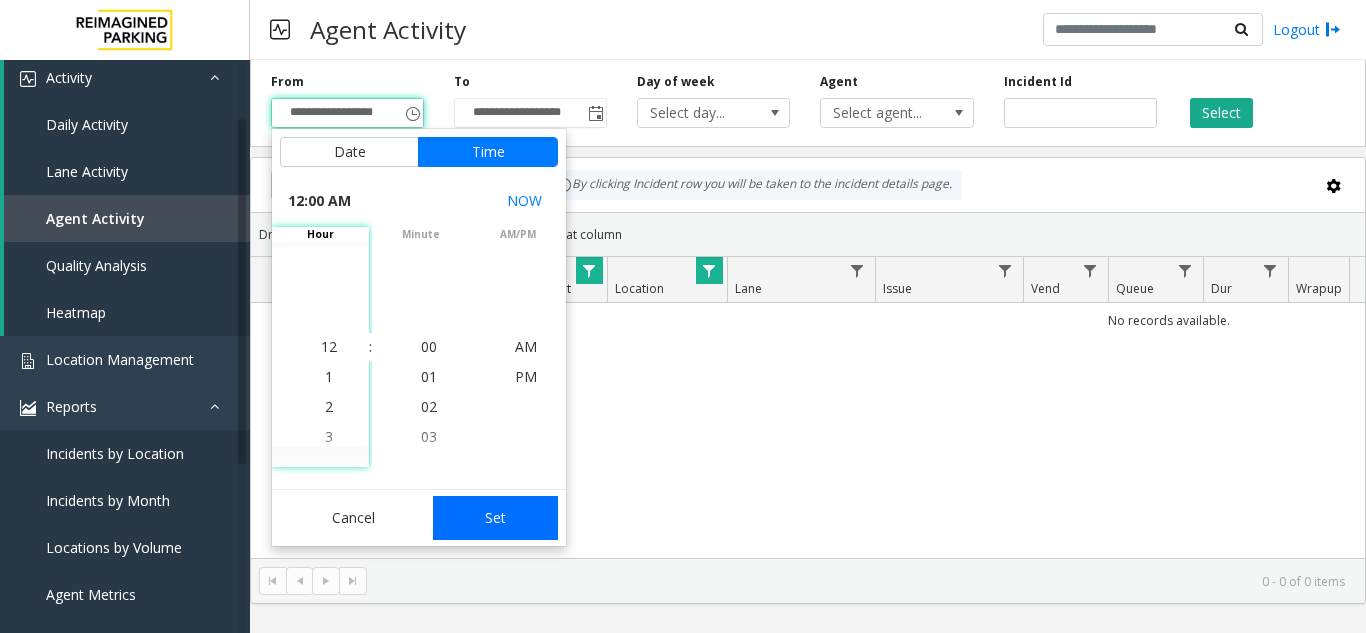 click on "Set" 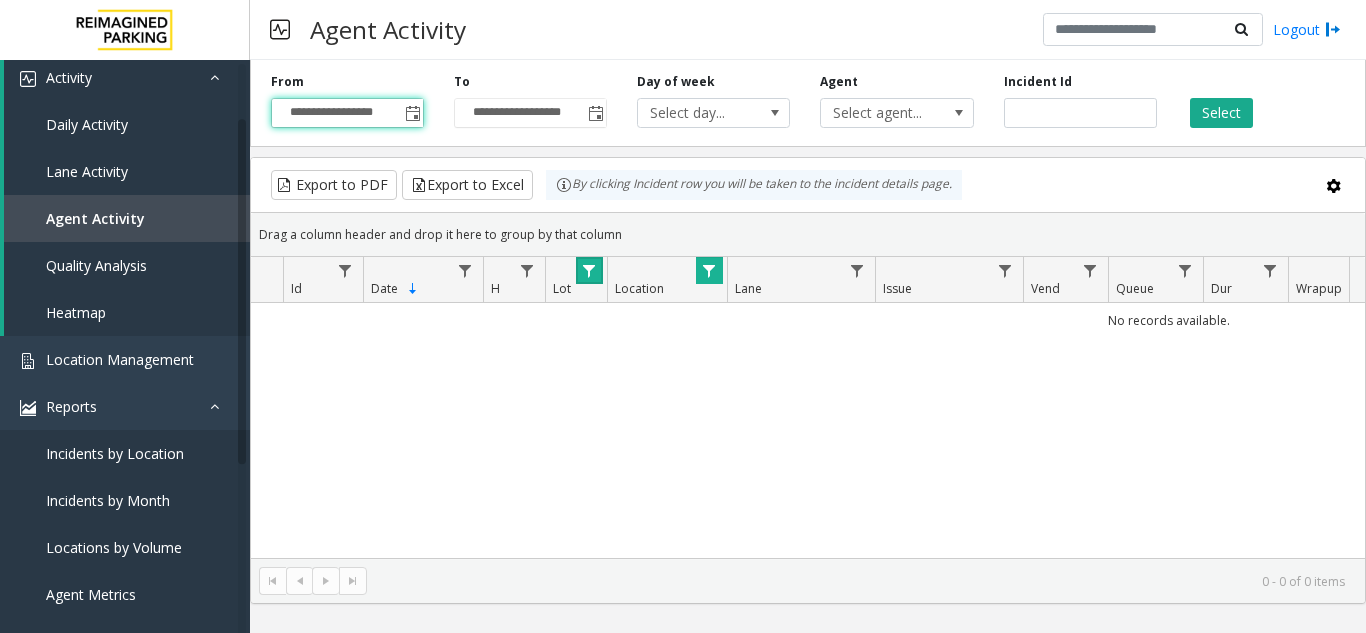 click 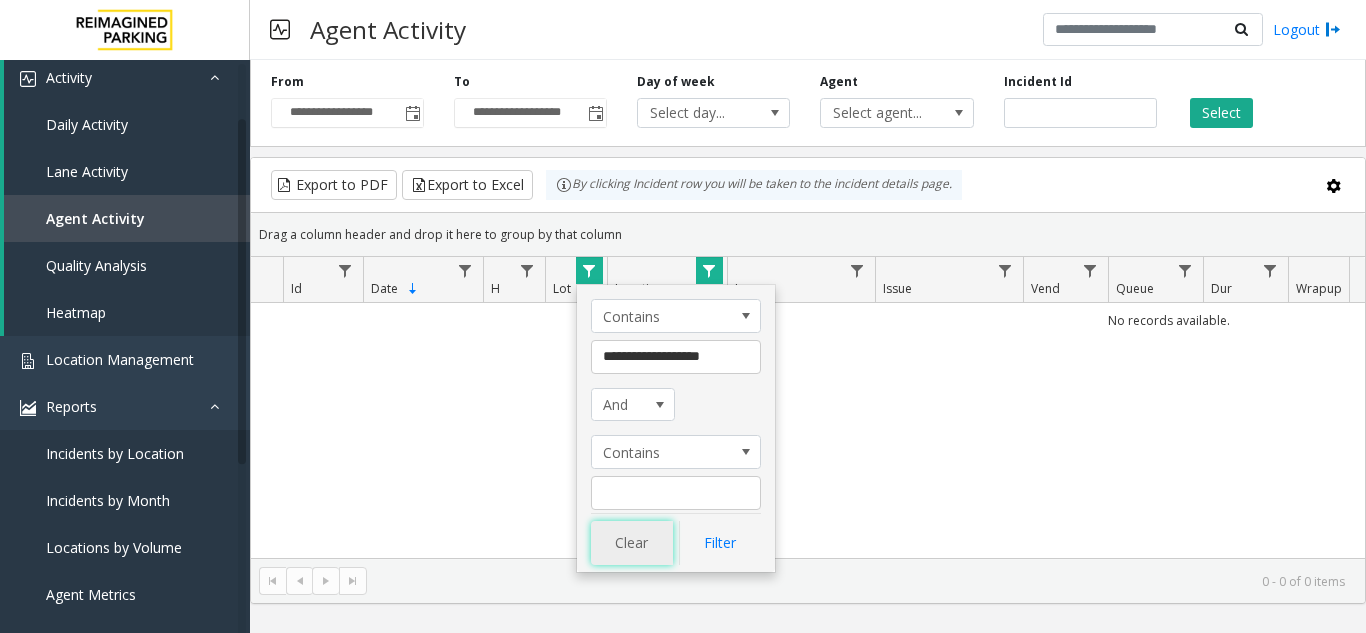click on "Clear" 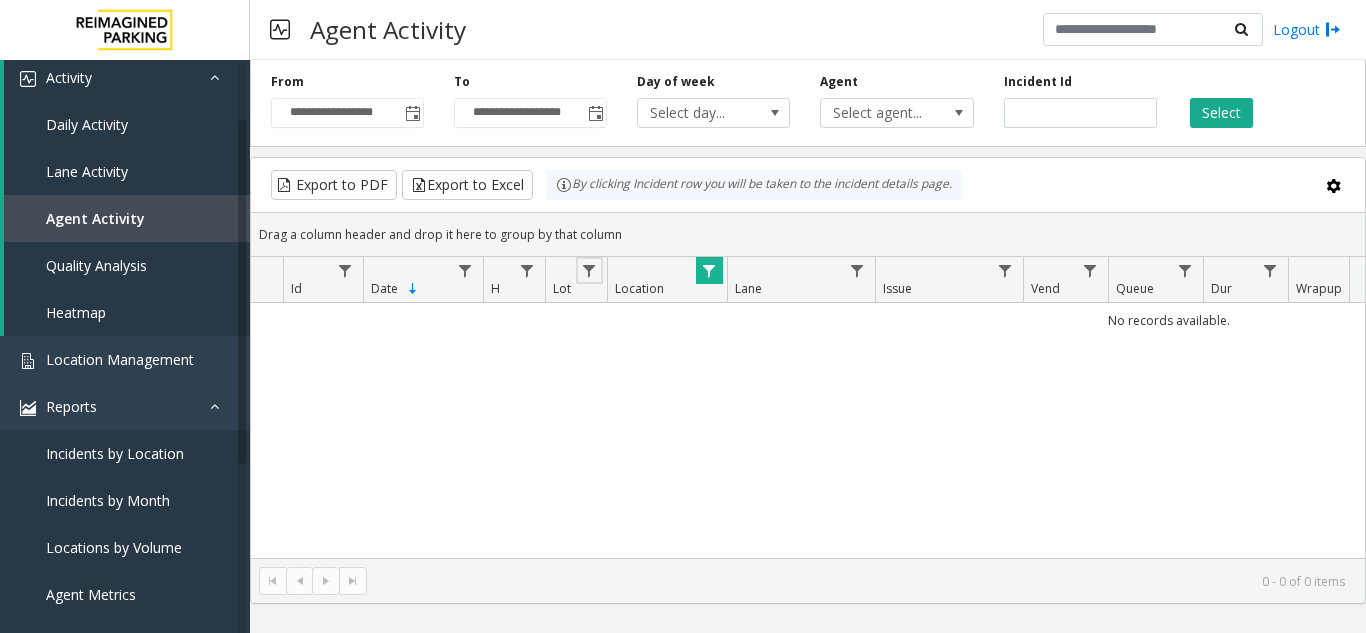 click on "**********" at bounding box center (683, 316) 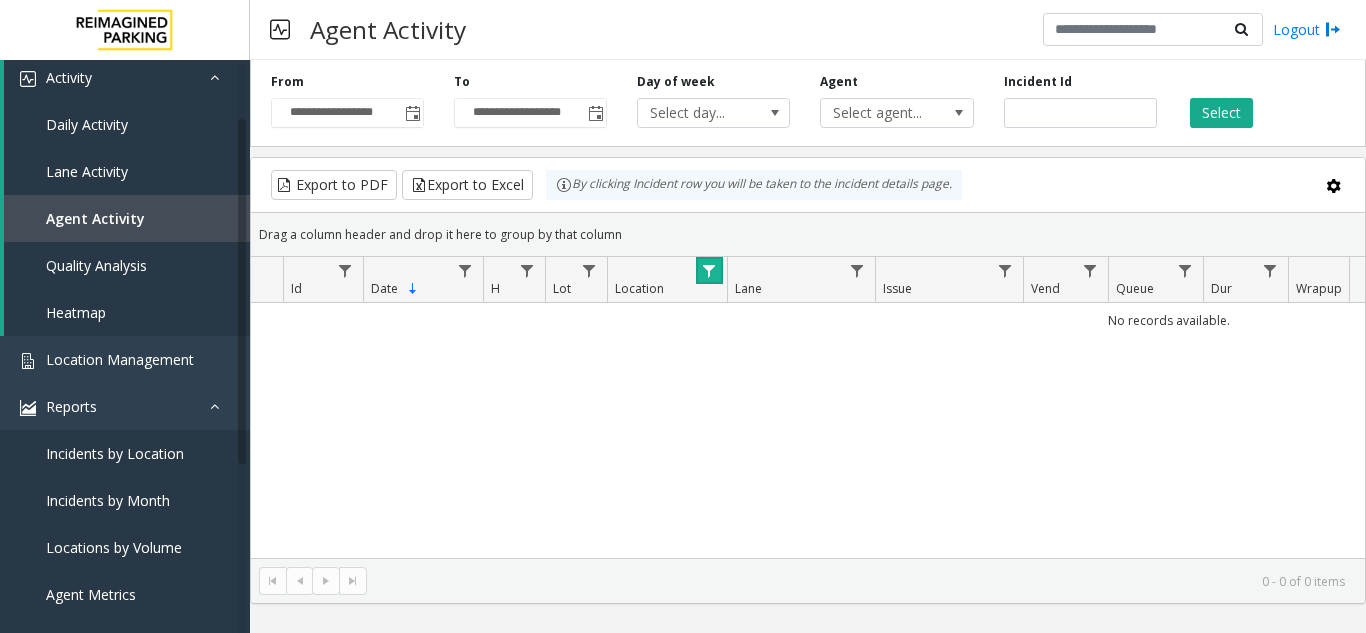 click 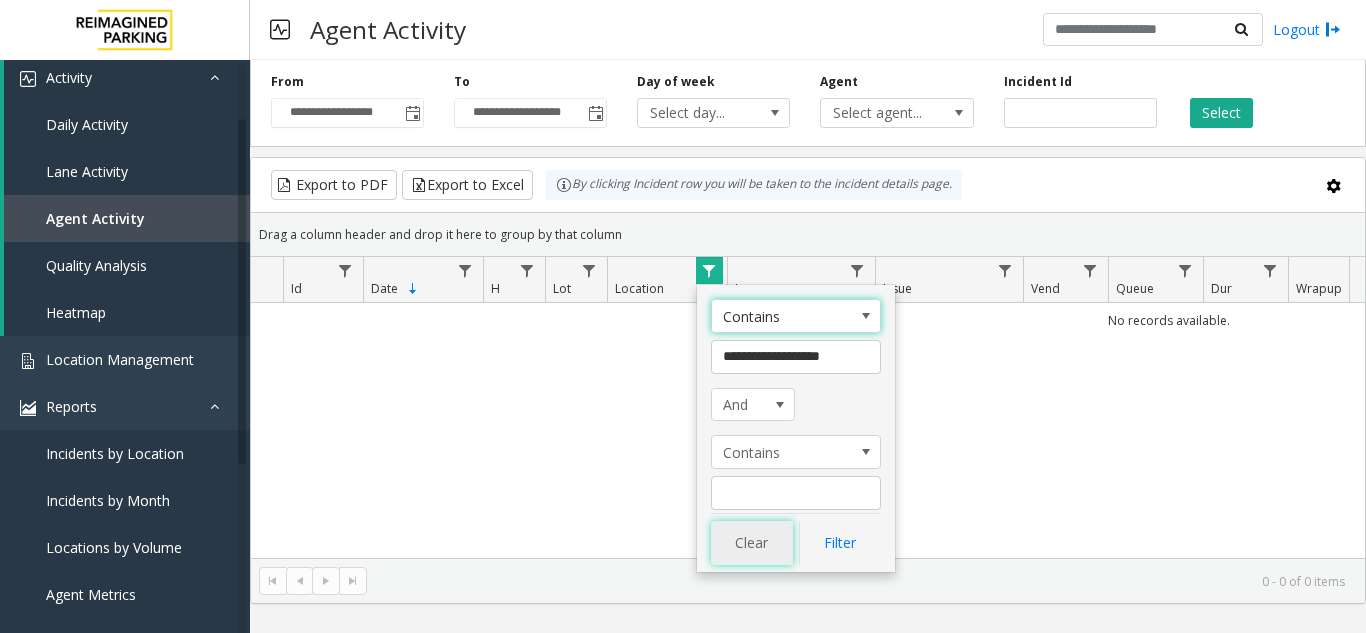 click on "Clear" 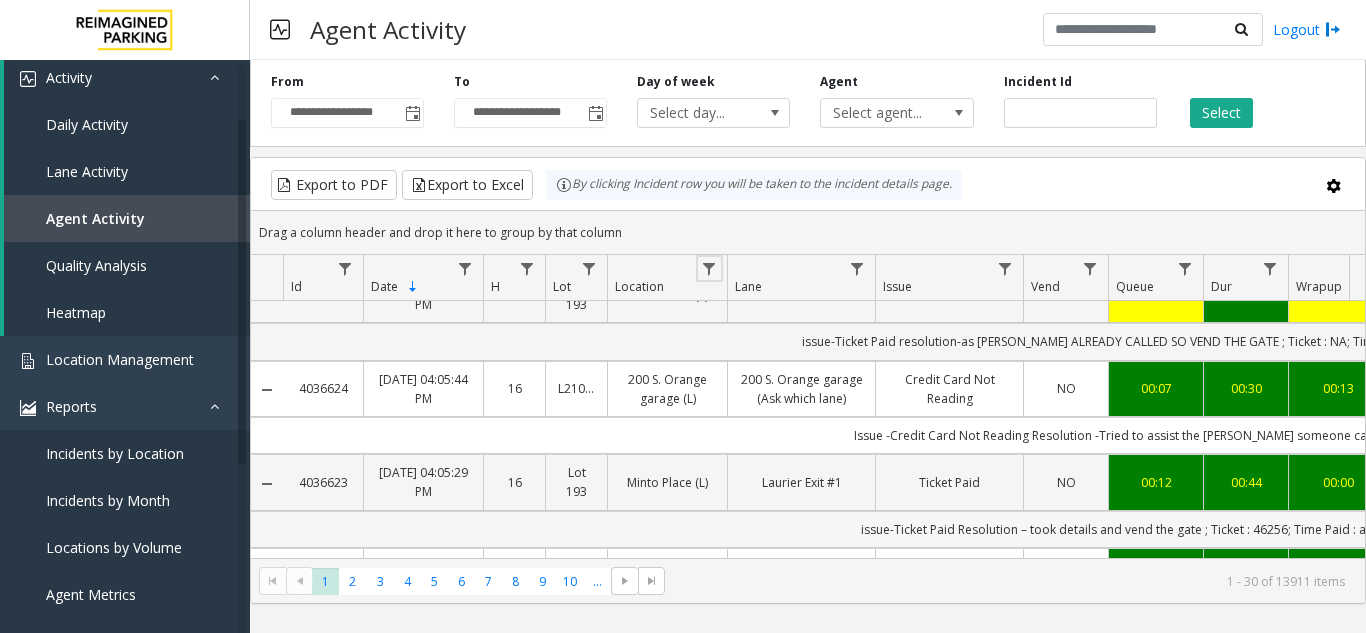 scroll, scrollTop: 100, scrollLeft: 0, axis: vertical 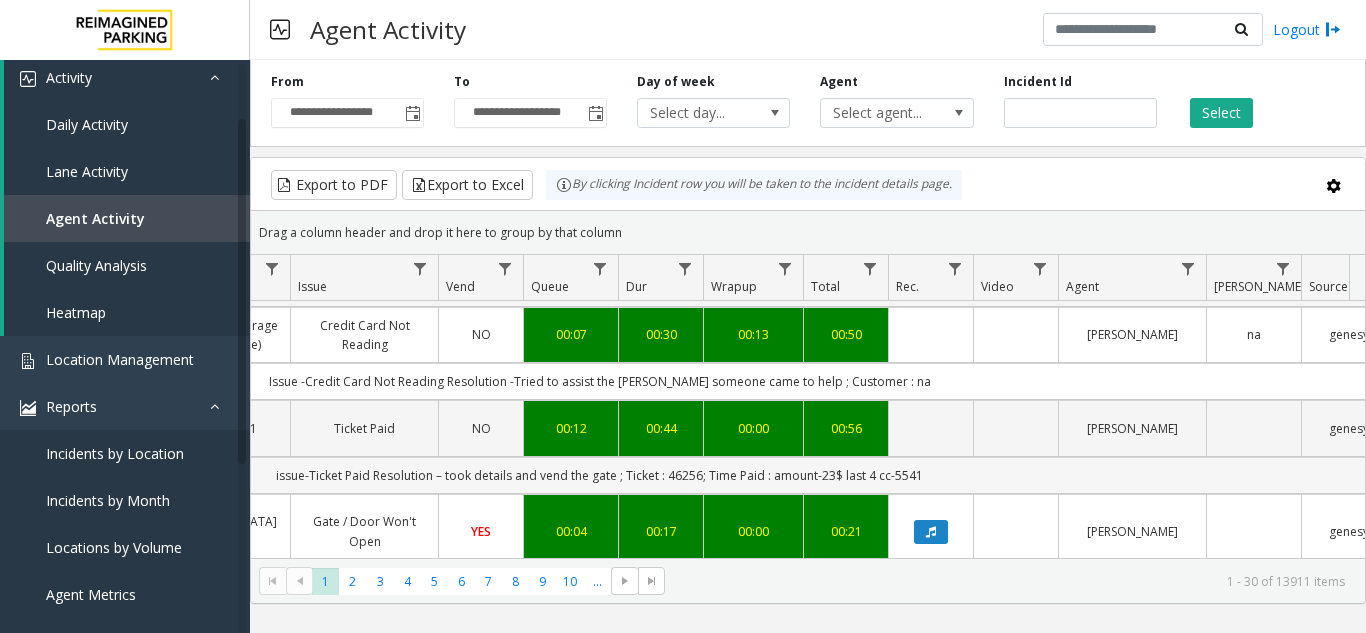 click on "issue-Ticket Paid
Resolution – took details and vend the gate ; Ticket : 46256; Time Paid : amount-23$ last 4 cc-5541" 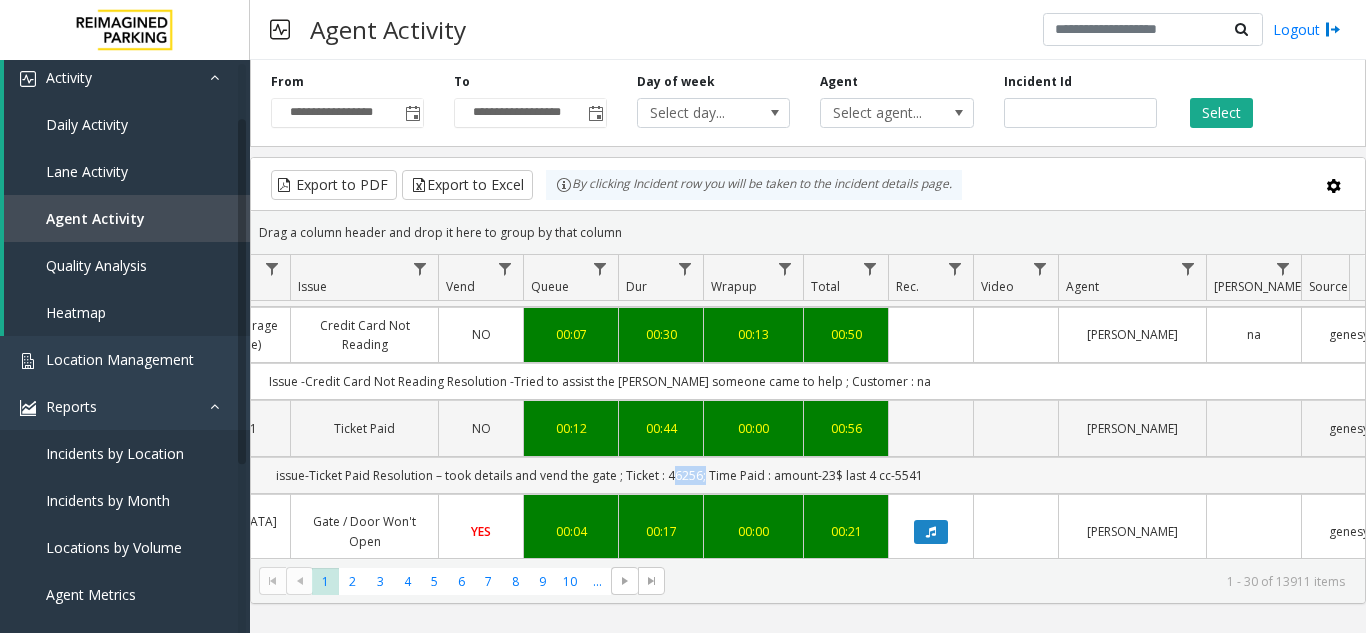 click on "issue-Ticket Paid
Resolution – took details and vend the gate ; Ticket : 46256; Time Paid : amount-23$ last 4 cc-5541" 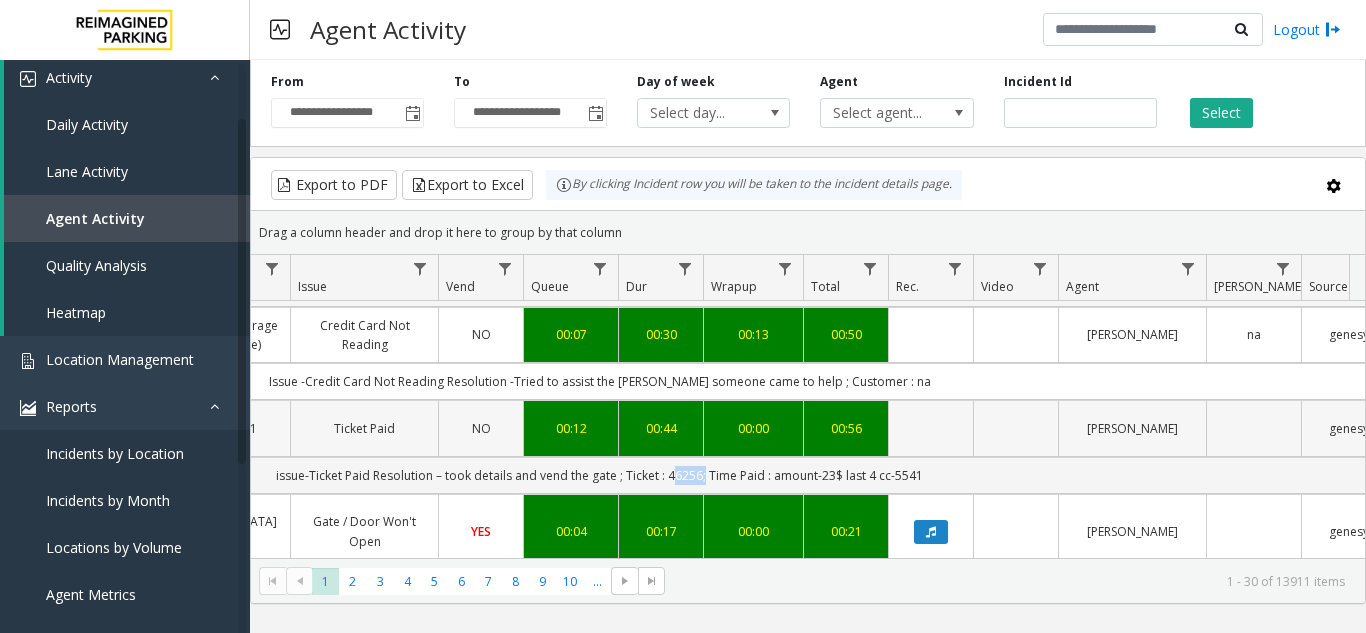 copy on "46256" 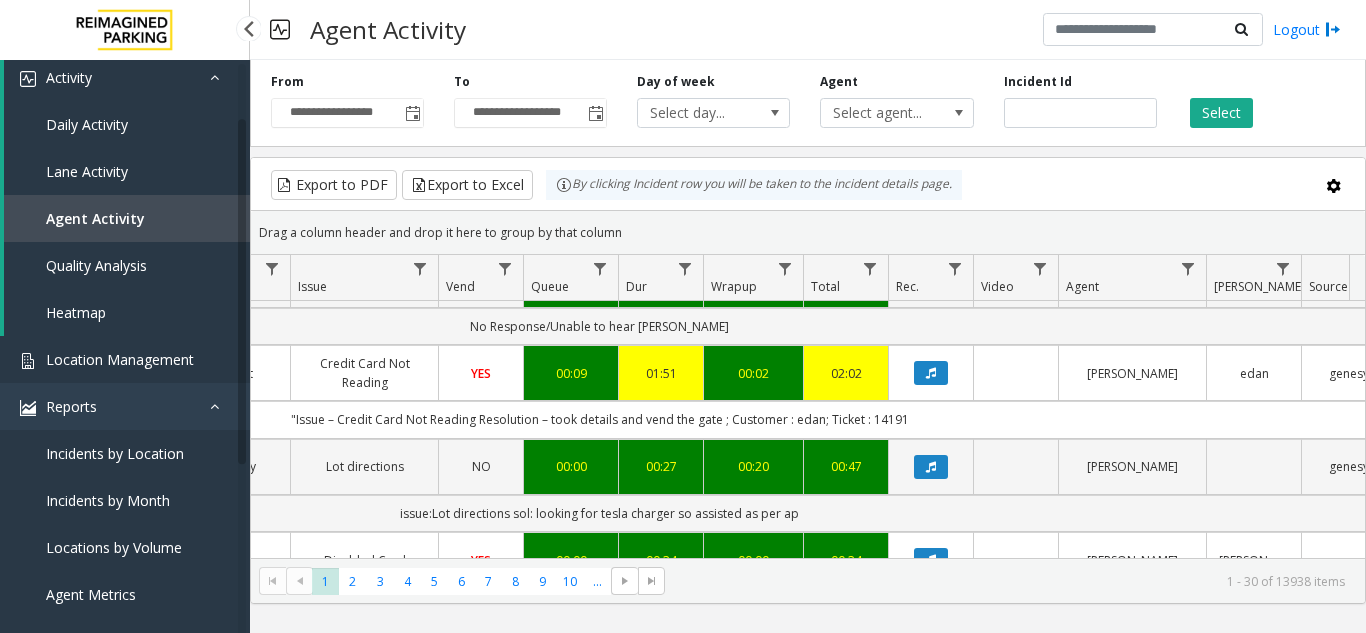 click on "Location Management" at bounding box center [120, 359] 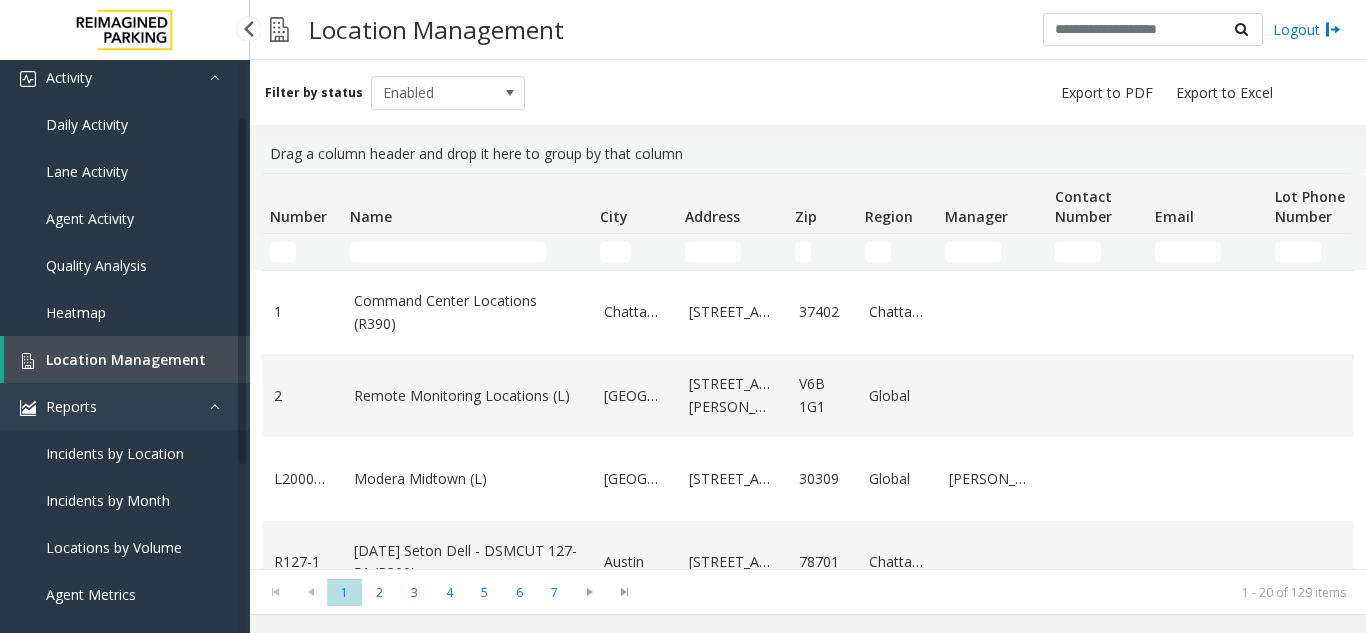 click on "Activity" at bounding box center [125, 77] 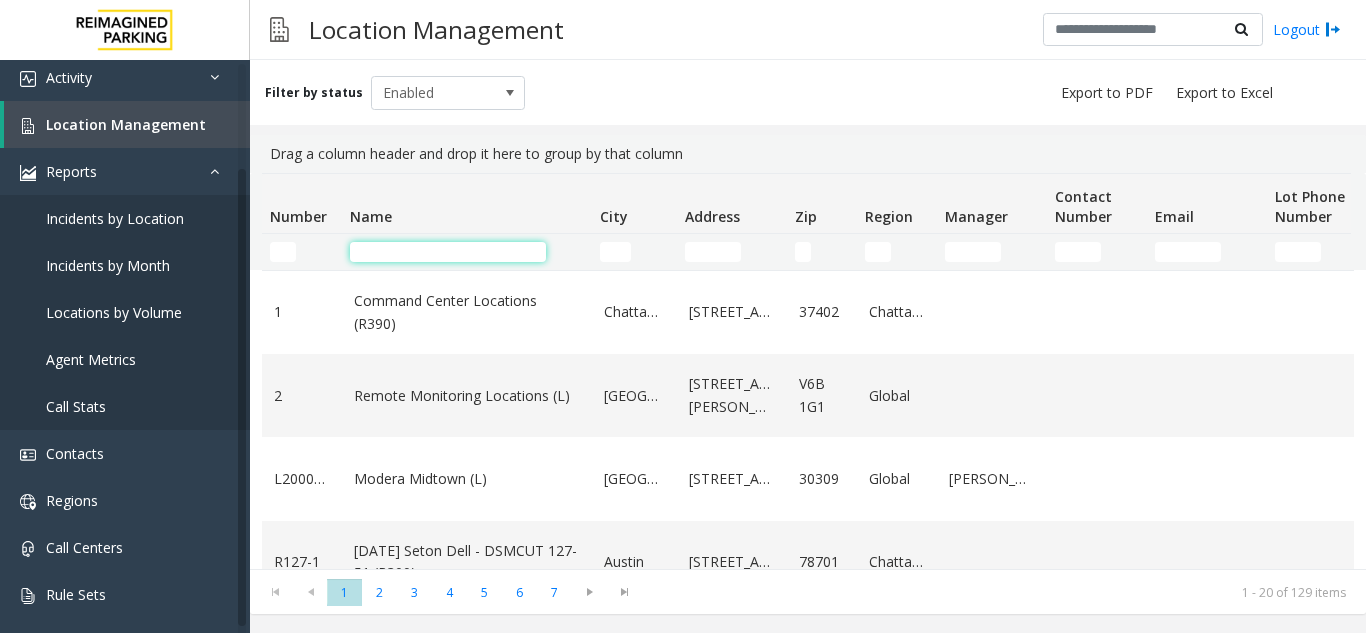 click 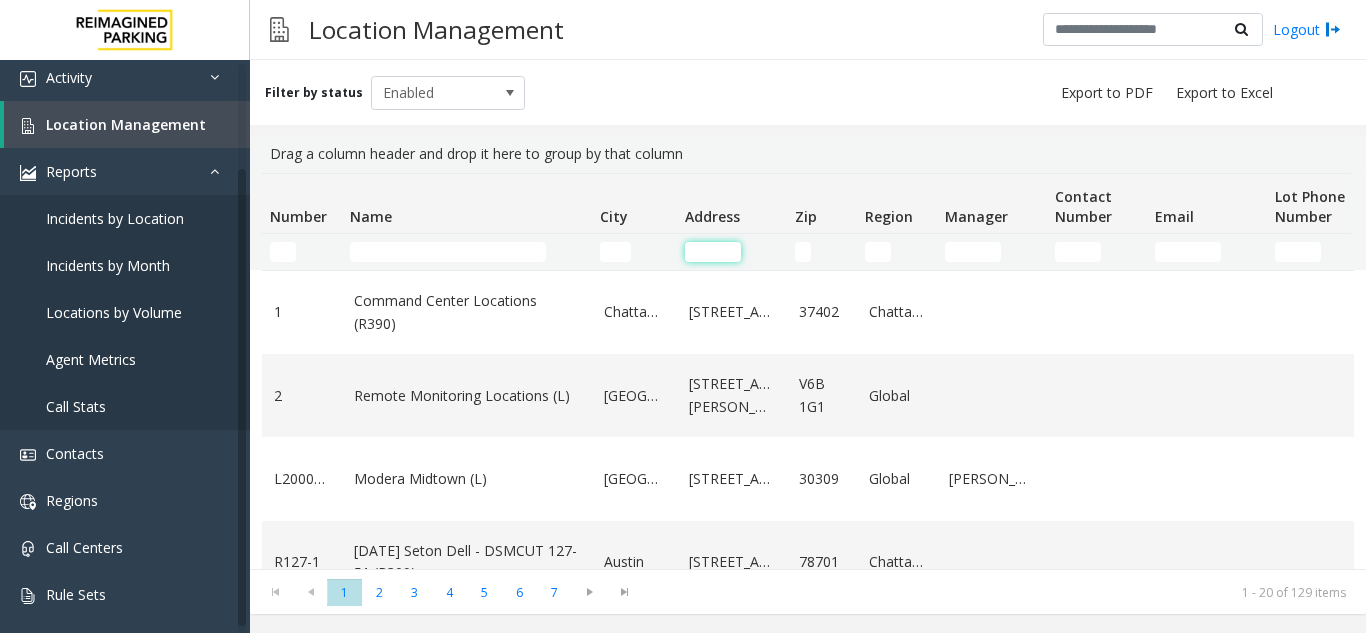 click 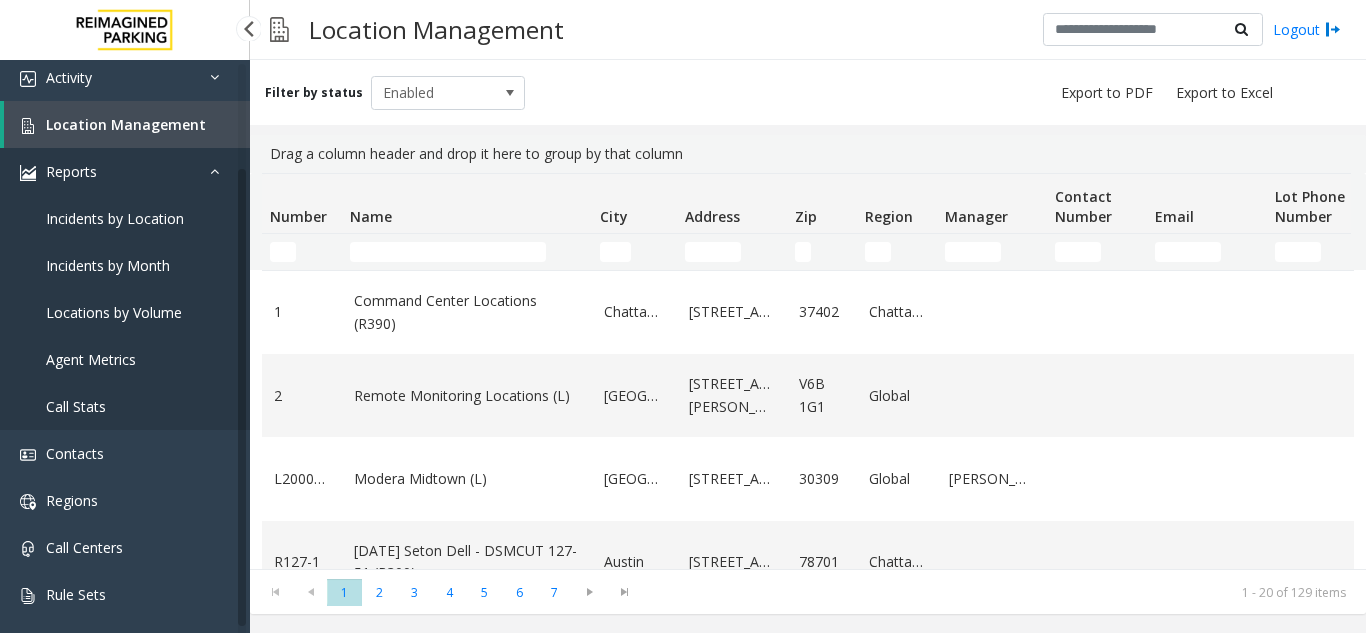 click on "Reports" at bounding box center (125, 171) 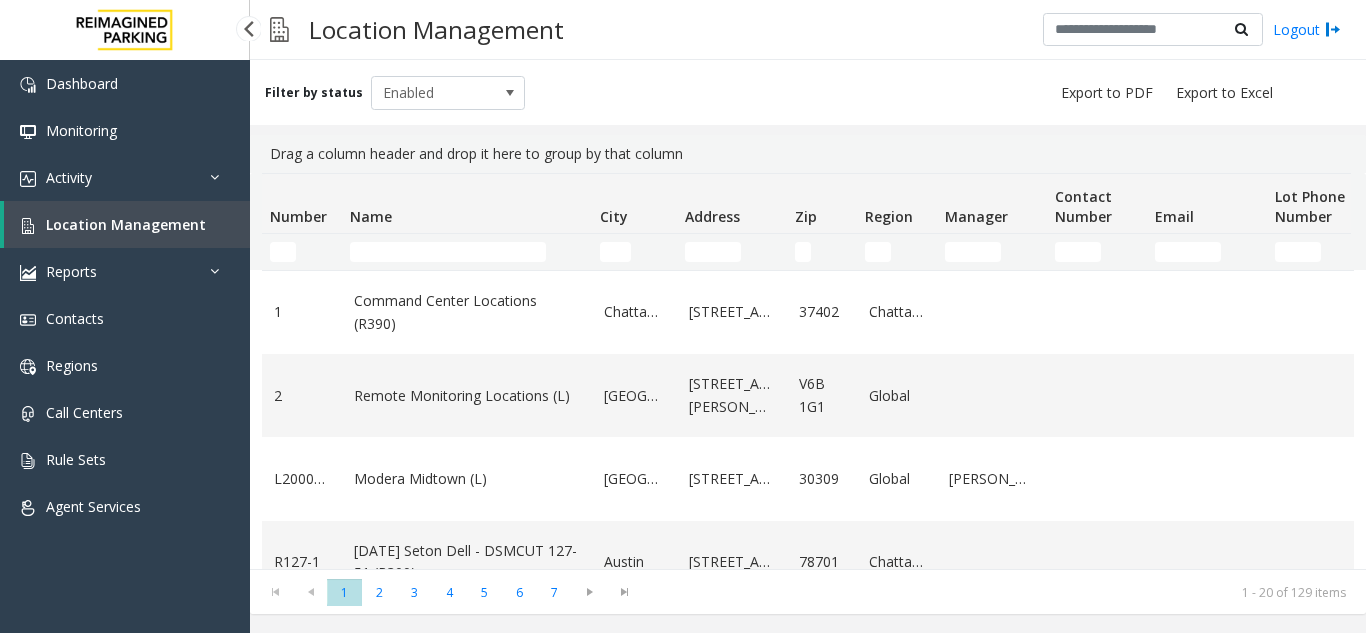 click on "Location Management" at bounding box center [126, 224] 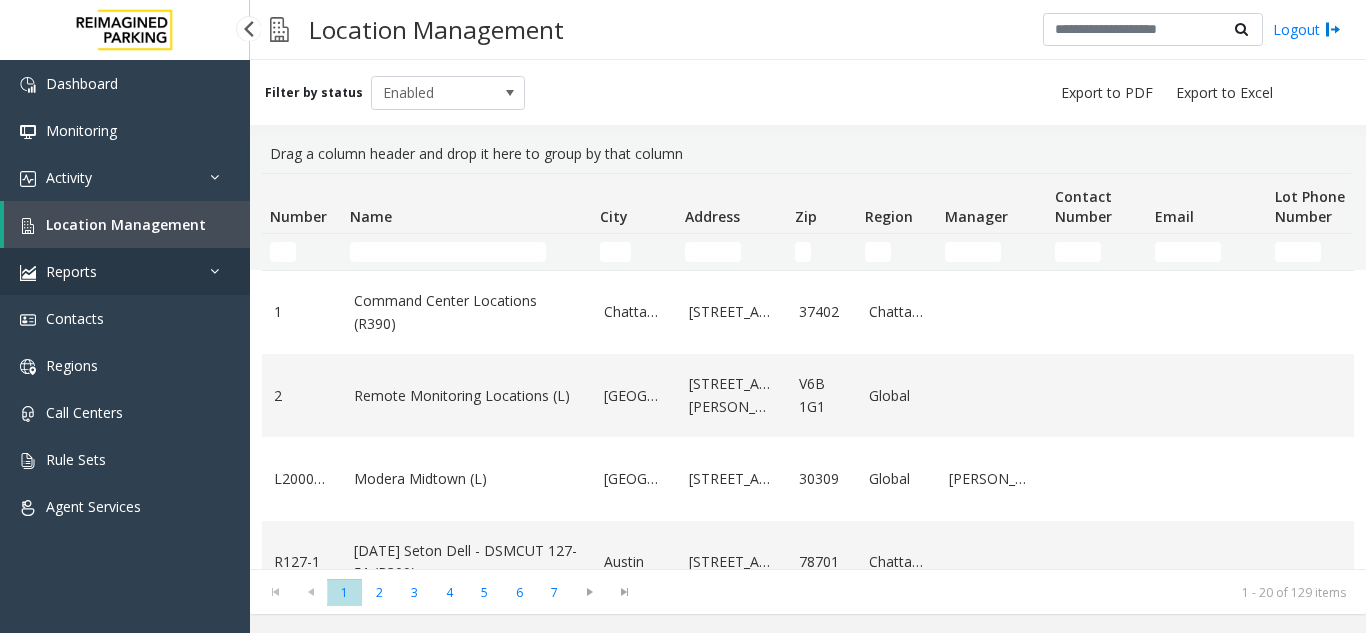 click on "Reports" at bounding box center [125, 271] 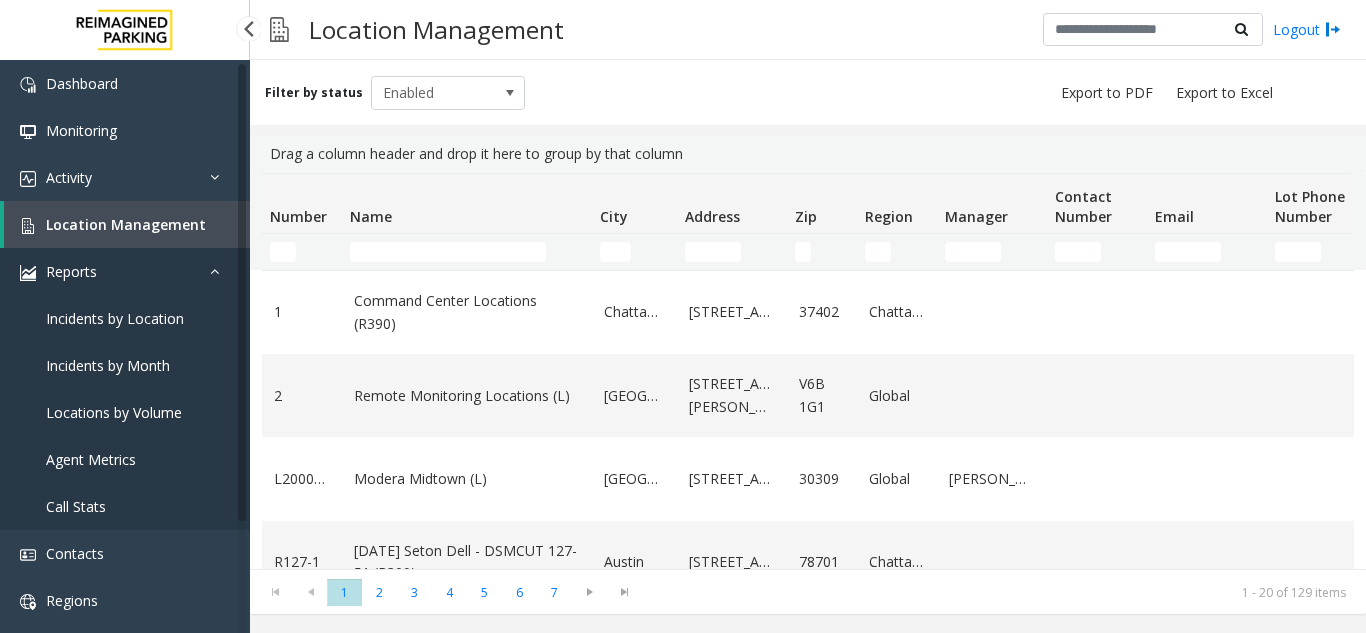 click on "Reports" at bounding box center [125, 271] 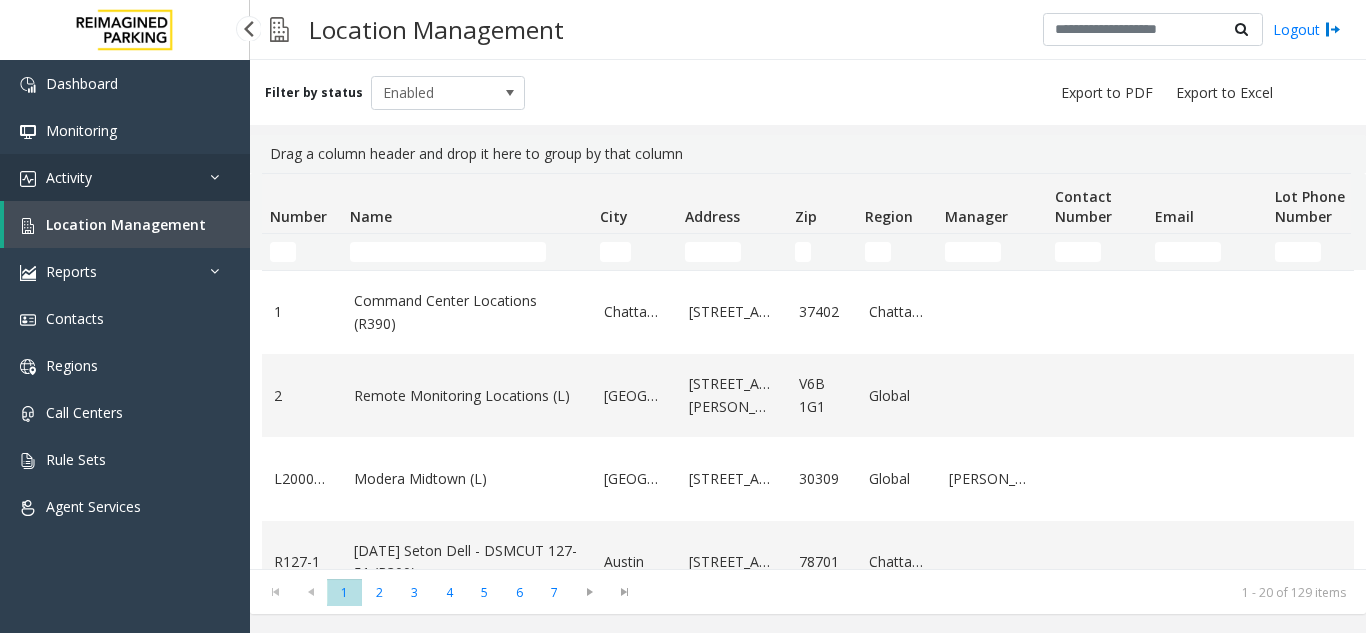click on "Activity" at bounding box center (125, 177) 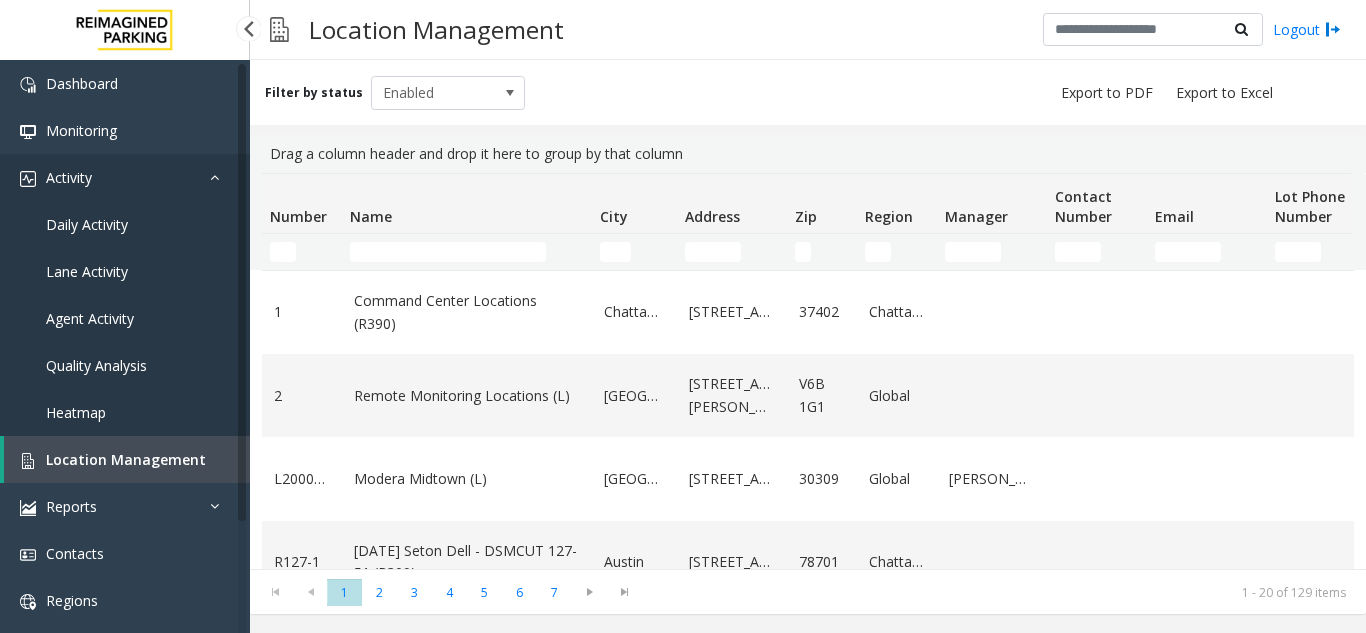 click on "Activity" at bounding box center [125, 177] 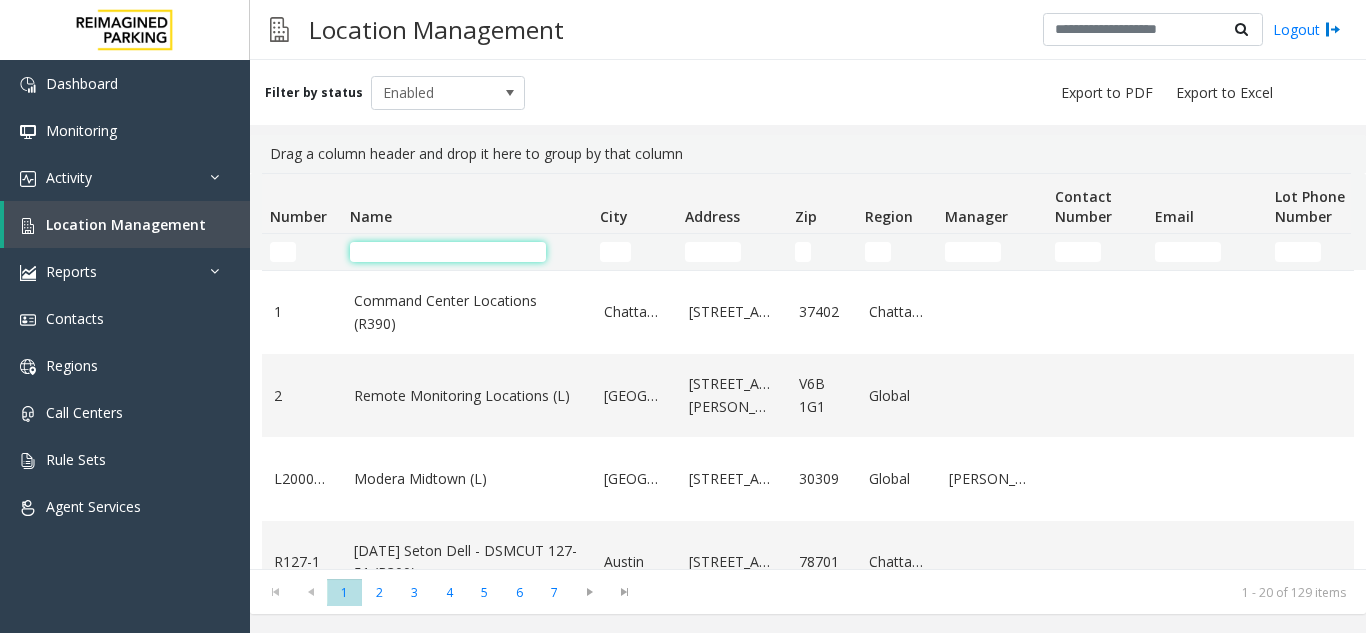 click 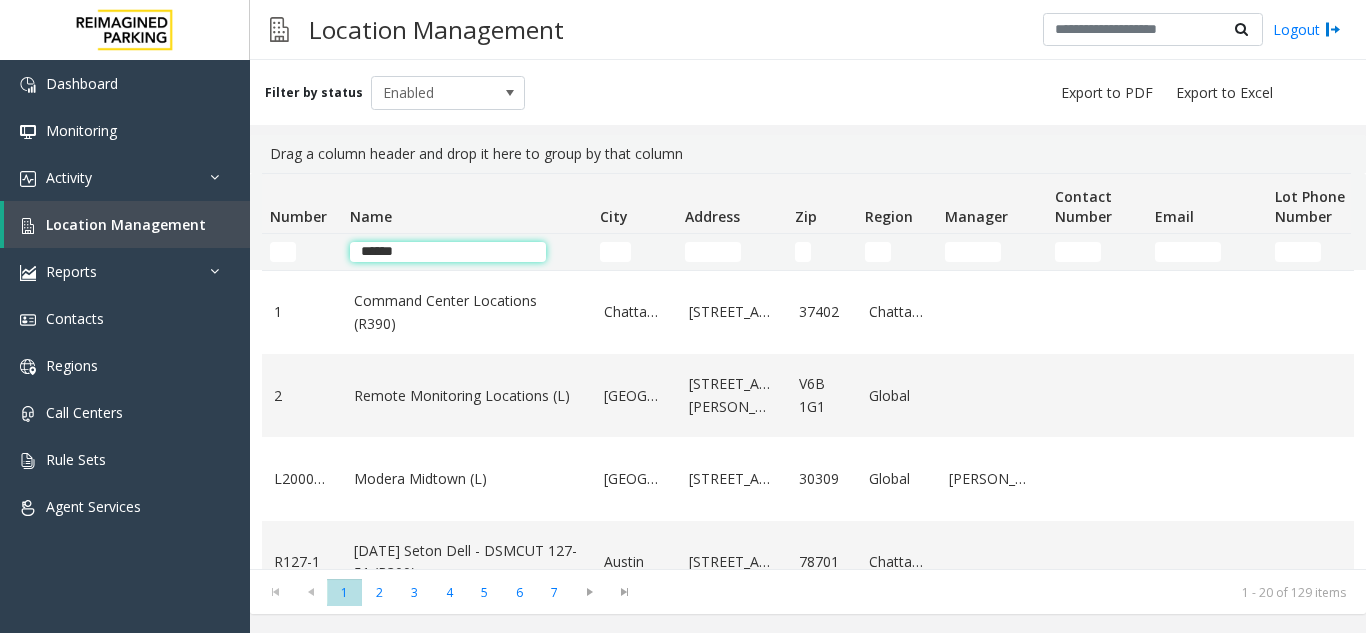 type on "******" 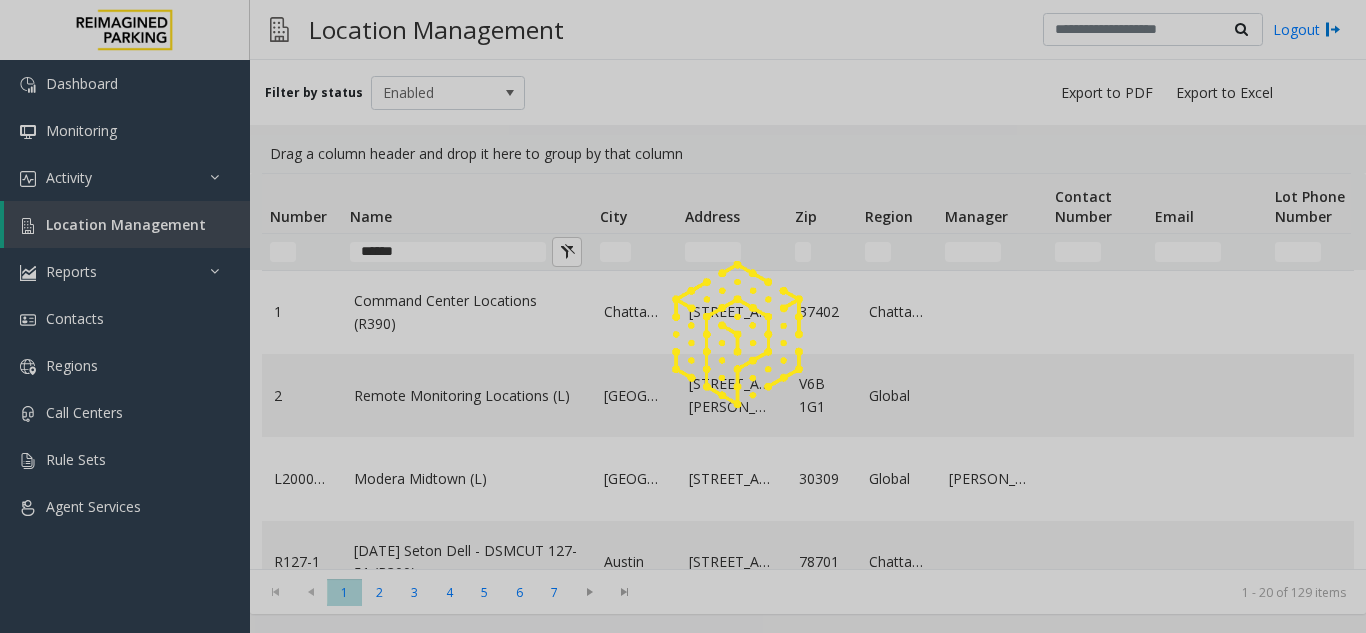 click 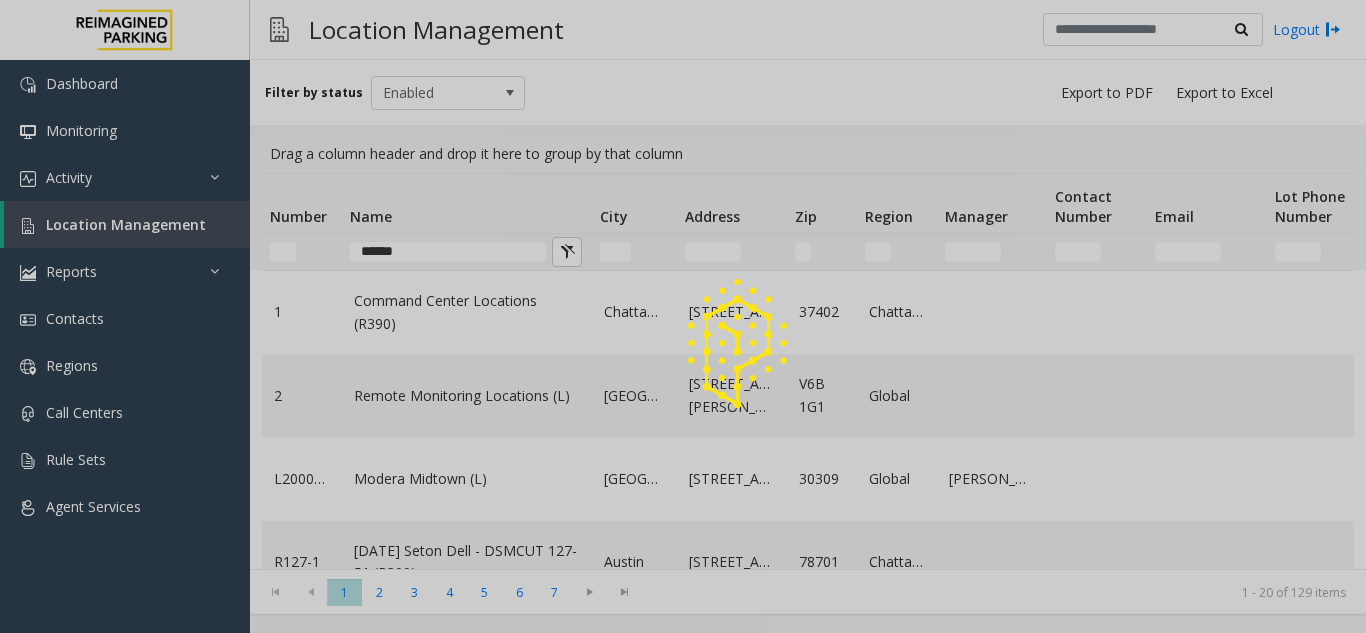 click 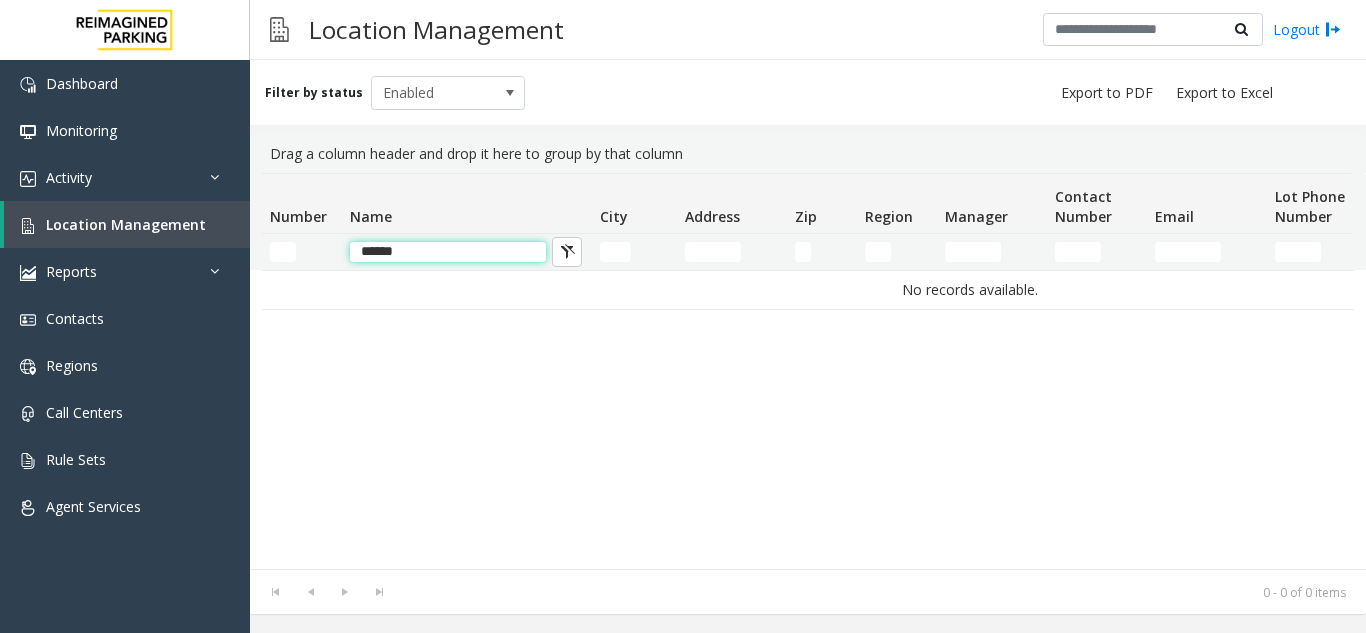 click on "******" 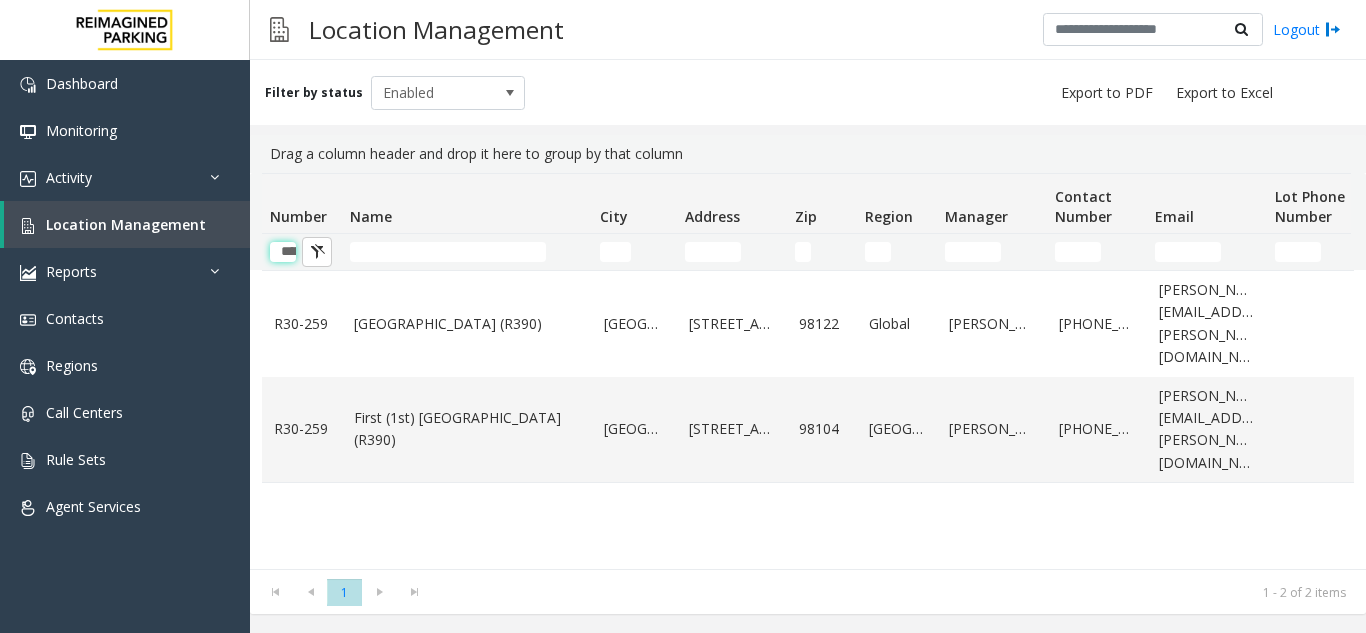 type on "******" 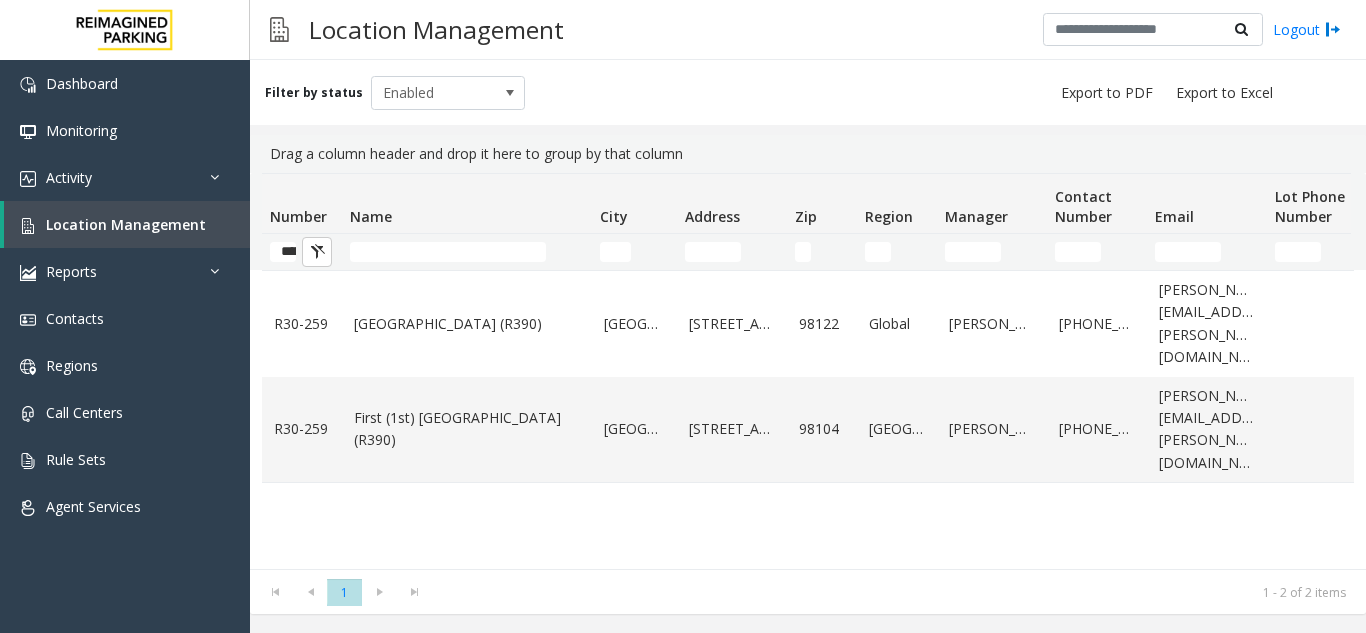 scroll, scrollTop: 0, scrollLeft: 224, axis: horizontal 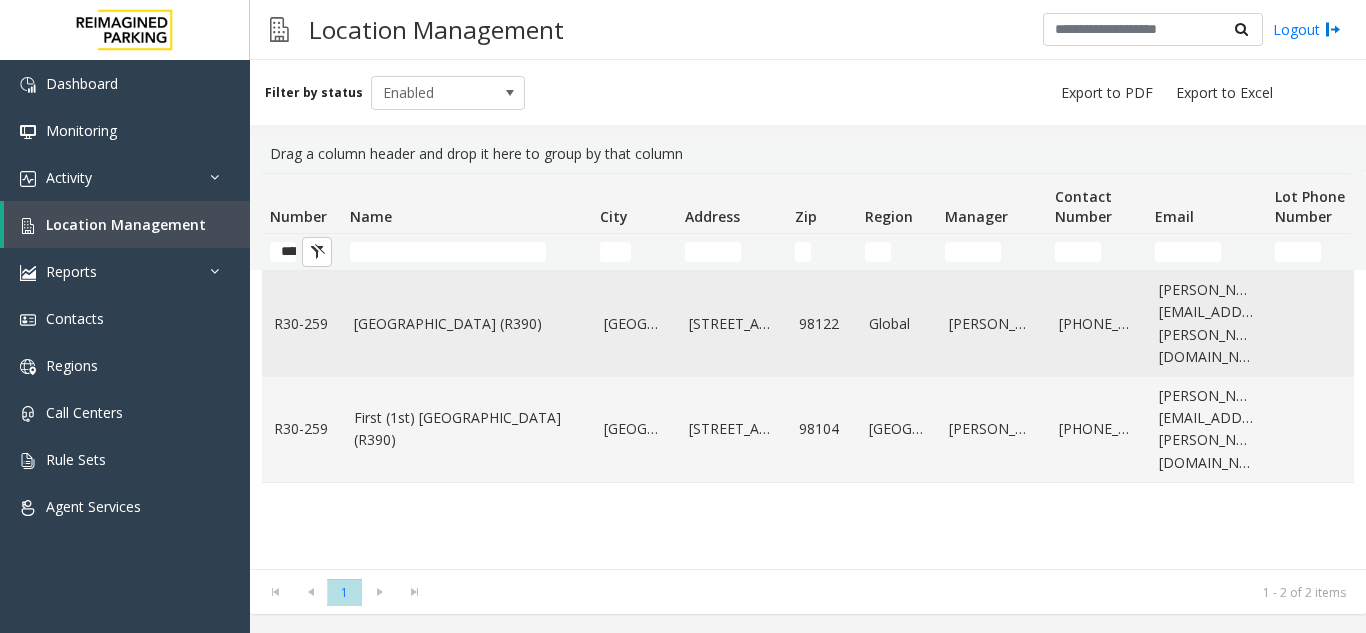 click on "R30-259" 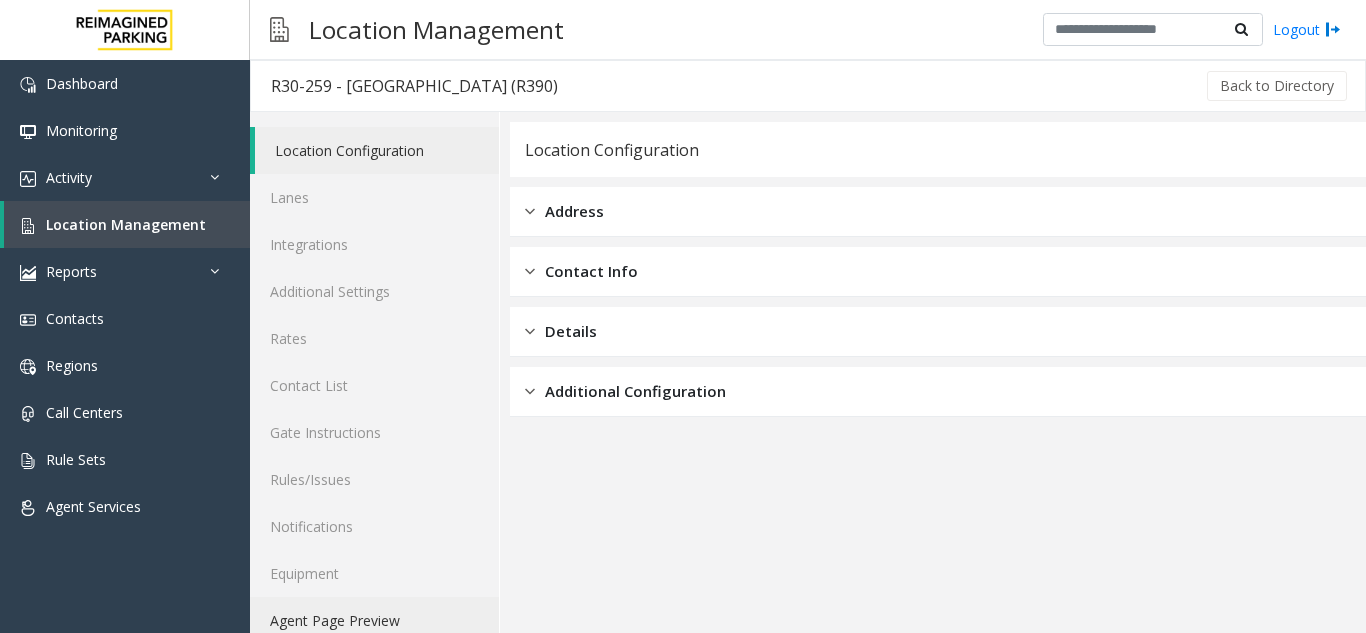 click on "Agent Page Preview" 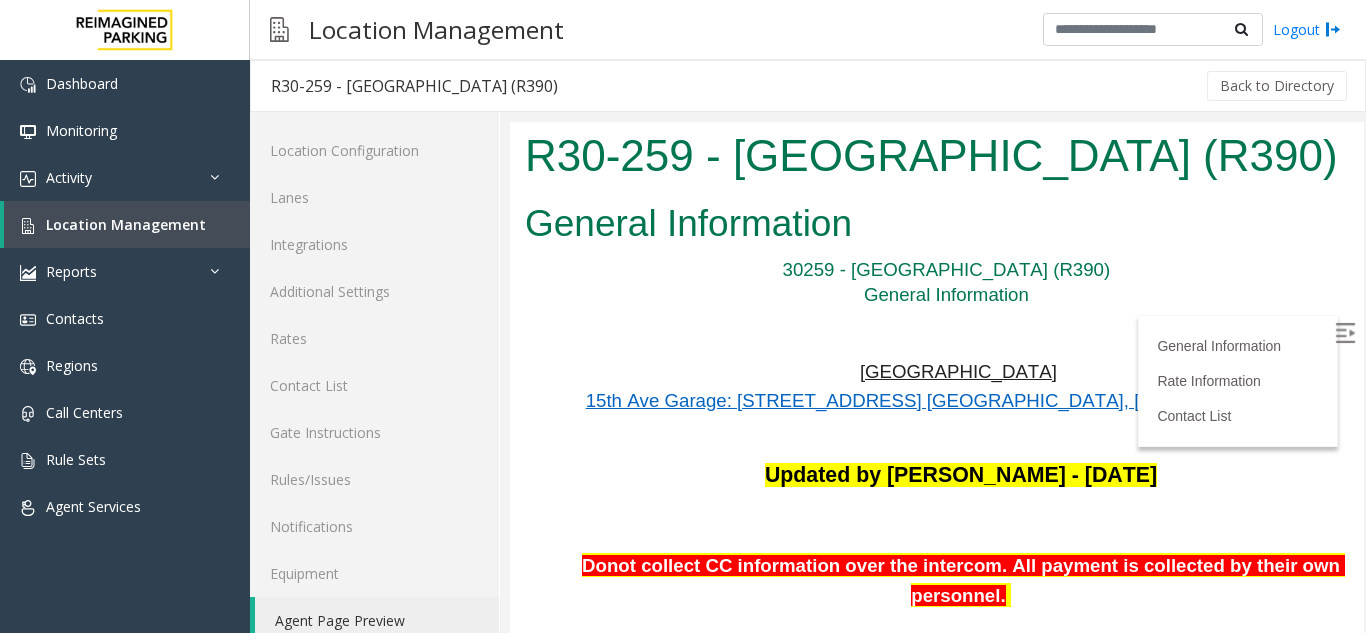 scroll, scrollTop: 0, scrollLeft: 0, axis: both 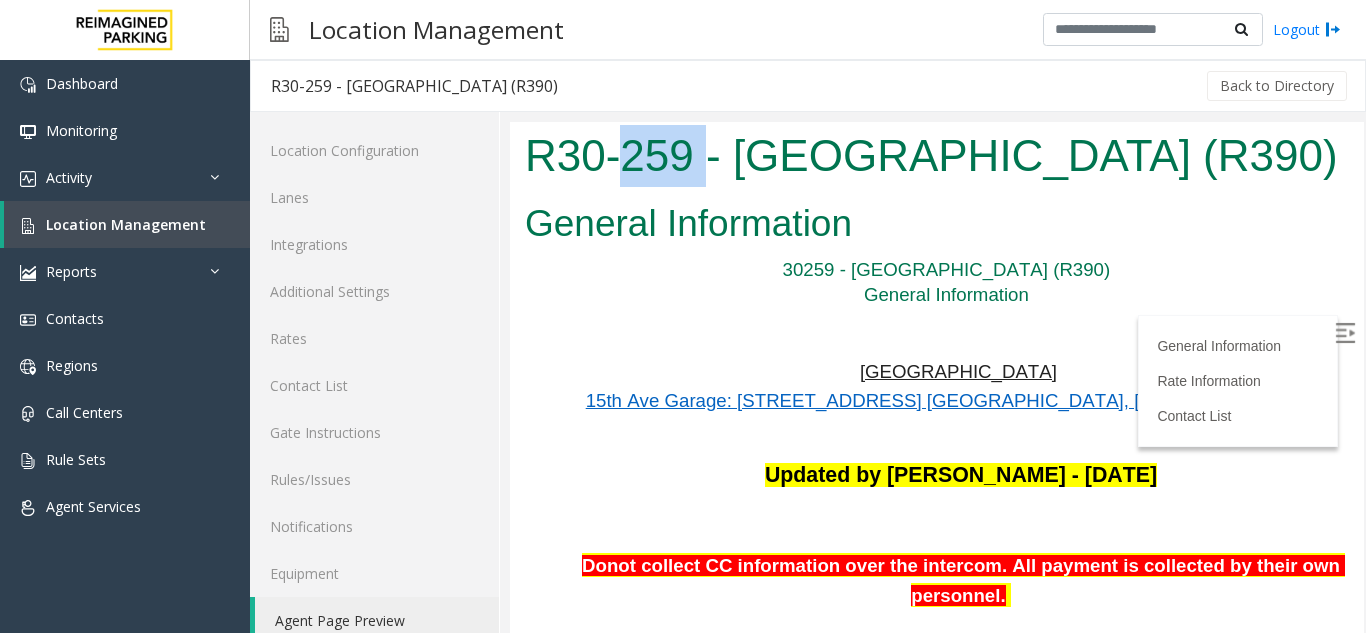 click on "R30-259 - Cherry Hill (R390)" at bounding box center [937, 156] 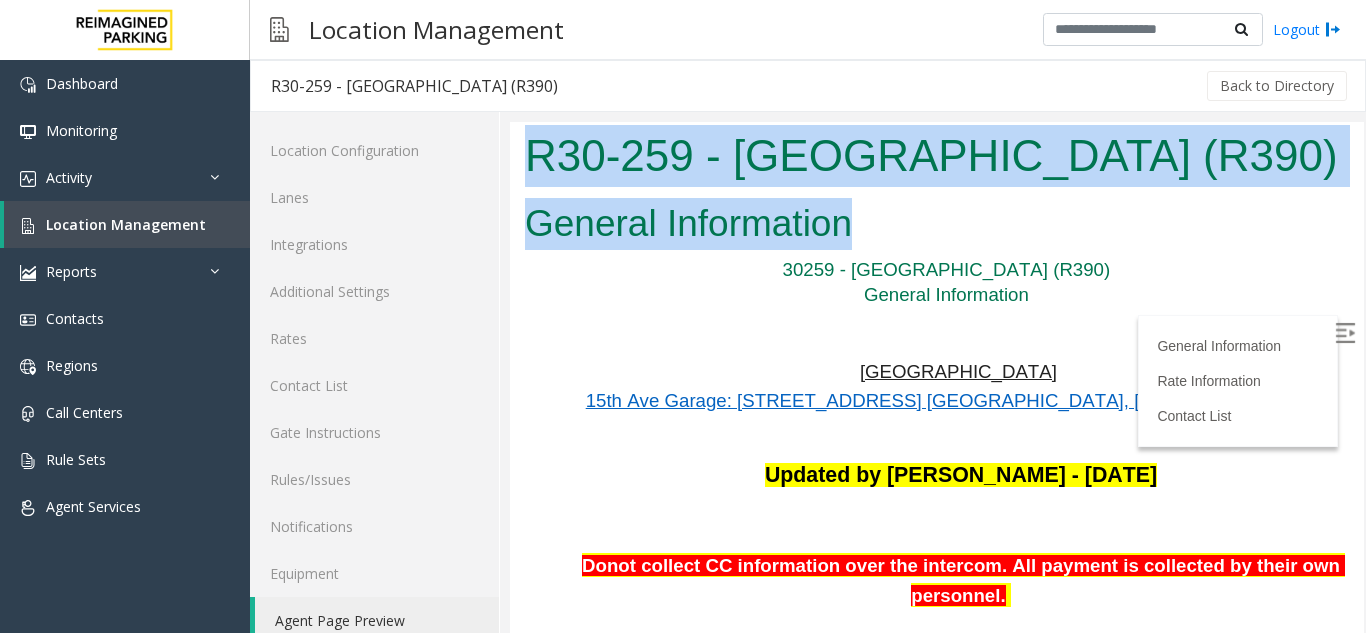 drag, startPoint x: 637, startPoint y: 169, endPoint x: 833, endPoint y: 236, distance: 207.13522 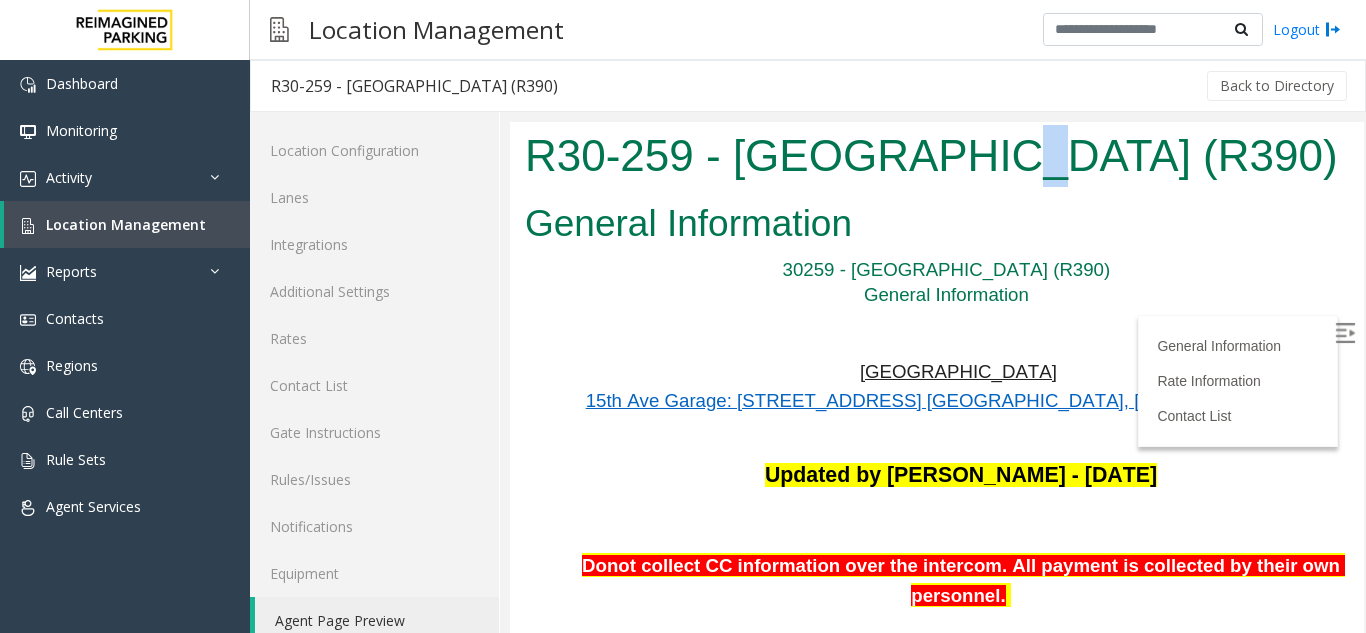 click on "R30-259 - Cherry Hill (R390)" at bounding box center (937, 156) 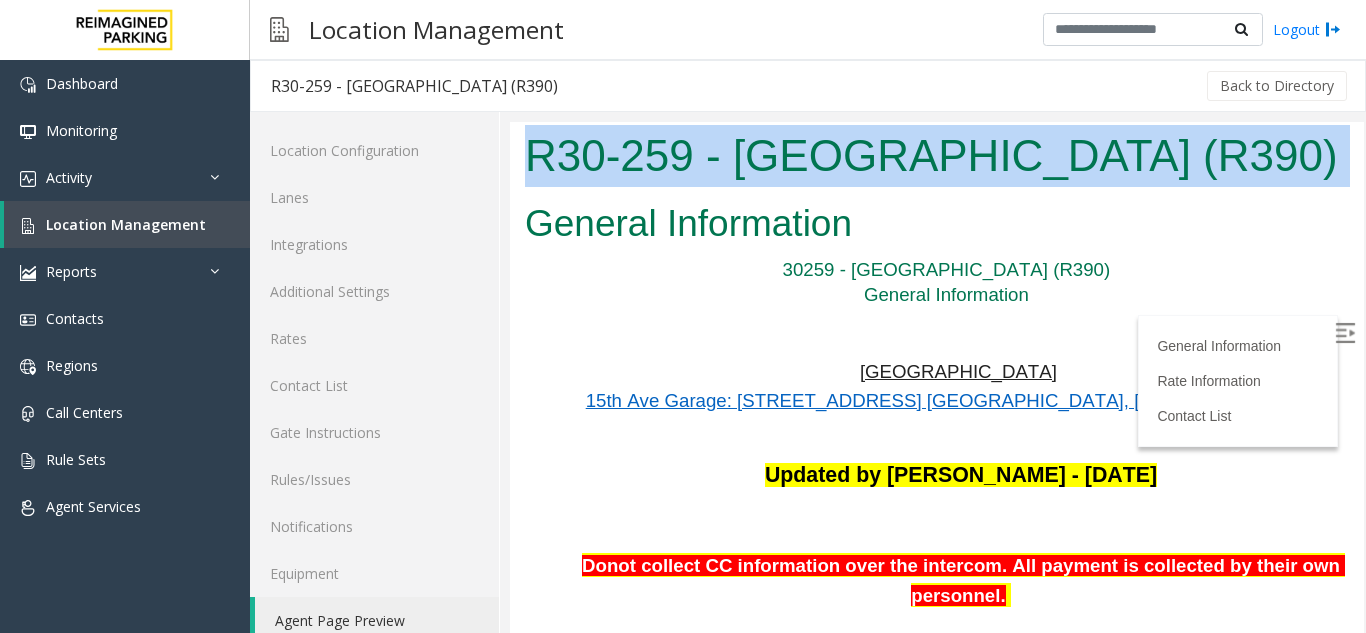 click on "R30-259 - Cherry Hill (R390)" at bounding box center (937, 156) 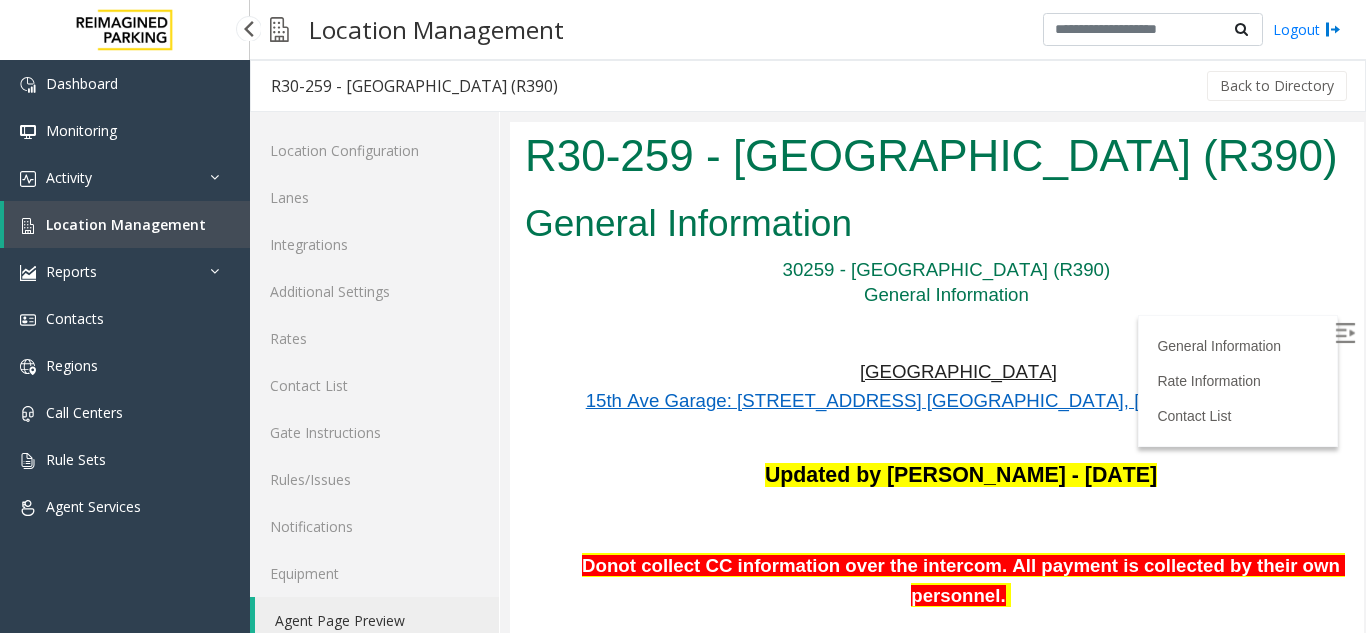 scroll, scrollTop: 0, scrollLeft: 0, axis: both 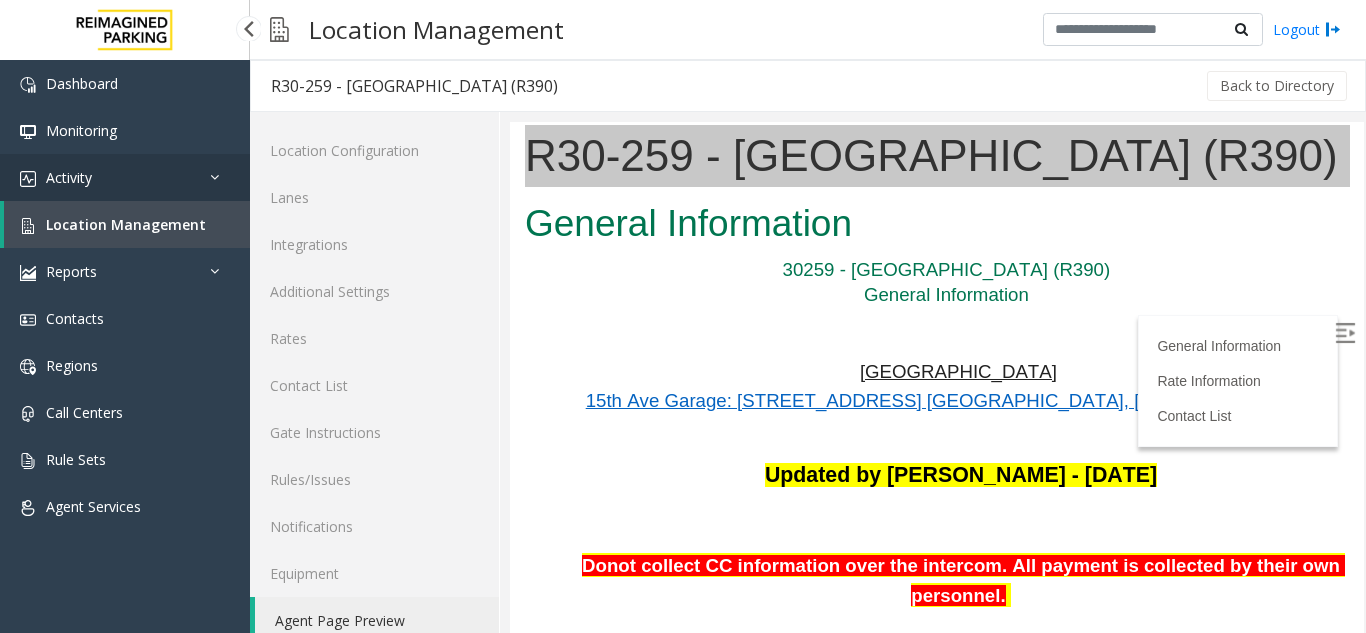 click on "Activity" at bounding box center (125, 177) 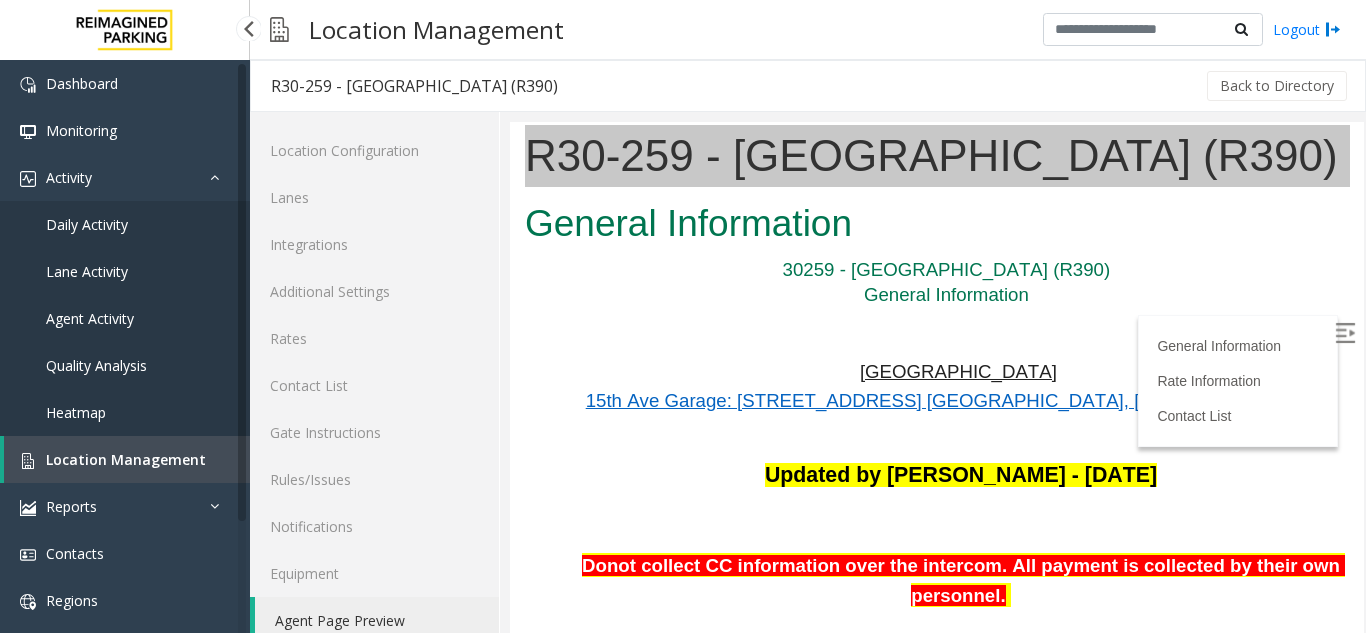 click on "Agent Activity" at bounding box center [90, 318] 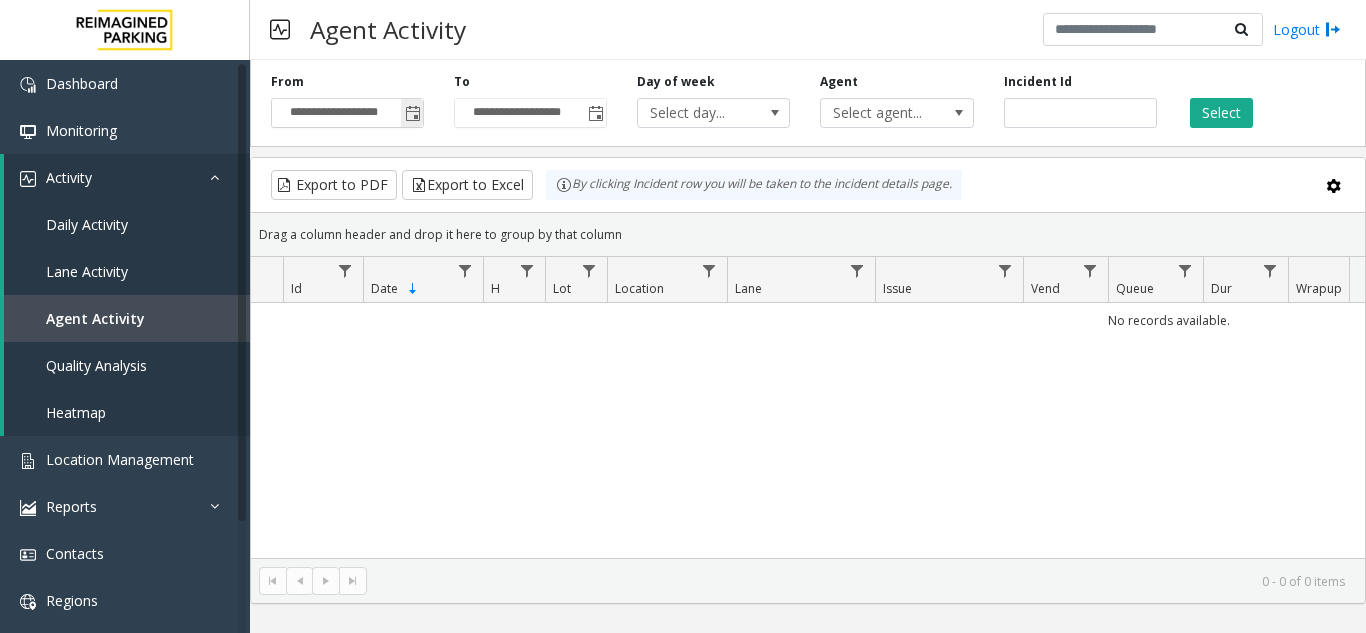 click 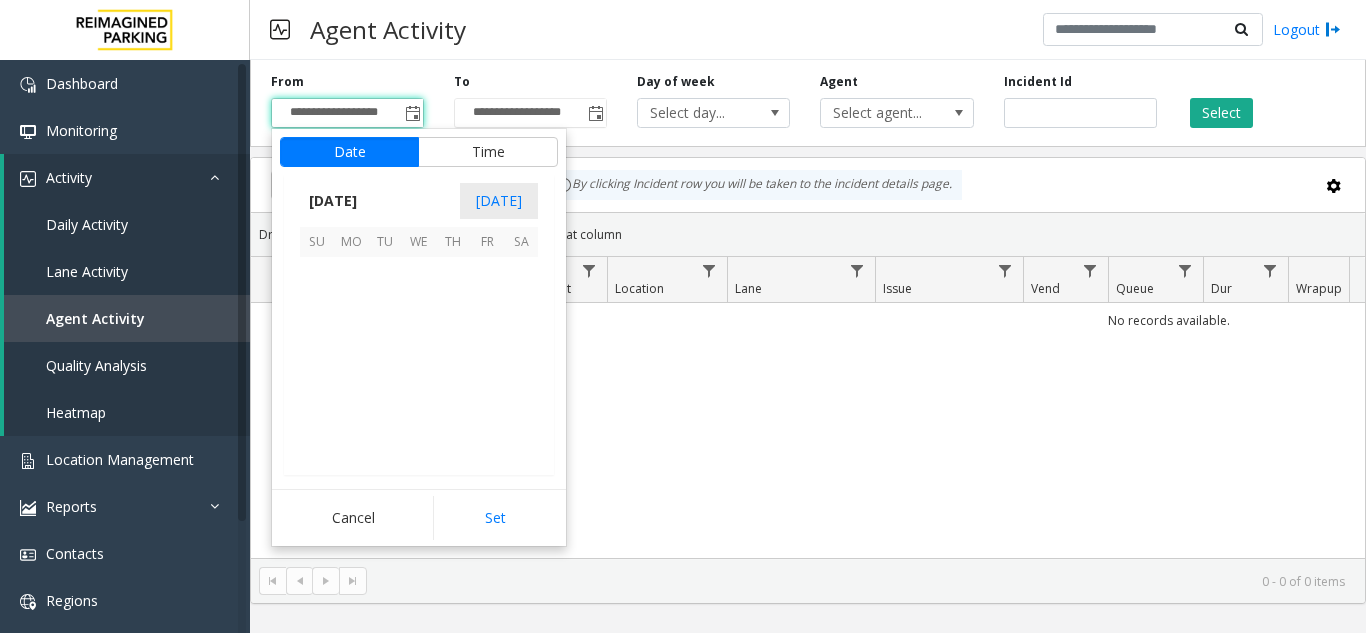 scroll, scrollTop: 358428, scrollLeft: 0, axis: vertical 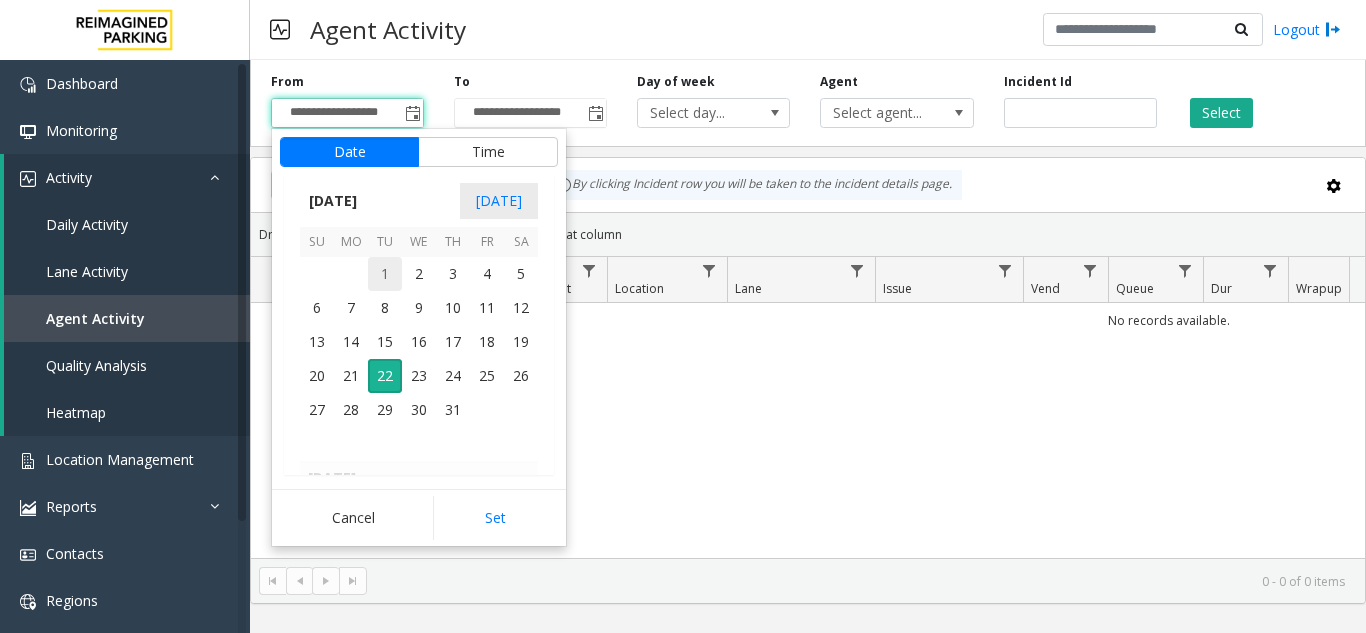 click on "1" at bounding box center [385, 274] 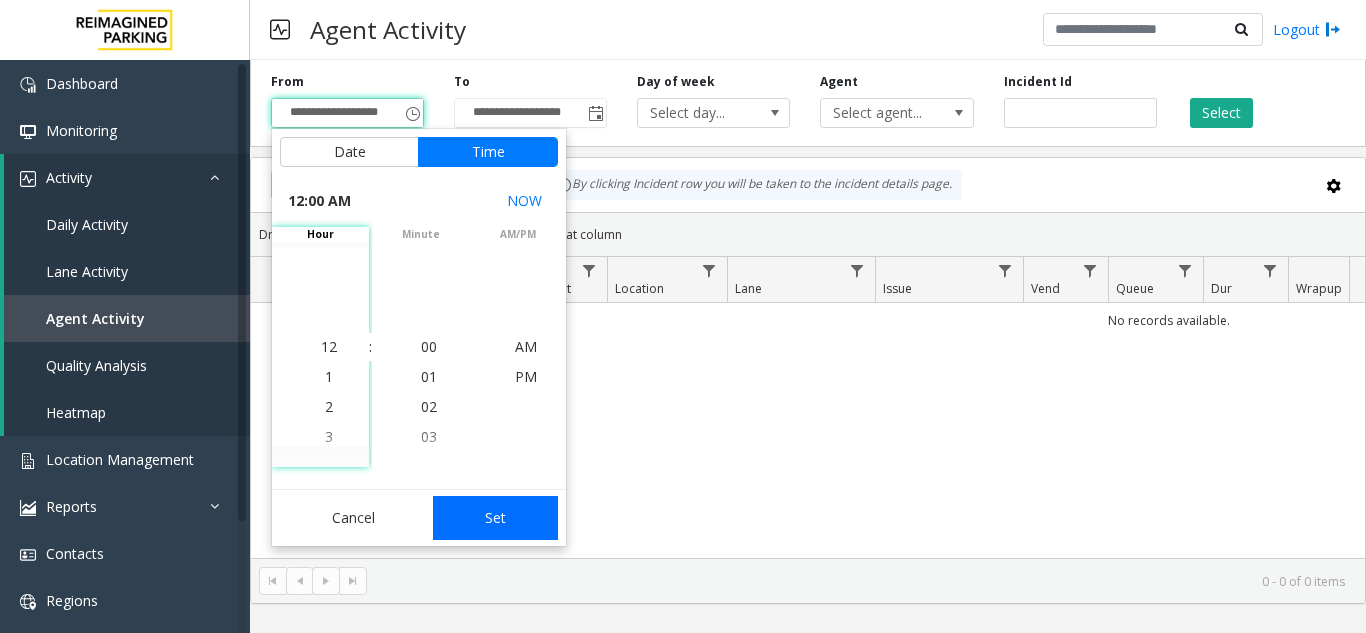 click on "Set" 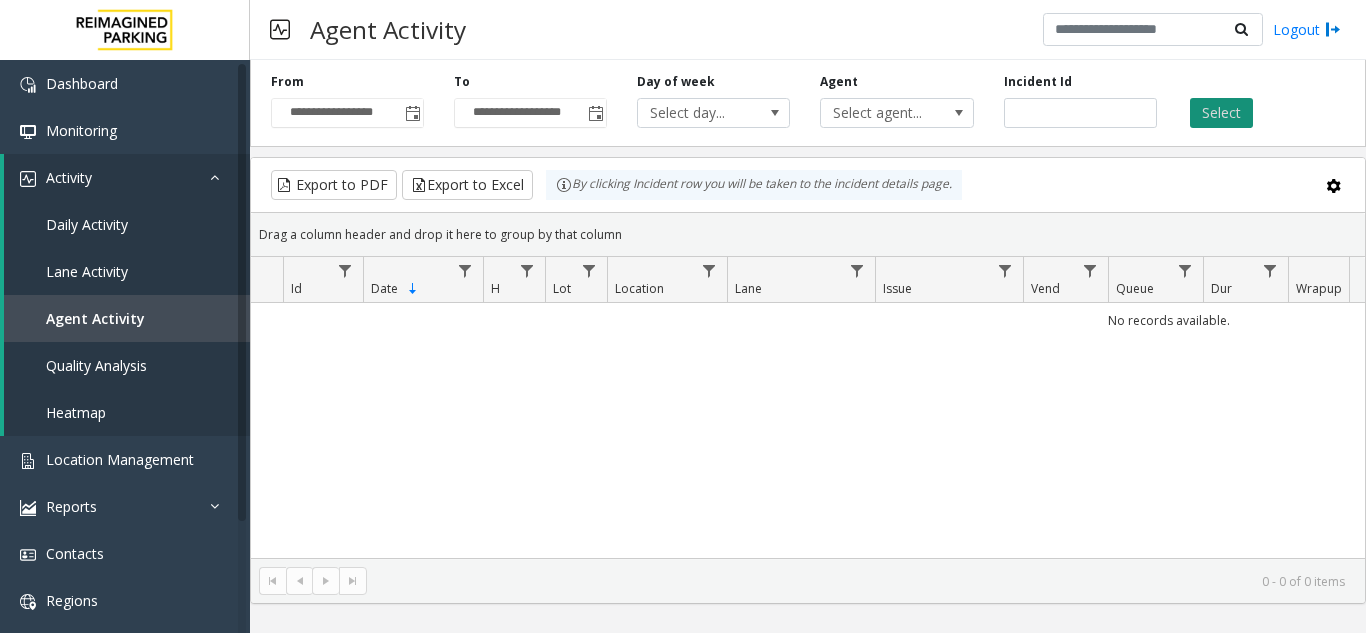 click on "Select" 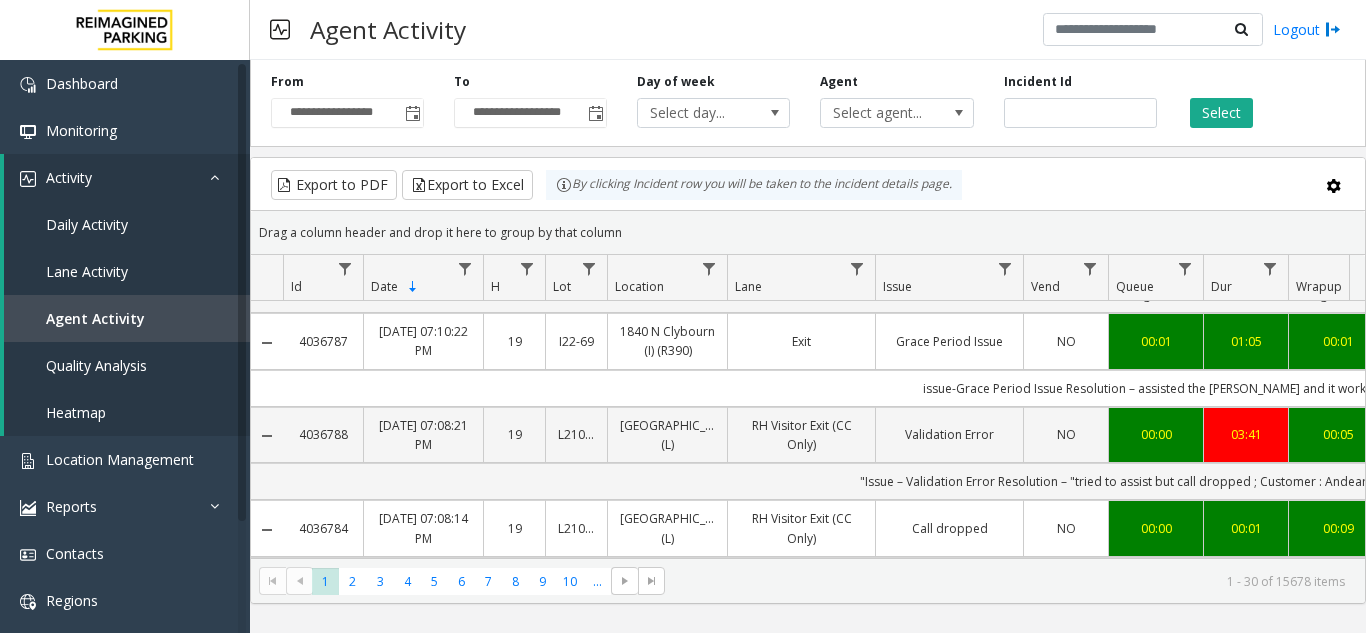 scroll, scrollTop: 300, scrollLeft: 0, axis: vertical 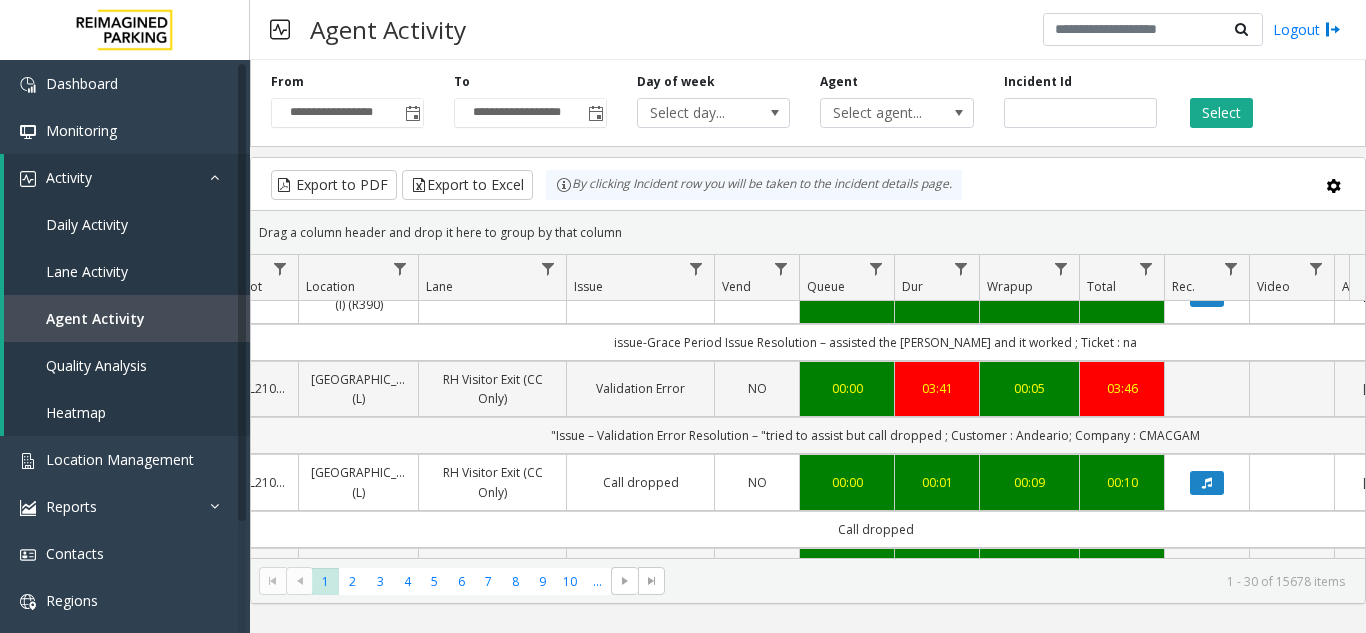 click on ""Issue – Validation Error
Resolution – "tried to assist but call dropped ; Customer : Andeario; Company  : CMACGAM" 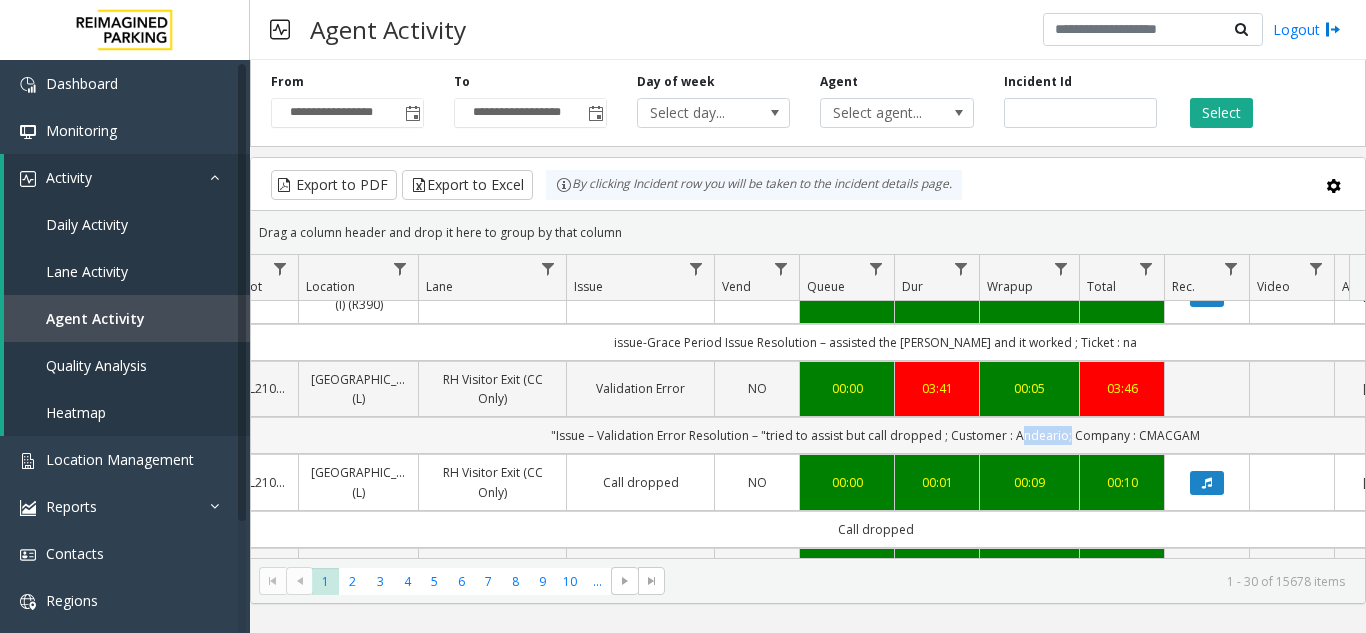 click on ""Issue – Validation Error
Resolution – "tried to assist but call dropped ; Customer : Andeario; Company  : CMACGAM" 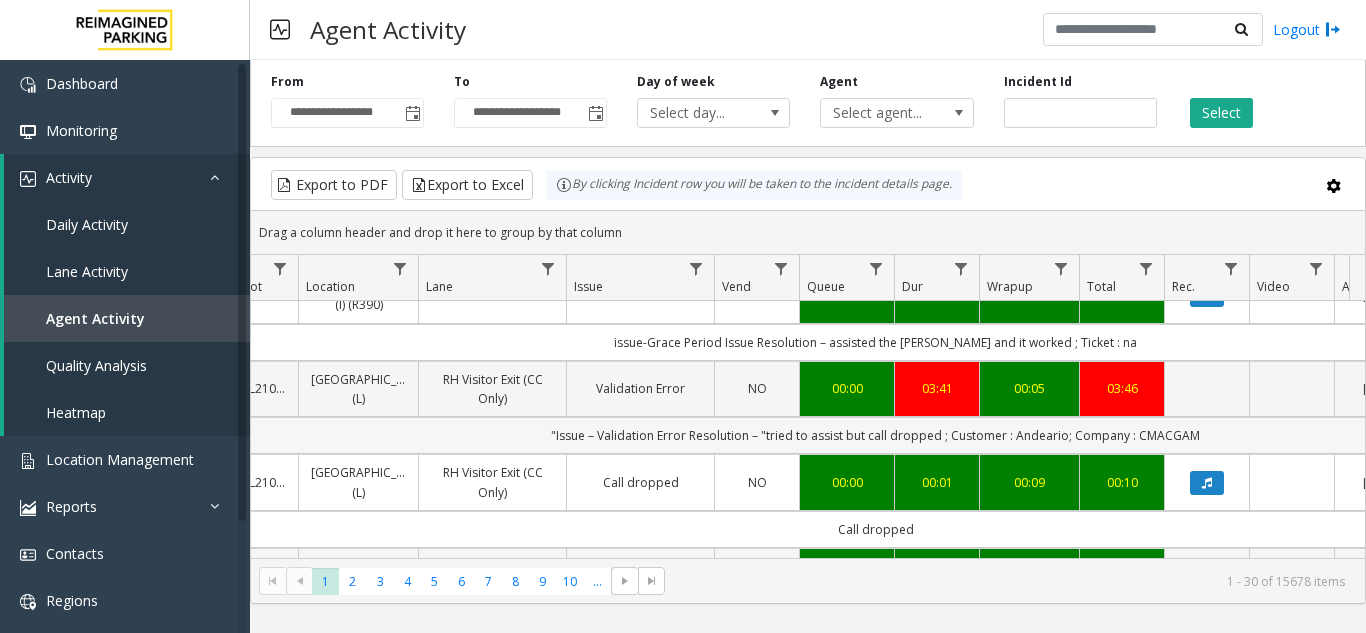 click on ""Issue – Validation Error
Resolution – "tried to assist but call dropped ; Customer : Andeario; Company  : CMACGAM" 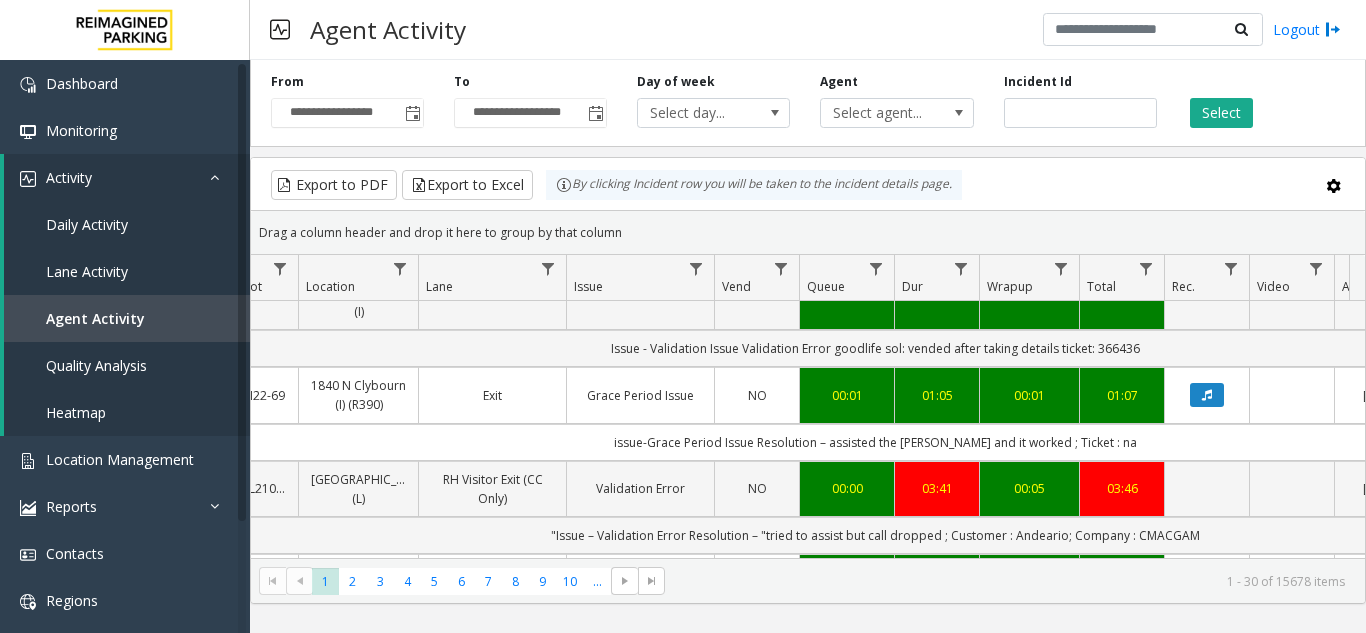 scroll, scrollTop: 197, scrollLeft: 349, axis: both 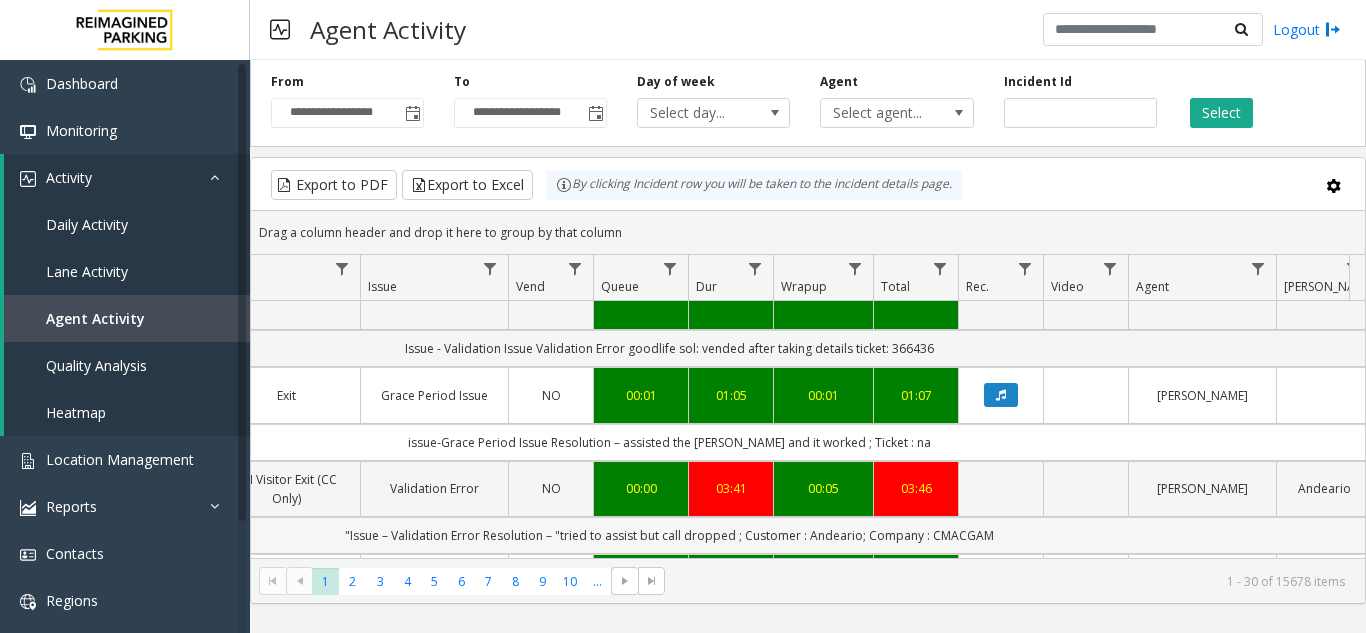 click on ""Issue – Validation Error
Resolution – "tried to assist but call dropped ; Customer : Andeario; Company  : CMACGAM" 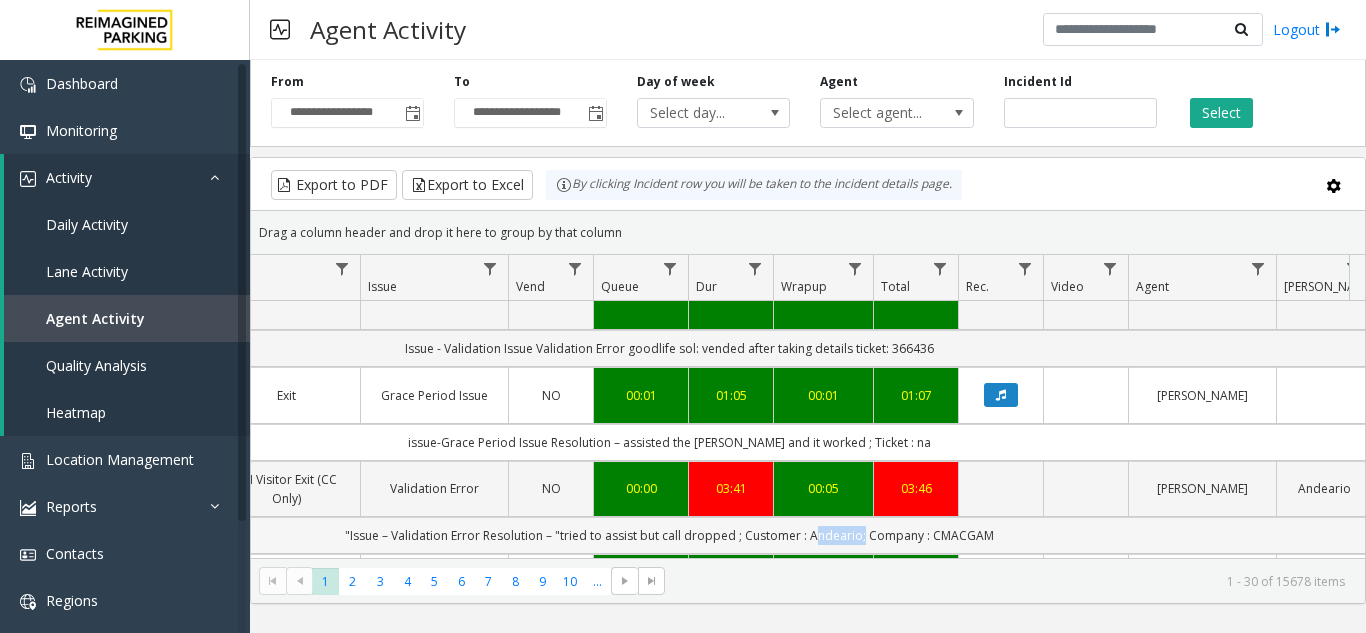click on ""Issue – Validation Error
Resolution – "tried to assist but call dropped ; Customer : Andeario; Company  : CMACGAM" 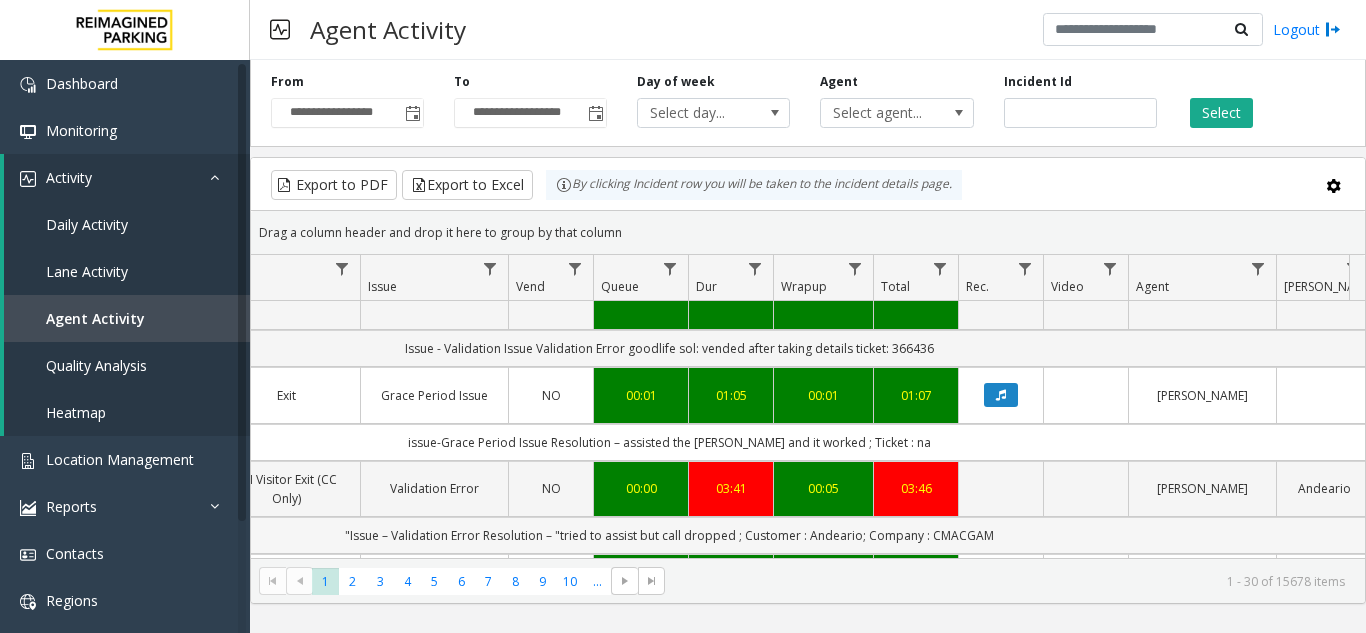 click on ""Issue – Validation Error
Resolution – "tried to assist but call dropped ; Customer : Andeario; Company  : CMACGAM" 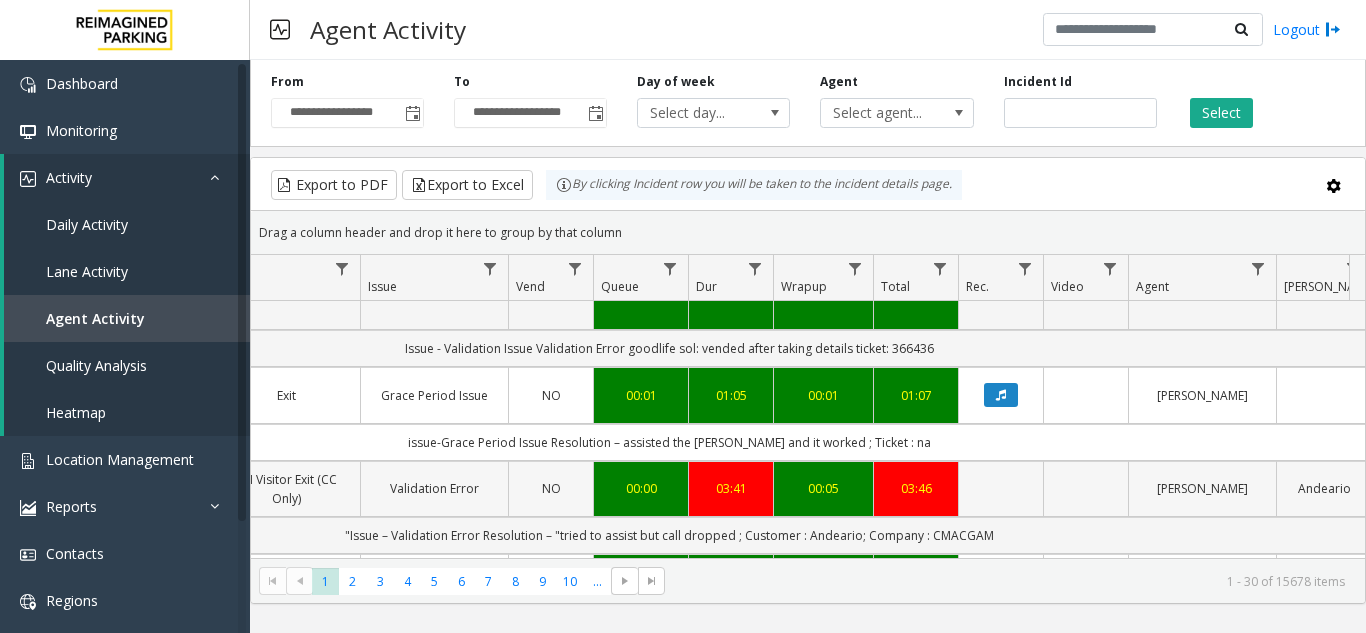 copy on "CMACGAM" 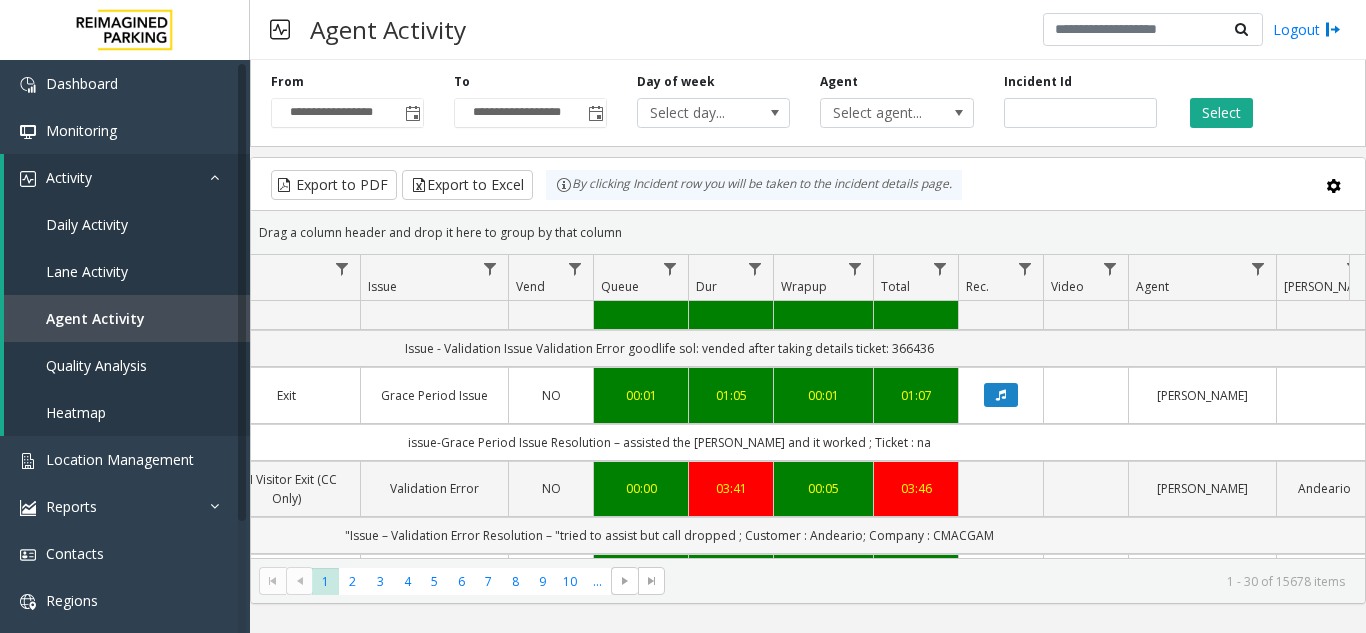 click on ""Issue – Validation Error
Resolution – "tried to assist but call dropped ; Customer : Andeario; Company  : CMACGAM" 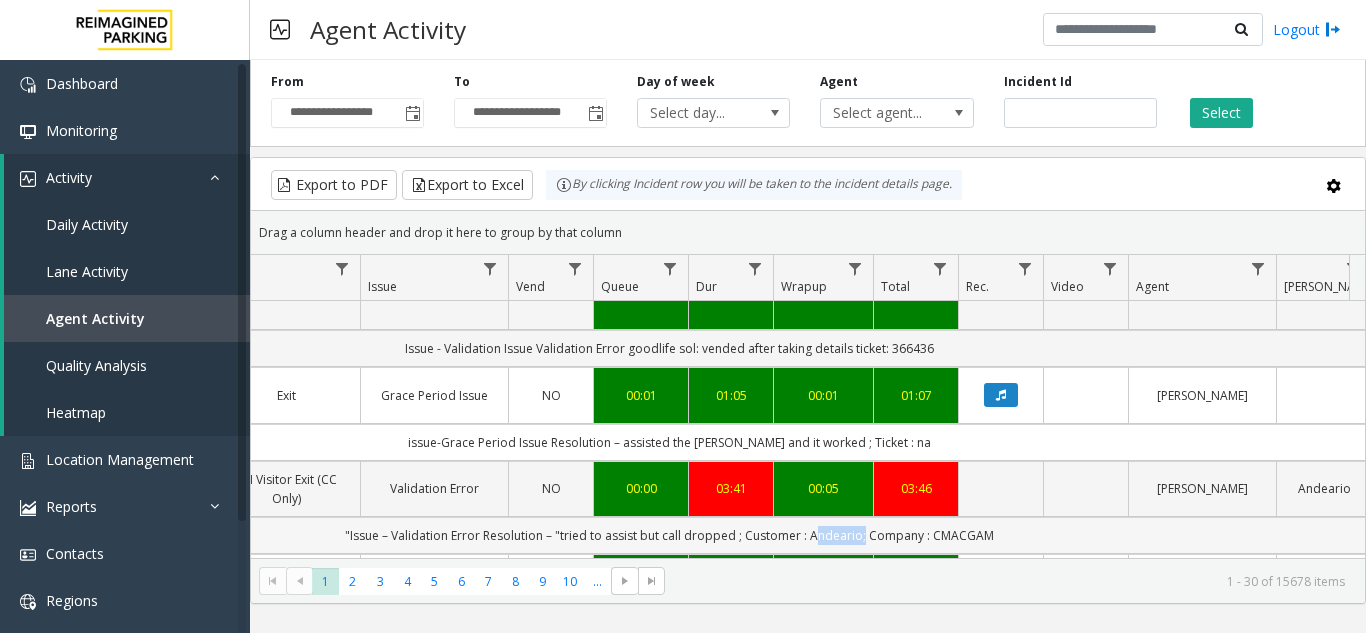 click on ""Issue – Validation Error
Resolution – "tried to assist but call dropped ; Customer : Andeario; Company  : CMACGAM" 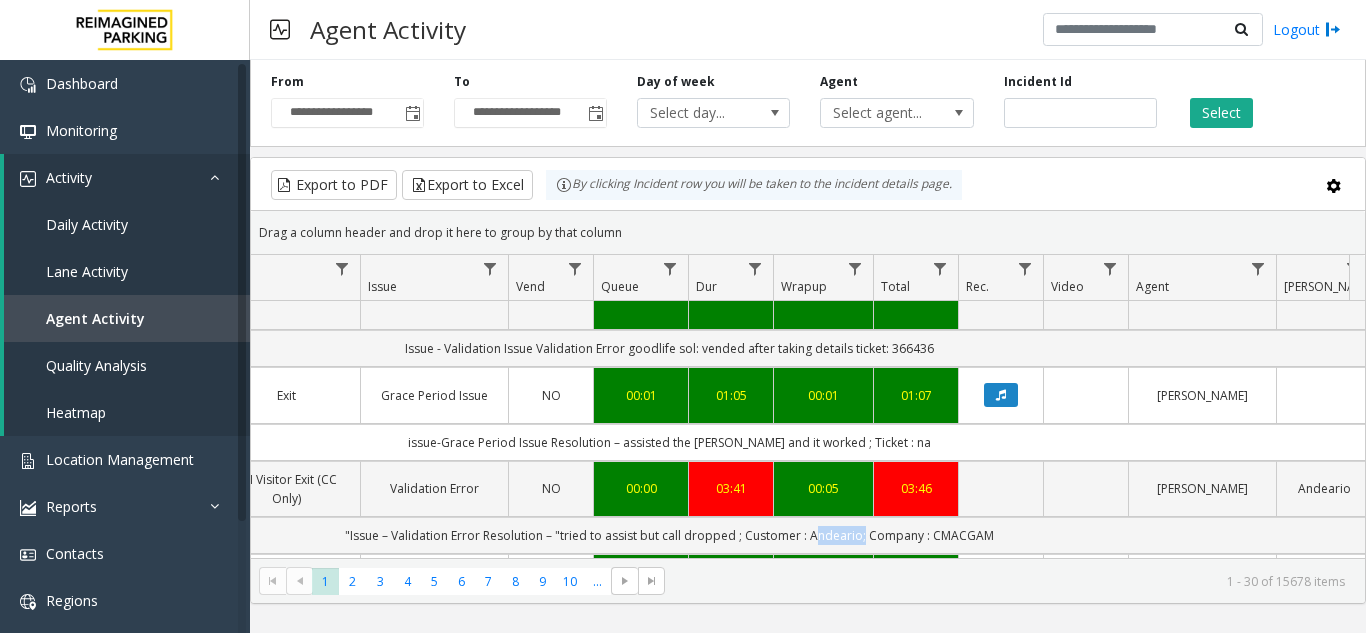 copy on "Andeario" 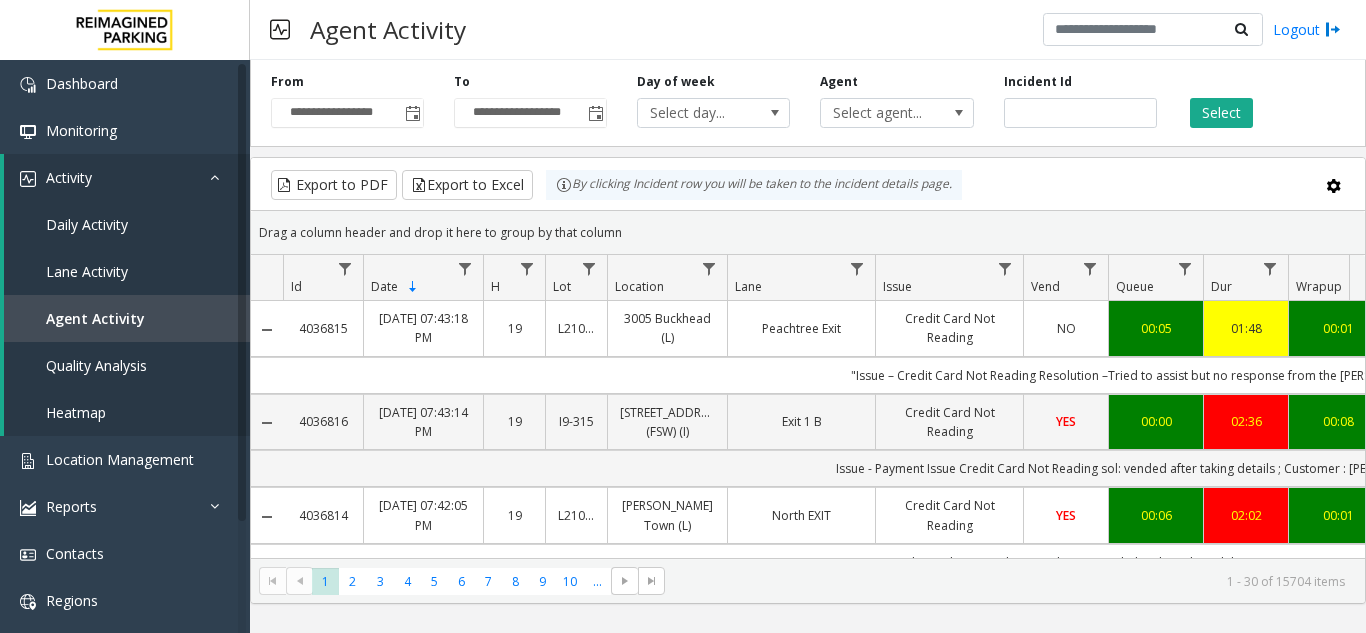 scroll, scrollTop: 0, scrollLeft: 0, axis: both 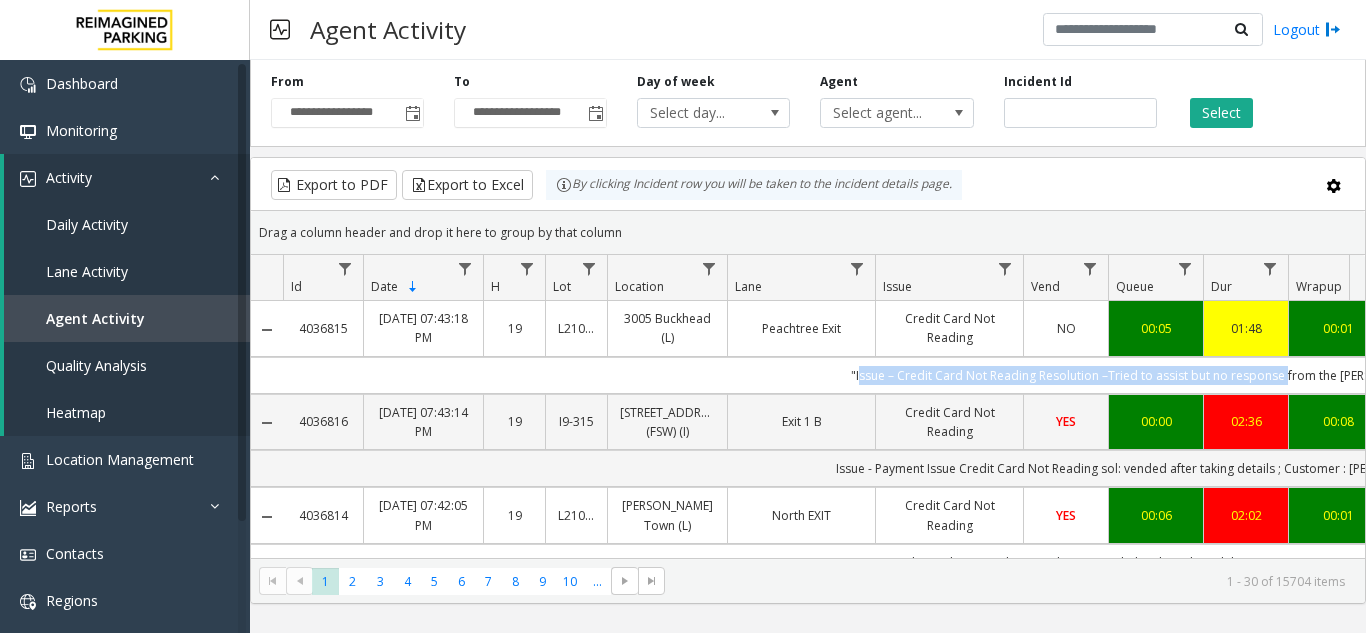 drag, startPoint x: 893, startPoint y: 385, endPoint x: 1281, endPoint y: 390, distance: 388.03223 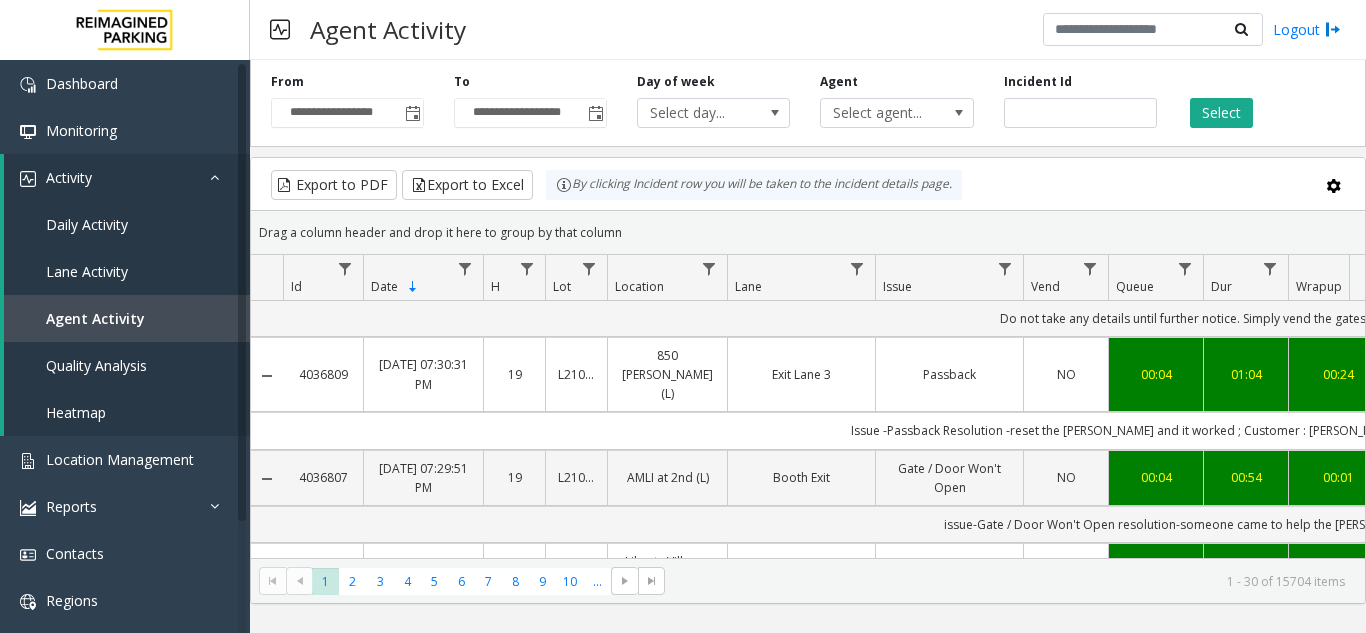 scroll, scrollTop: 800, scrollLeft: 0, axis: vertical 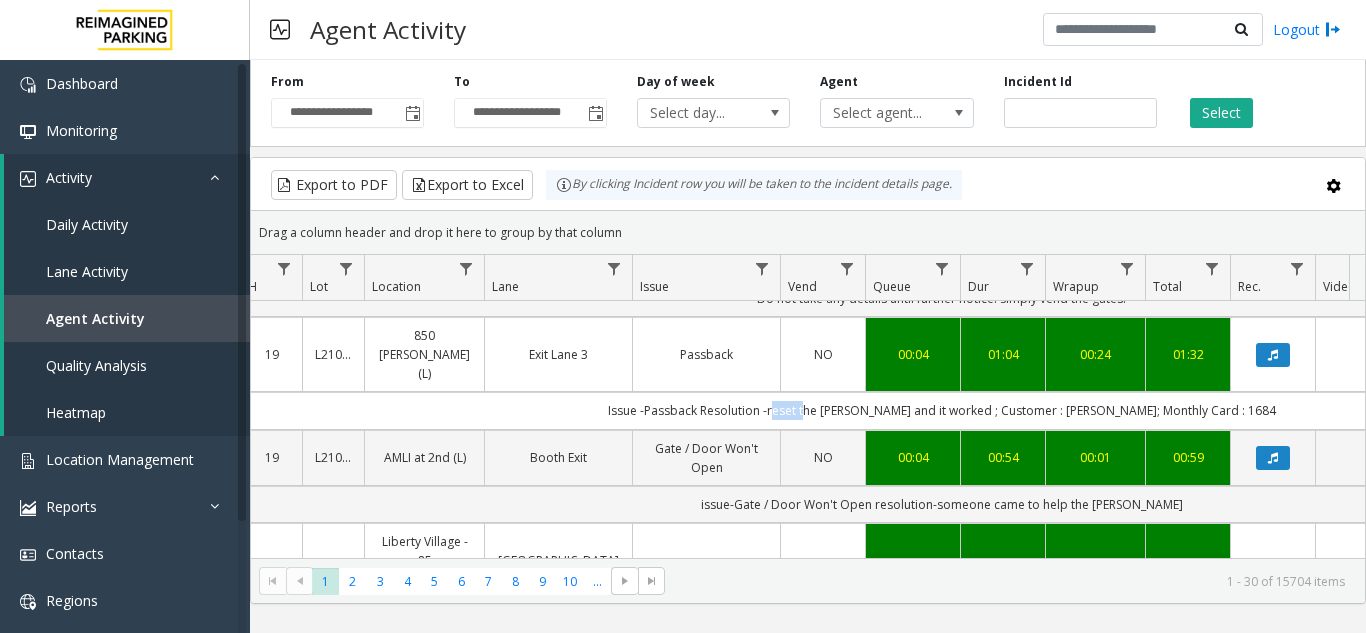 click on "Issue -Passback
Resolution -reset the [PERSON_NAME] and it worked ; Customer : [PERSON_NAME]; Monthly Card : 1684" 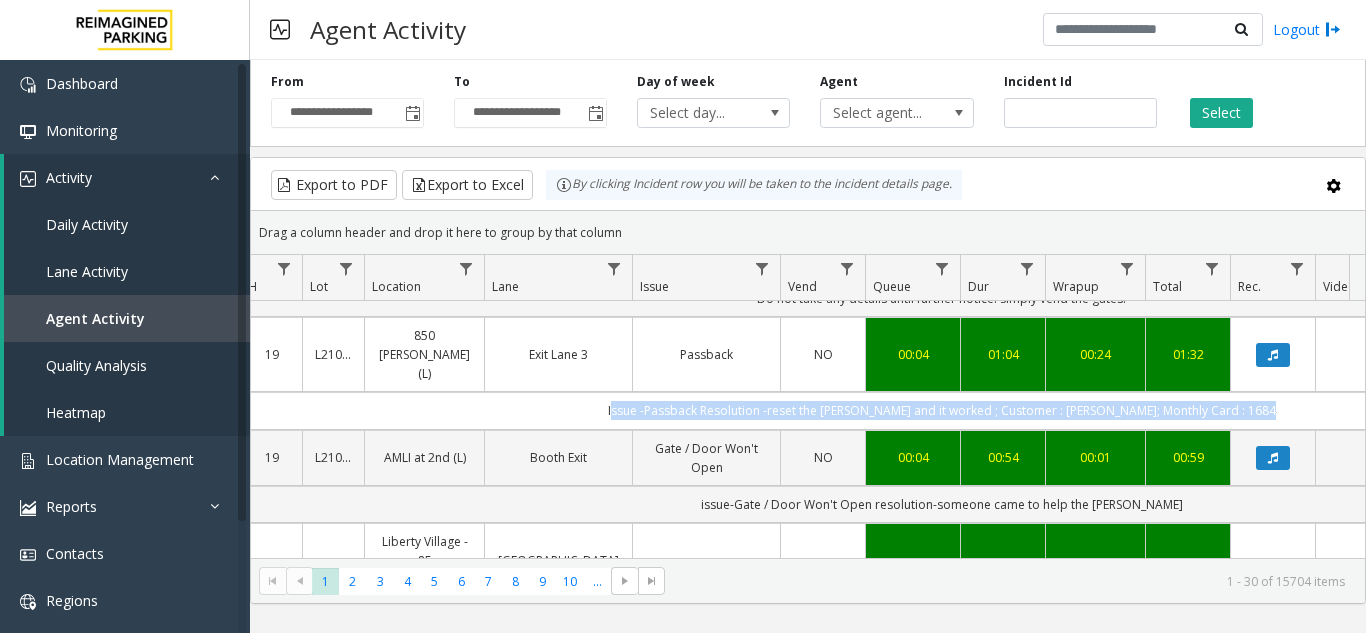 click on "Issue -Passback
Resolution -reset the [PERSON_NAME] and it worked ; Customer : [PERSON_NAME]; Monthly Card : 1684" 